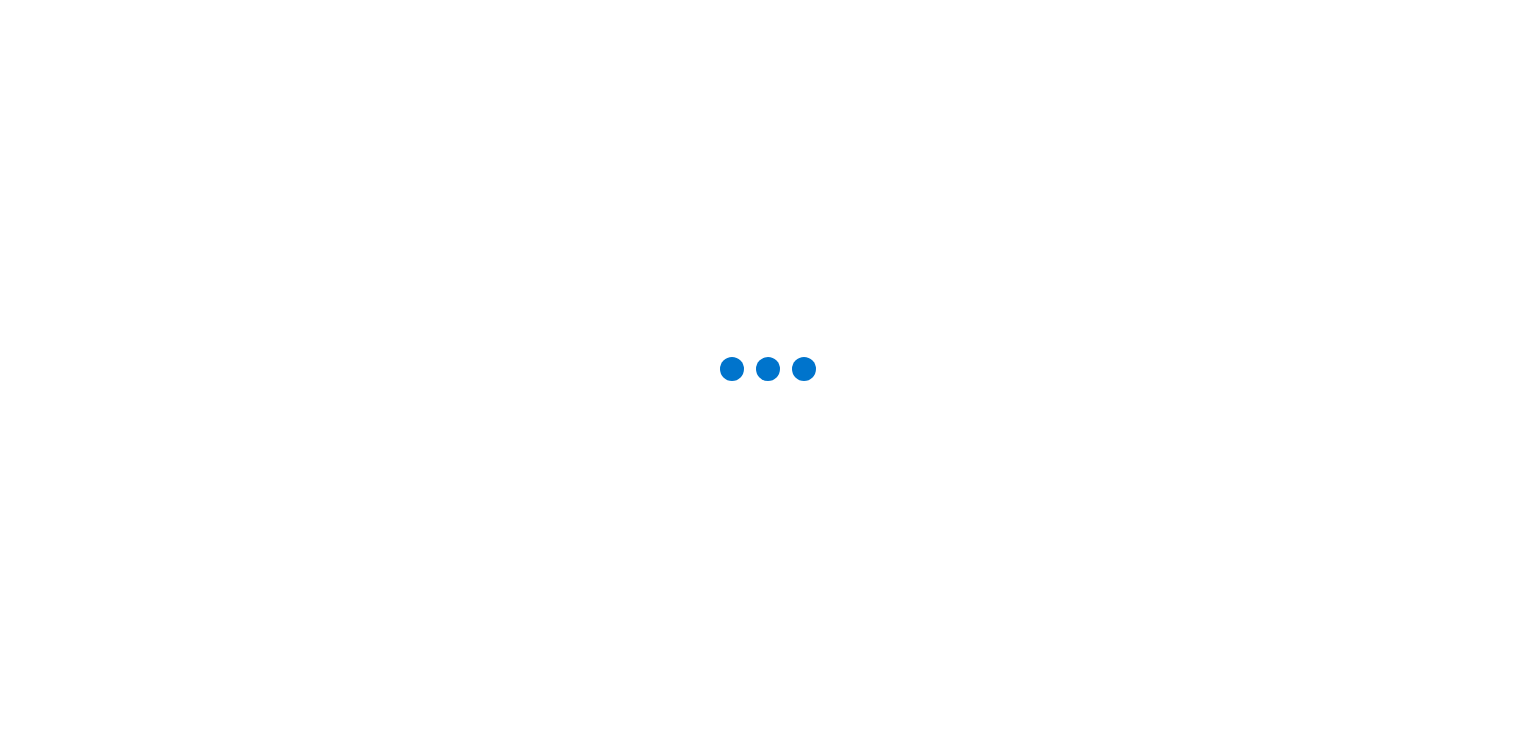 scroll, scrollTop: 0, scrollLeft: 0, axis: both 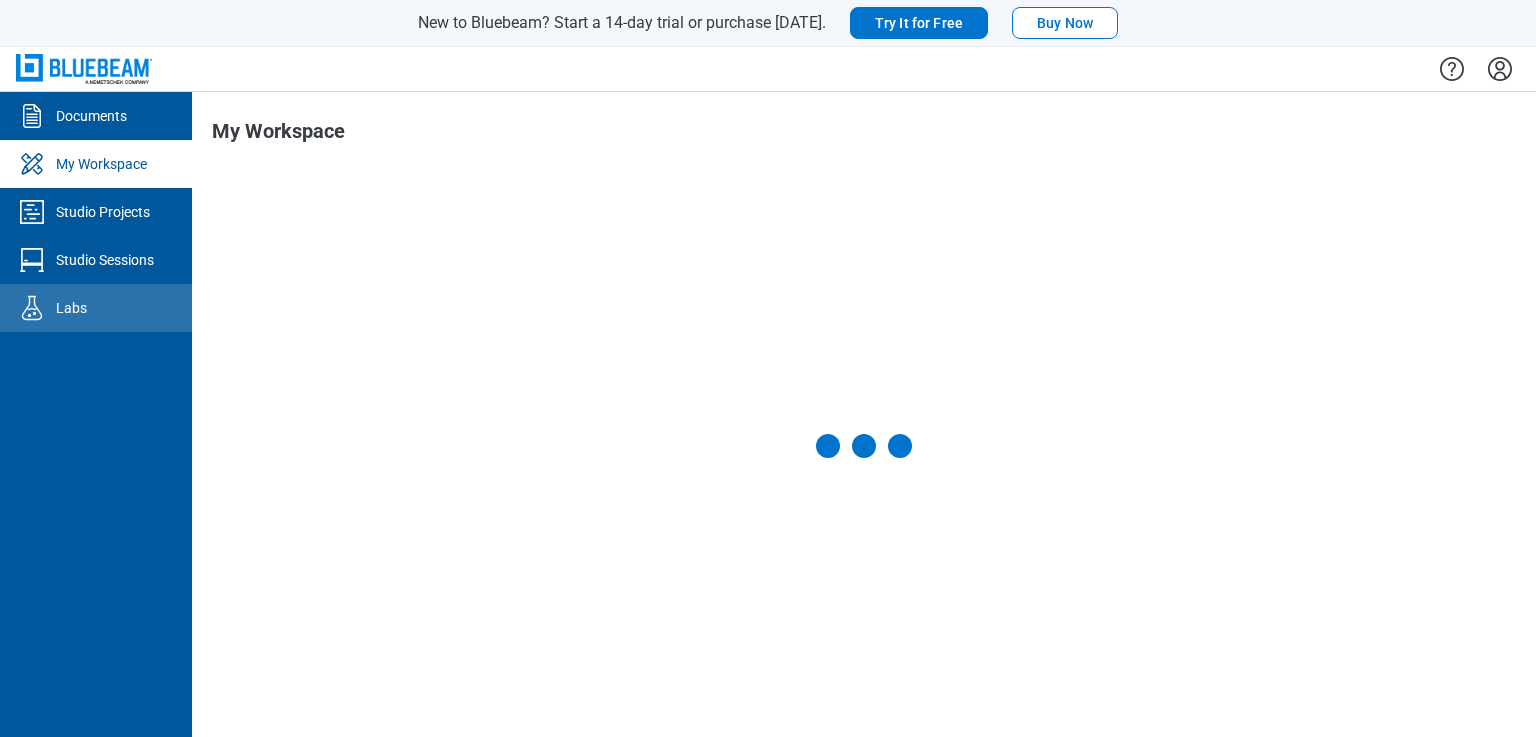 click at bounding box center [36, 308] 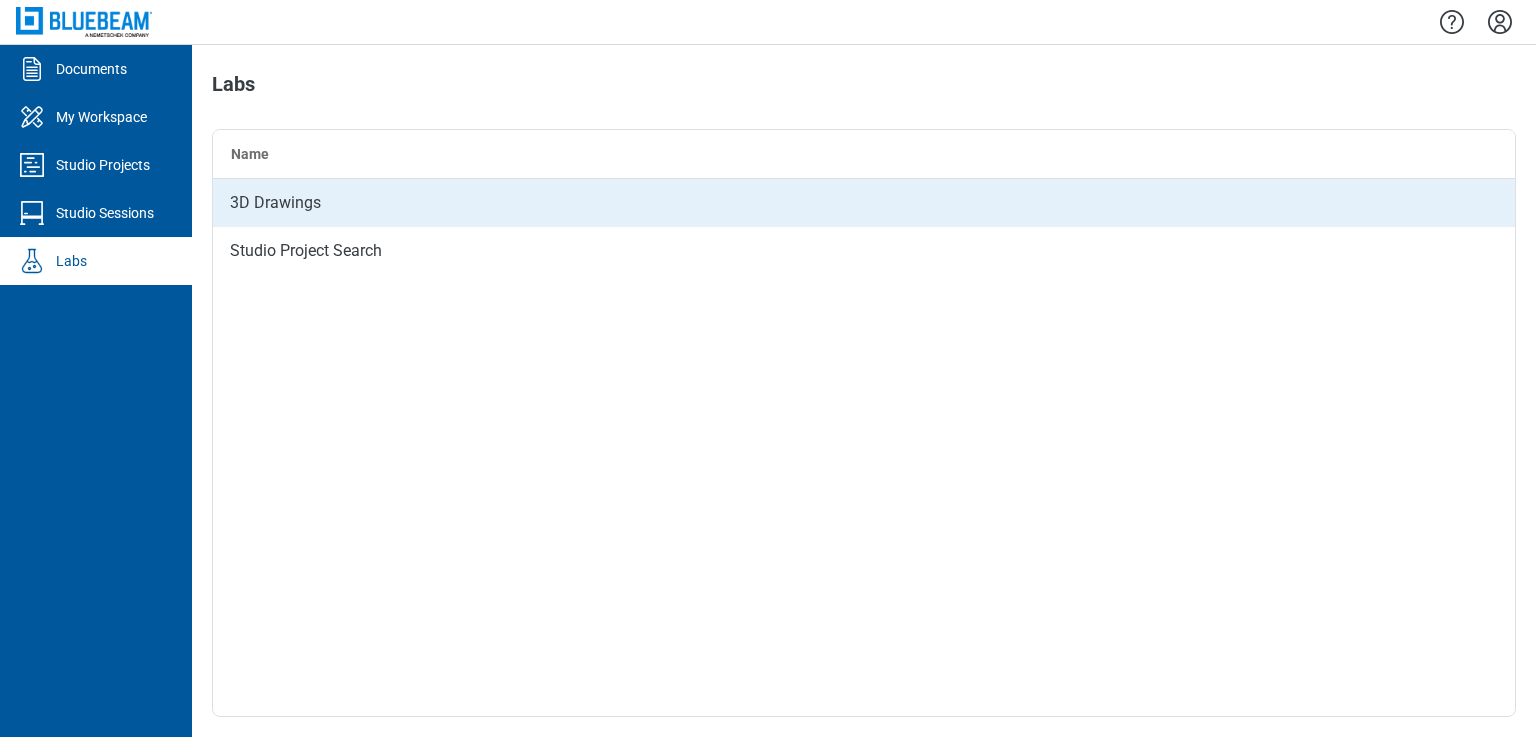 click on "3D Drawings" at bounding box center (864, 203) 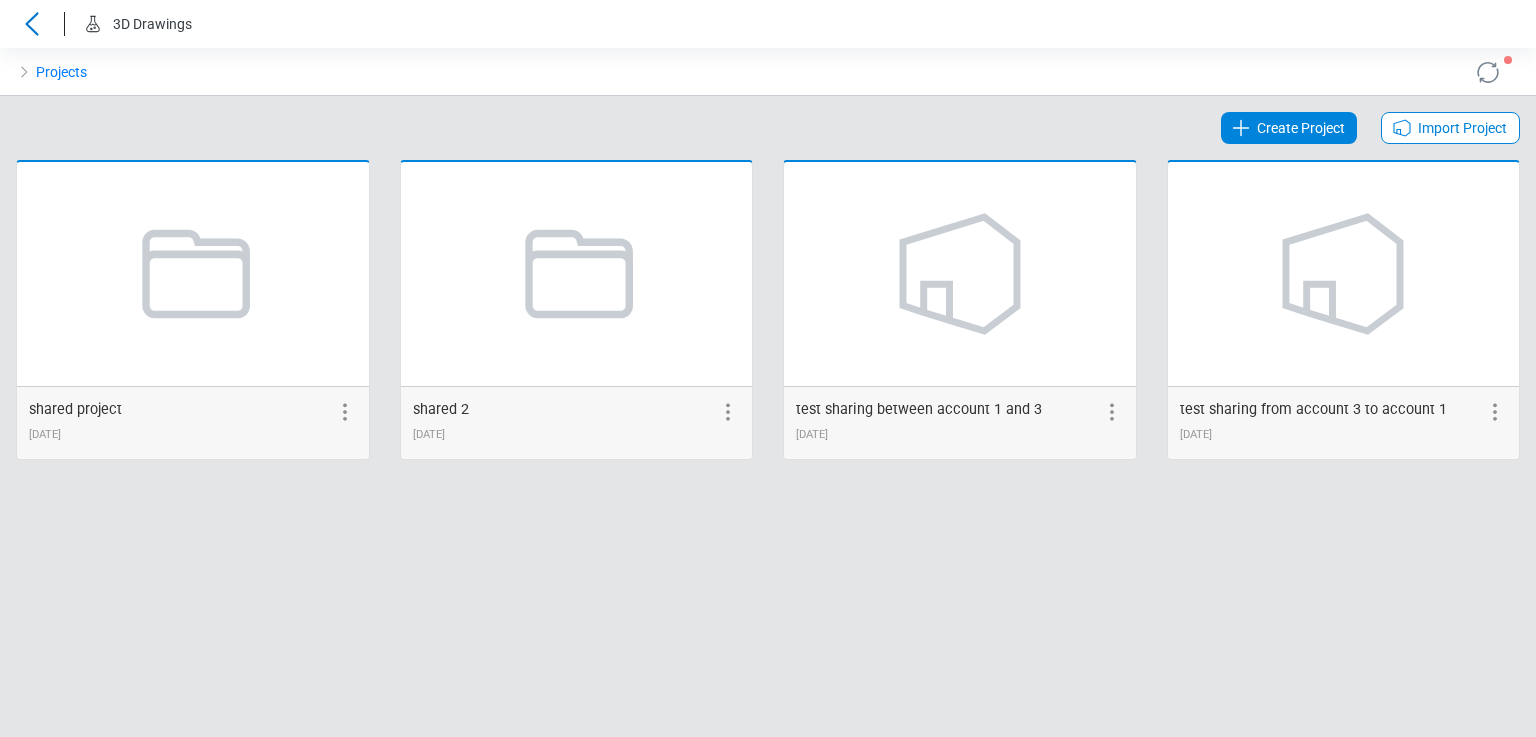 click on "Projects Create Project Import Project shared project 01/17/2025 shared 2 01/17/2025 test sharing between account 1 and 3 03/14/2025 test sharing from account 3 to account 1 03/14/2025" at bounding box center [768, 392] 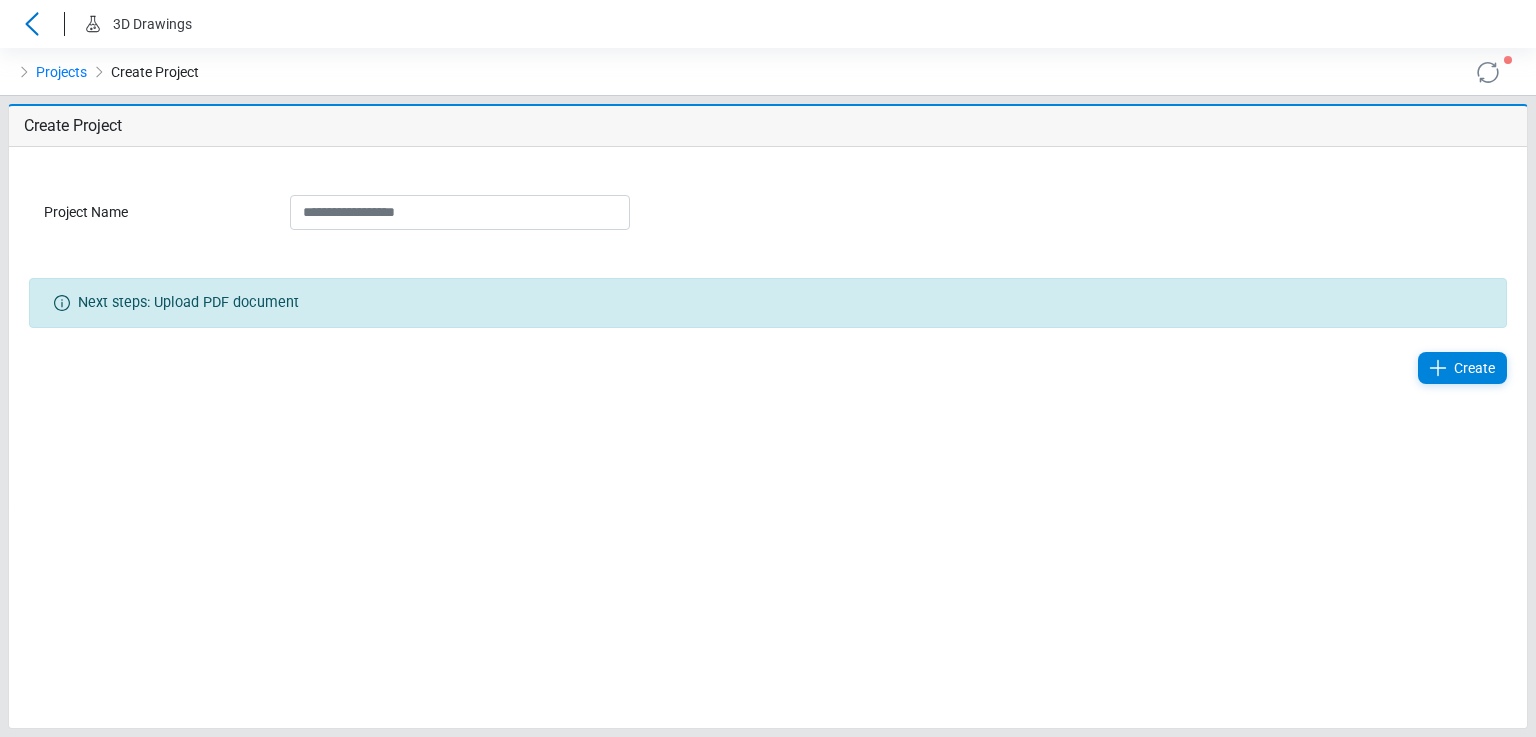 drag, startPoint x: 226, startPoint y: 461, endPoint x: 281, endPoint y: 388, distance: 91.400215 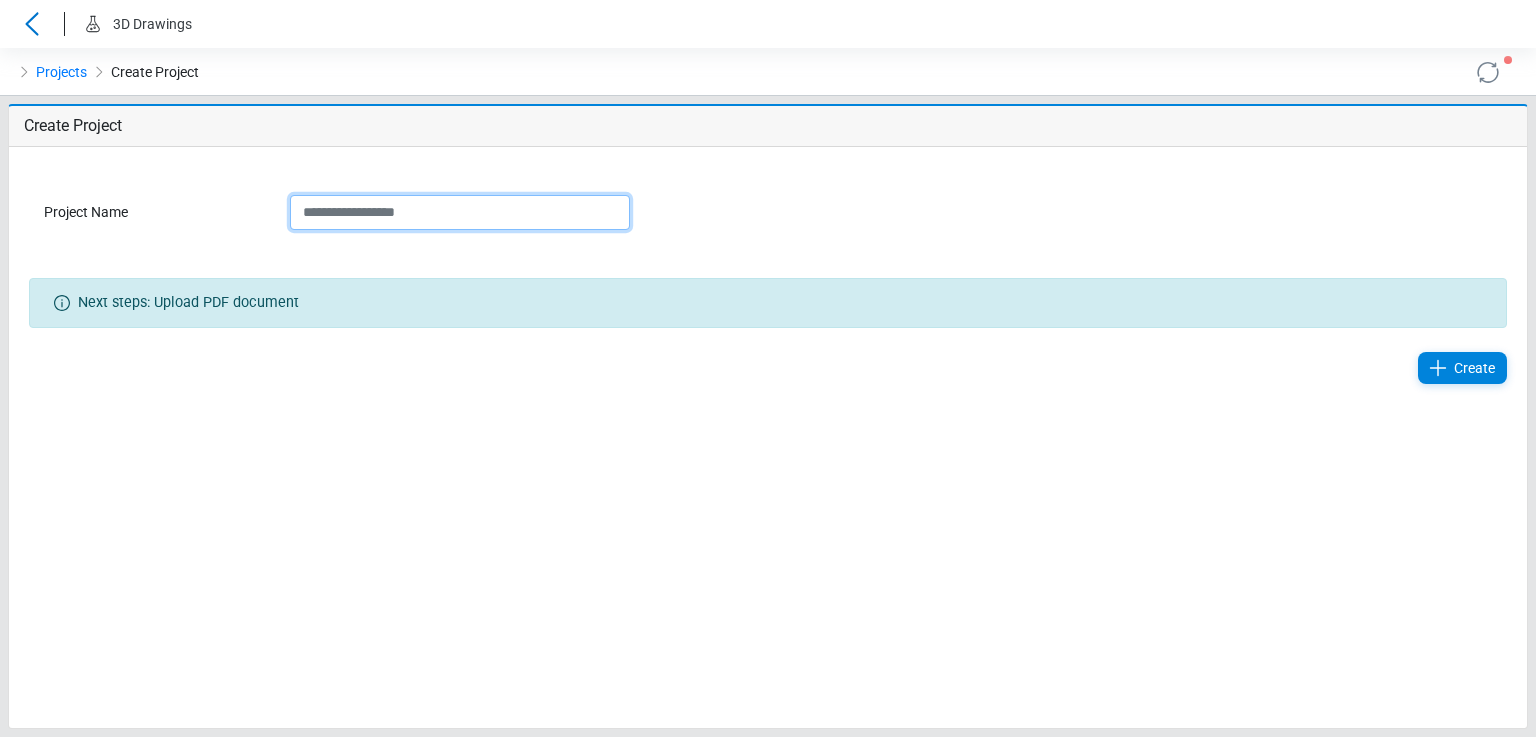 click on "Project Name" at bounding box center [460, 212] 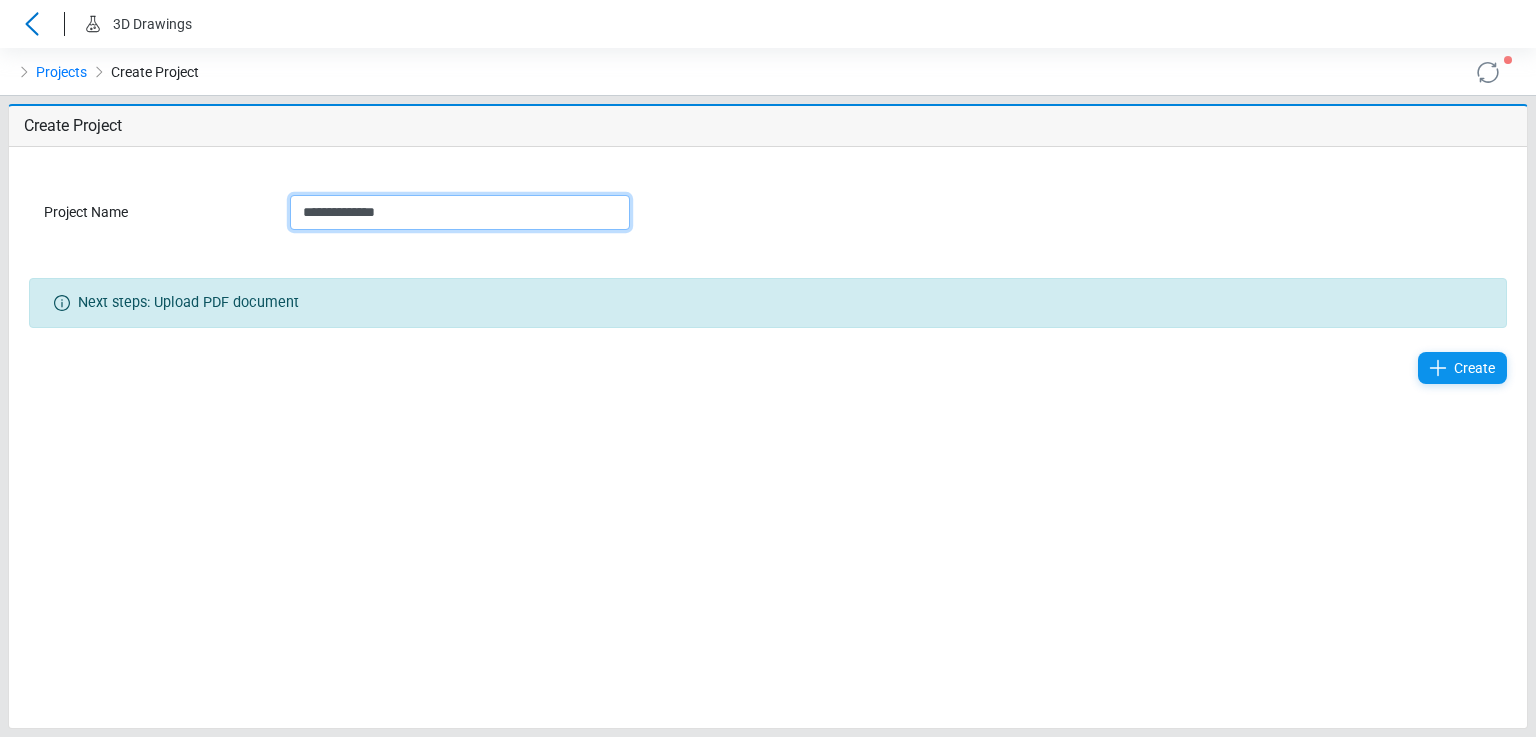 type on "**********" 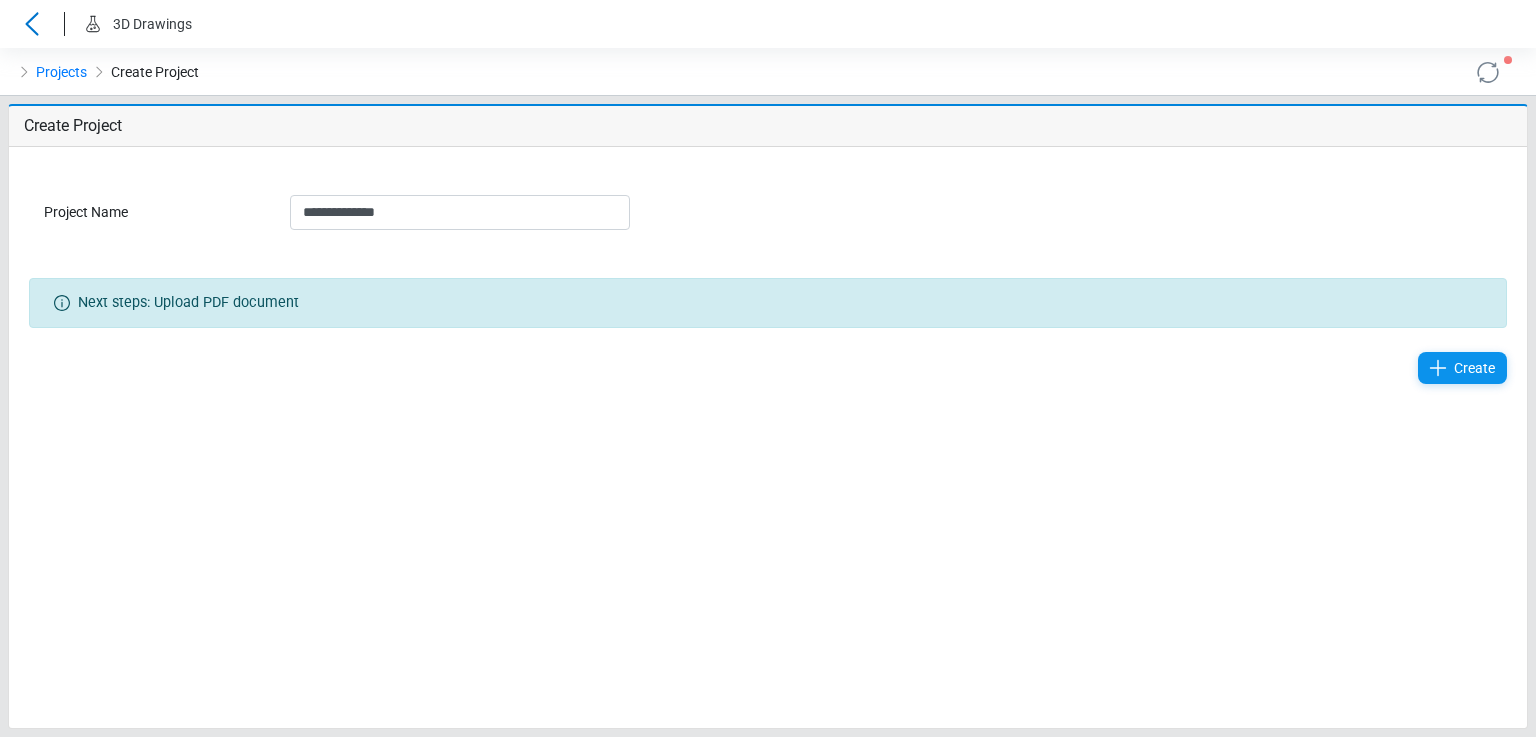 click on "Create" at bounding box center (1474, 368) 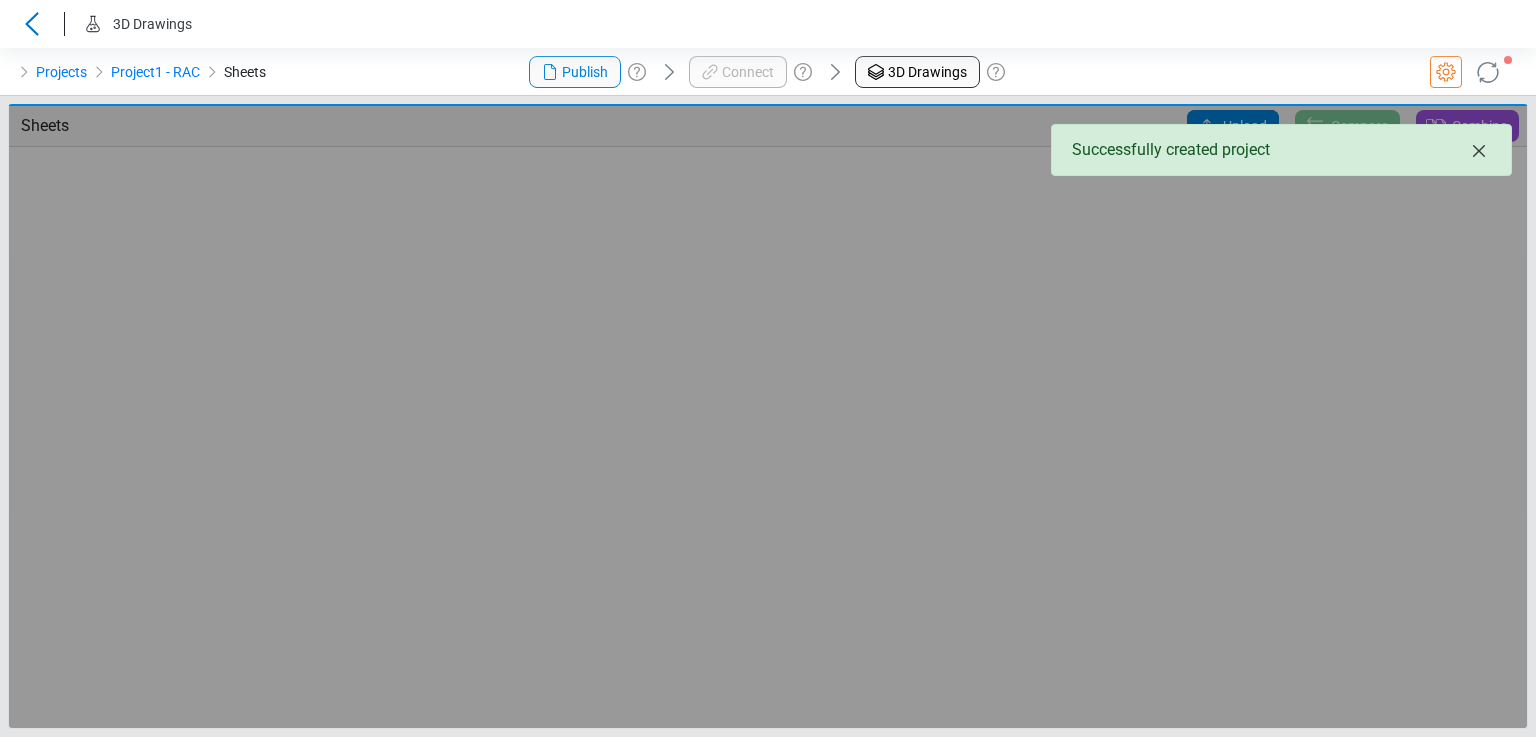 click 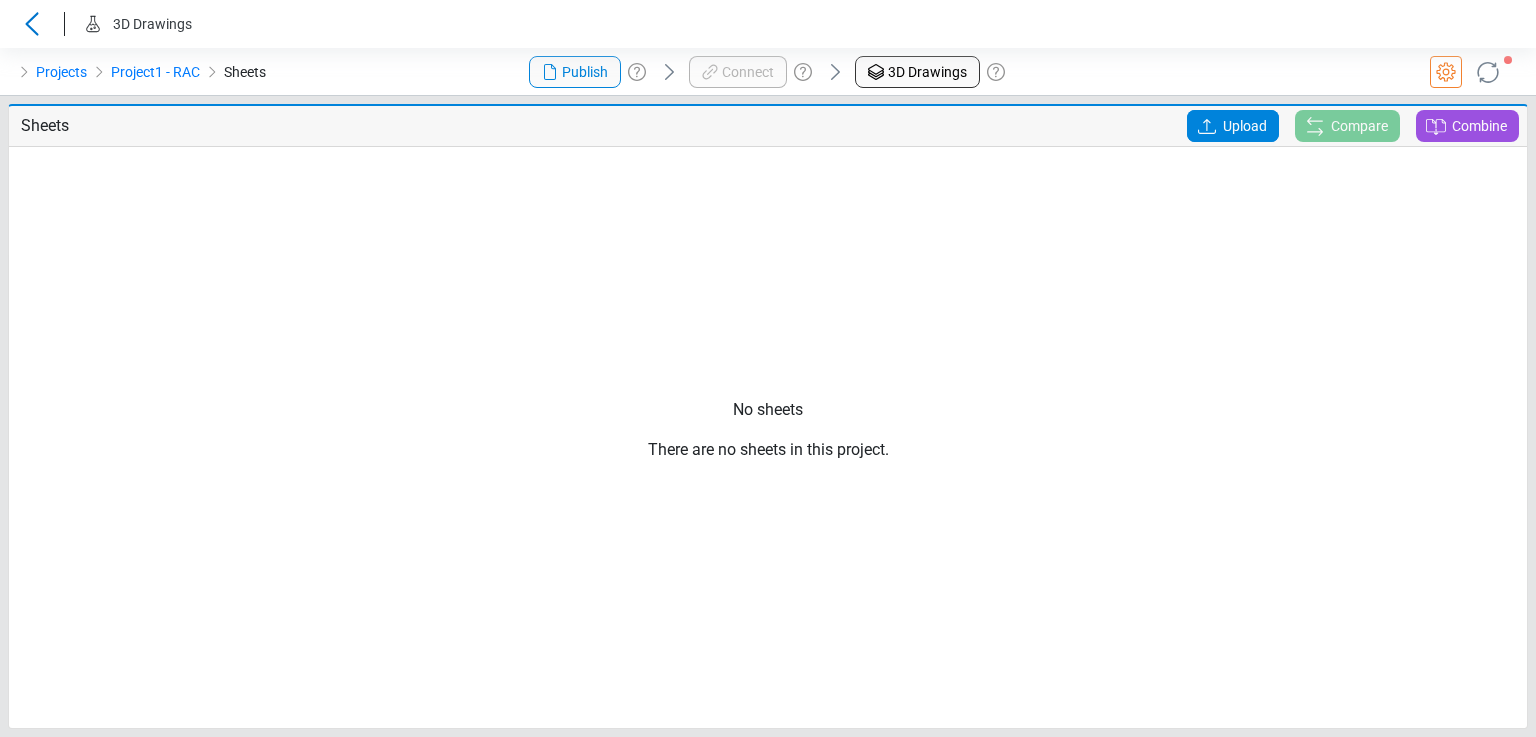 click 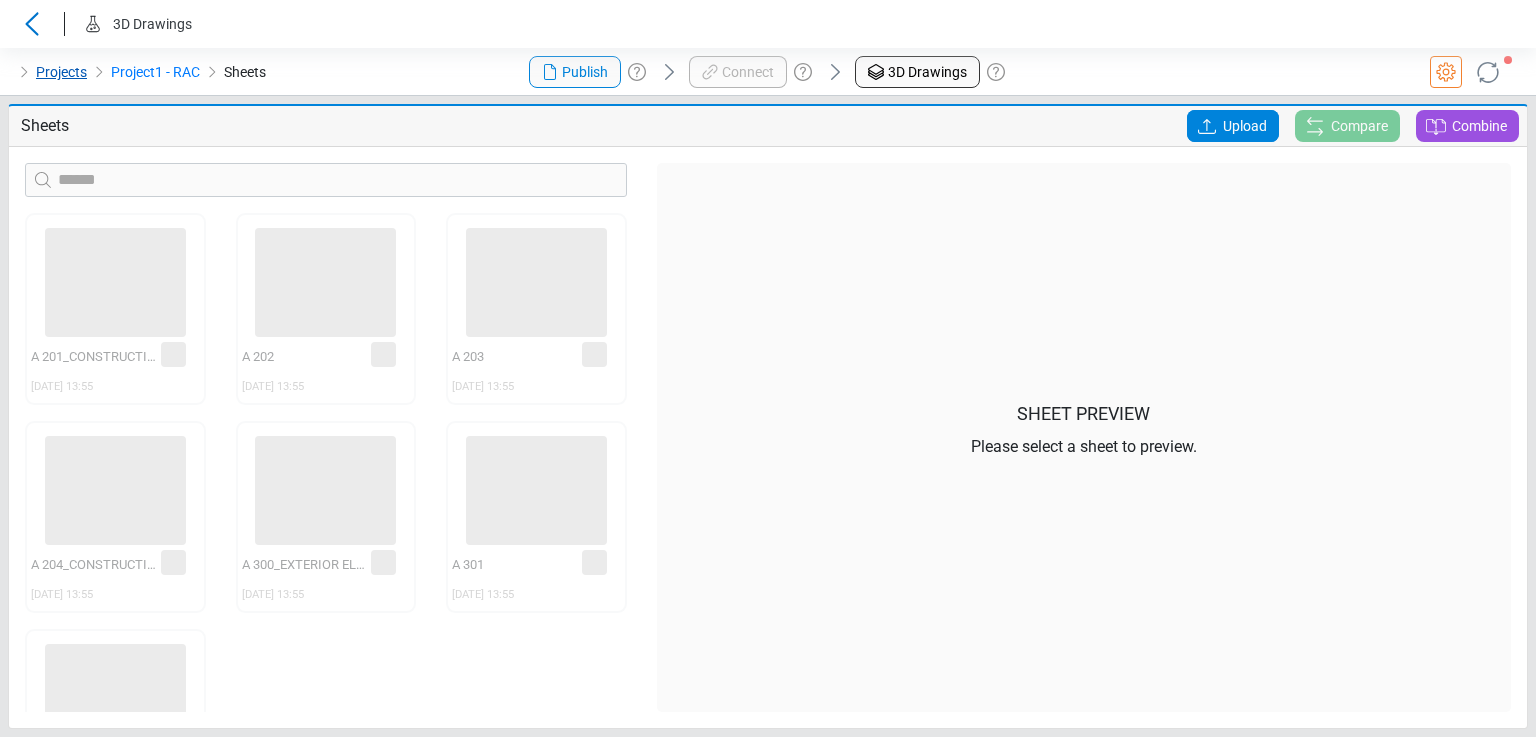 click on "Projects" at bounding box center [61, 72] 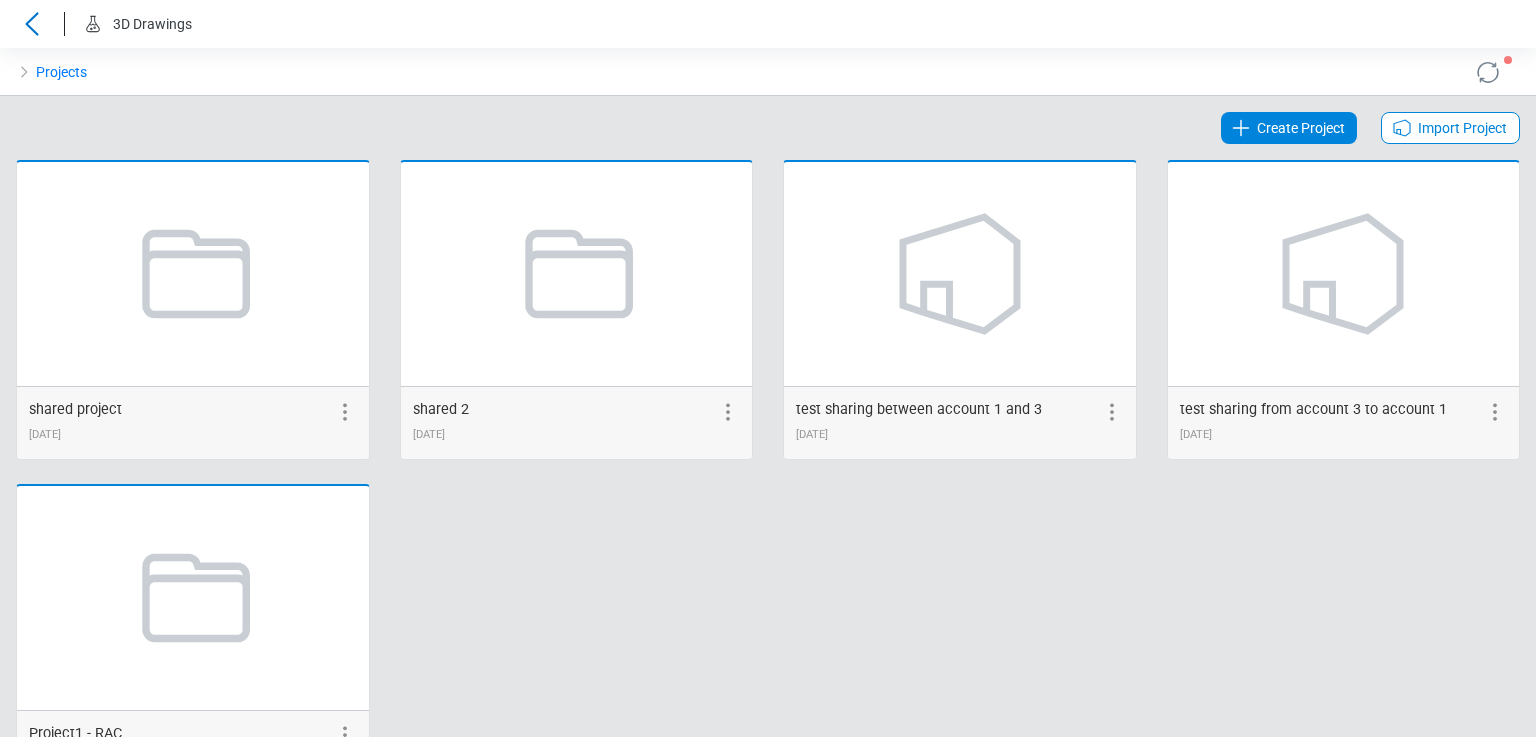 click on "Create Project" at bounding box center (1301, 128) 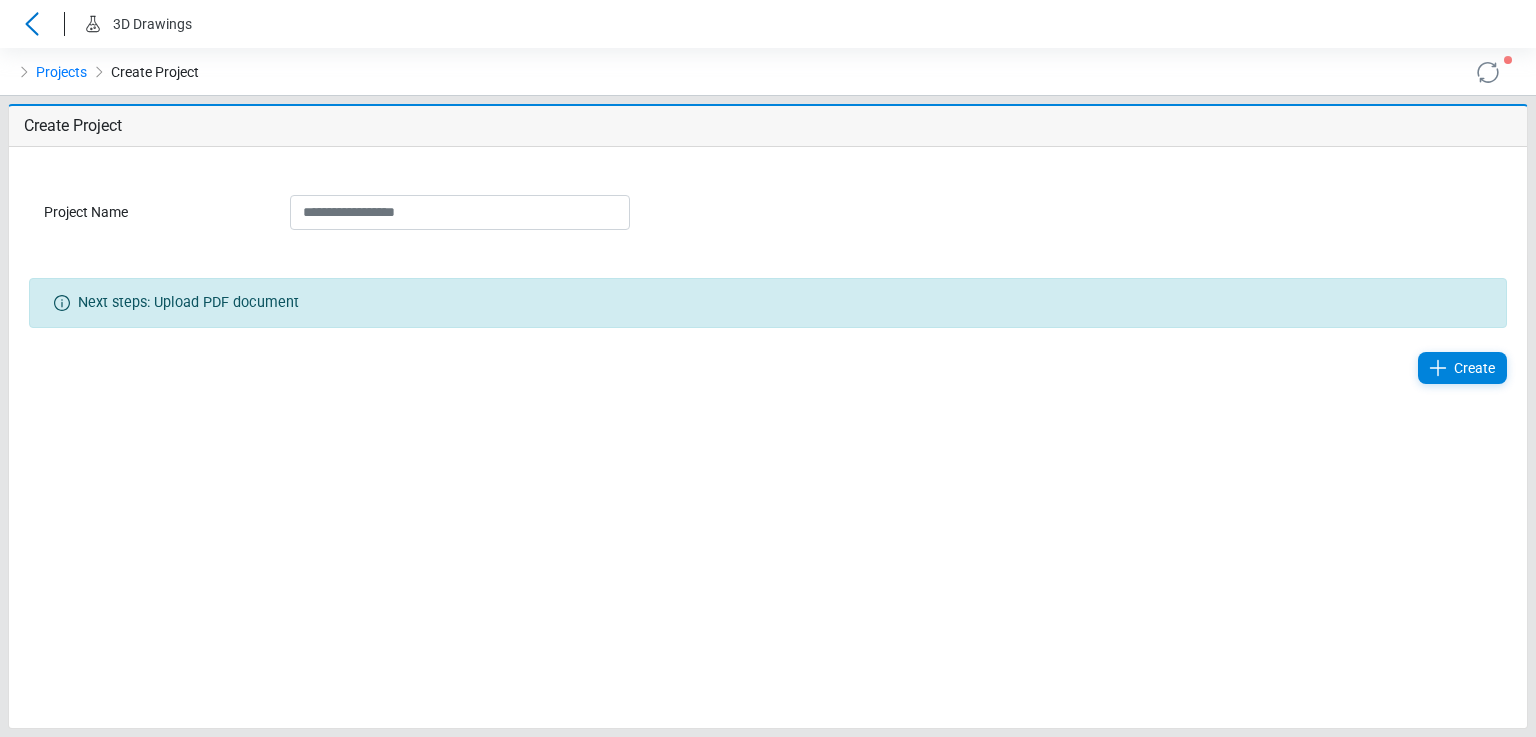 click on "Project Name Next steps: Upload PDF document    Create" at bounding box center (768, 437) 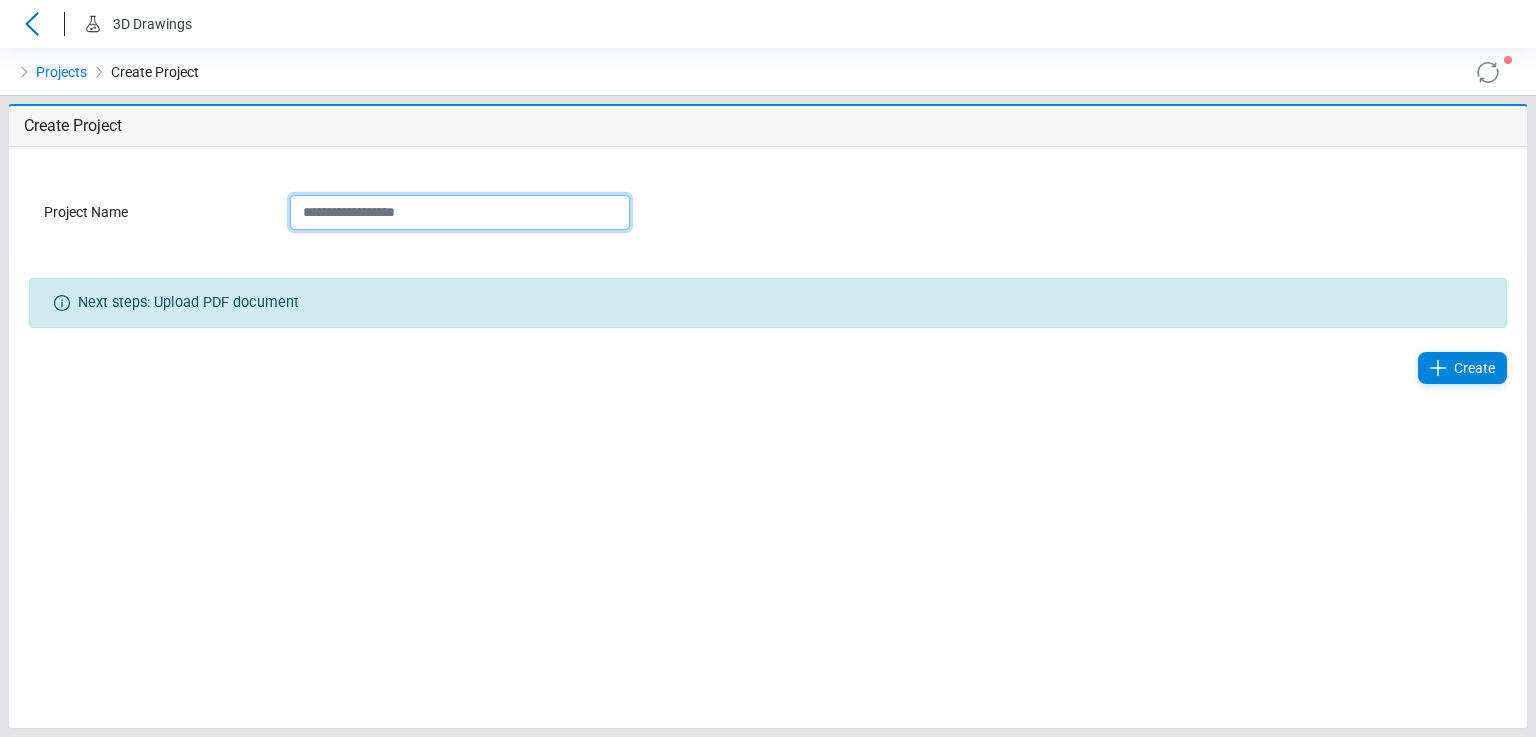 click on "Project Name" at bounding box center [460, 212] 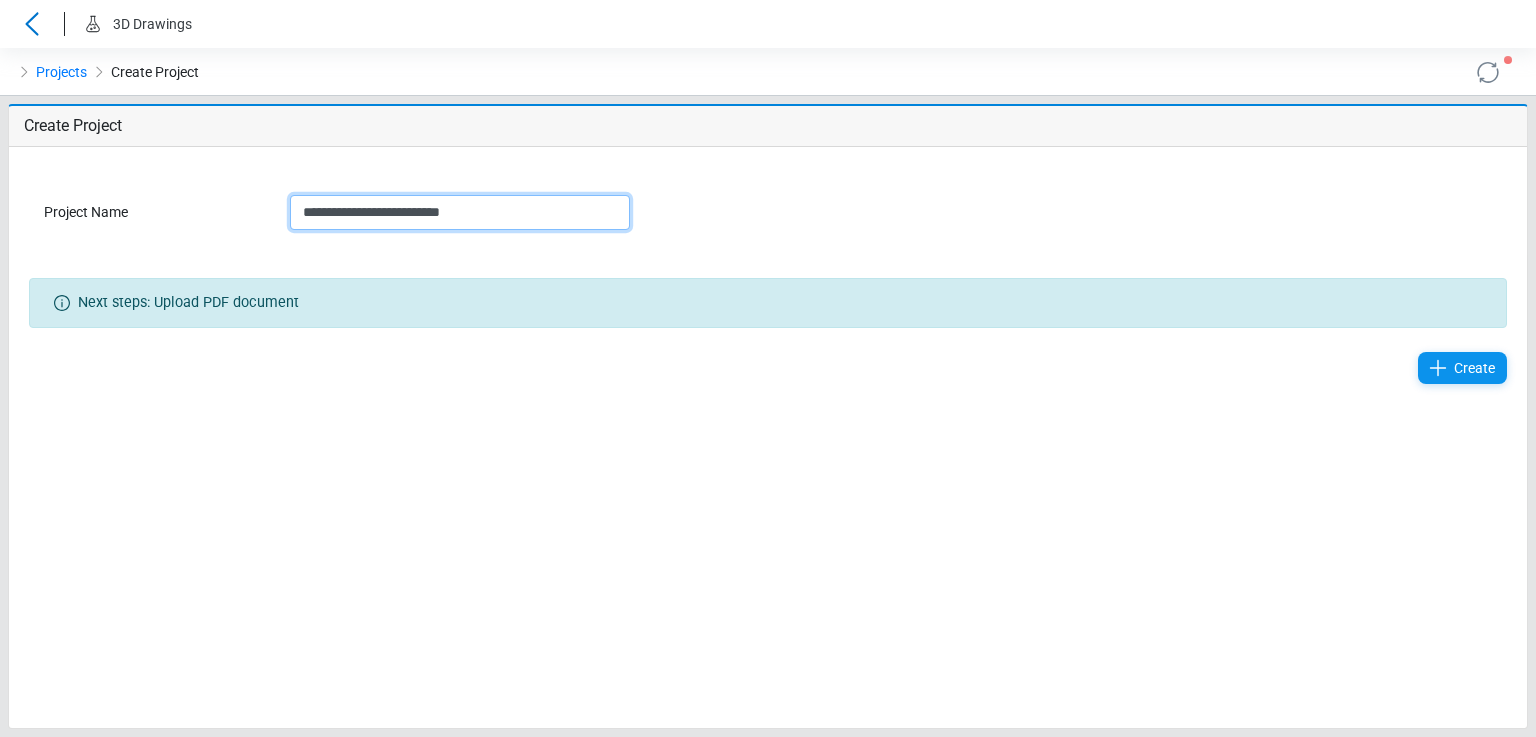 type on "**********" 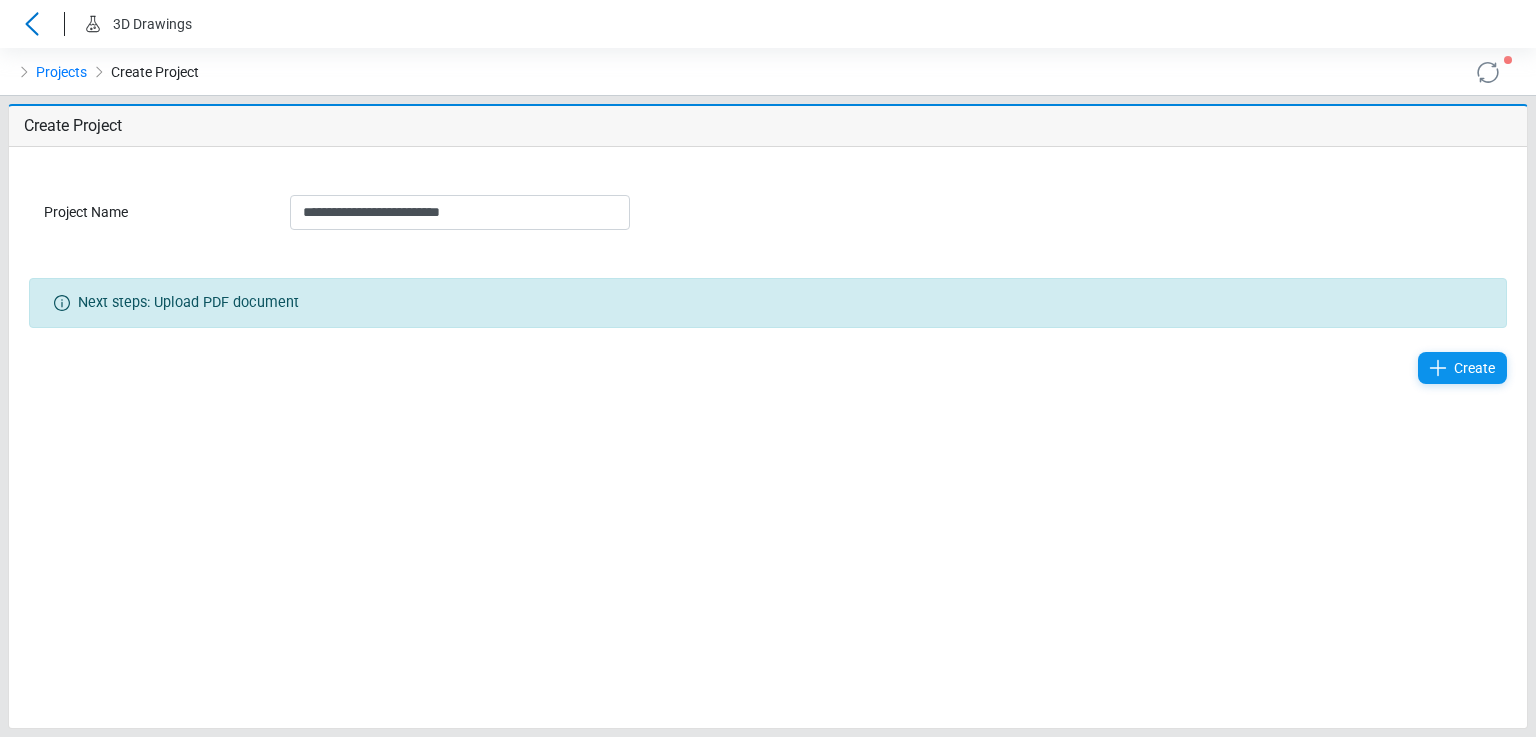 click 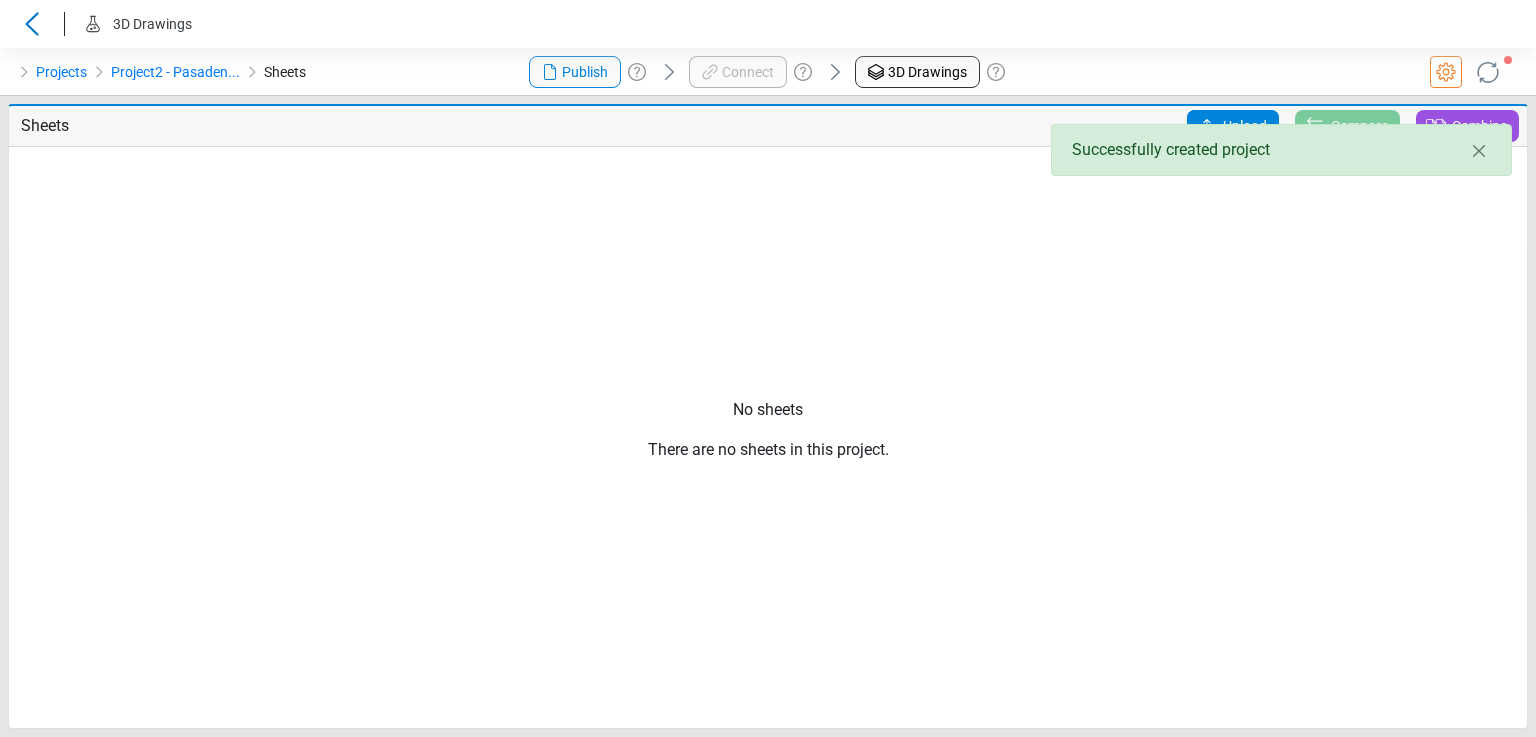 click on "Upload" at bounding box center (1245, 126) 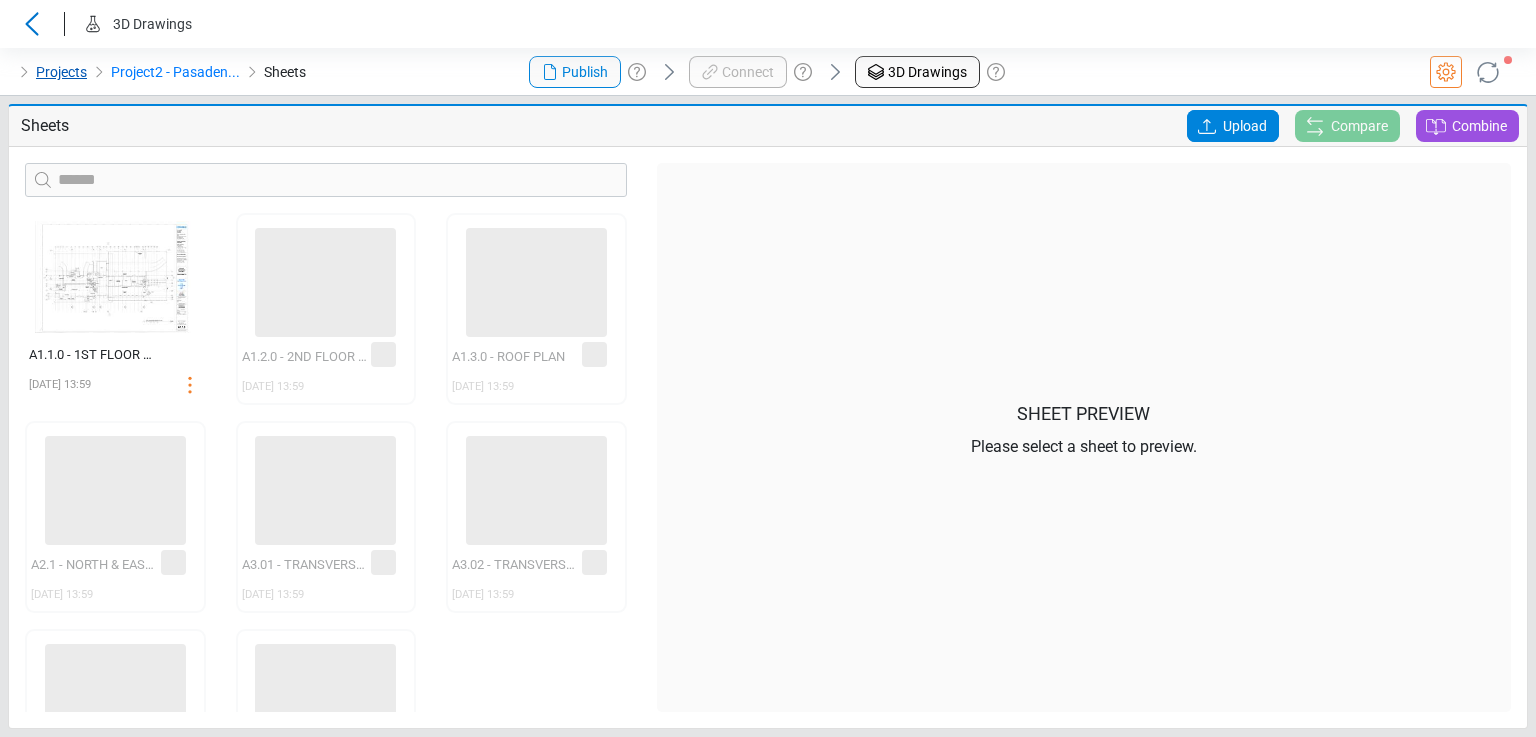 click on "Projects" at bounding box center (61, 72) 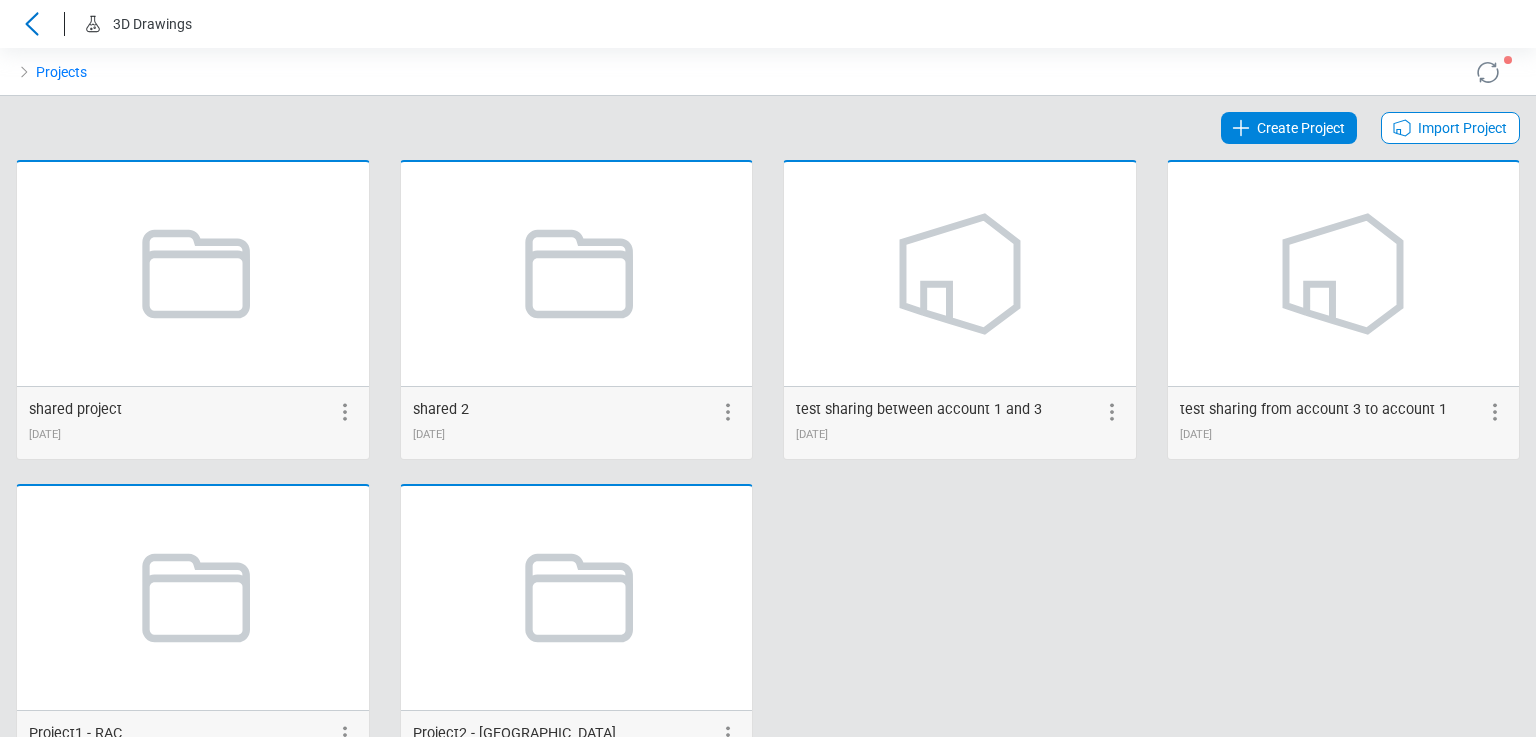 click on "Create Project" at bounding box center [1301, 128] 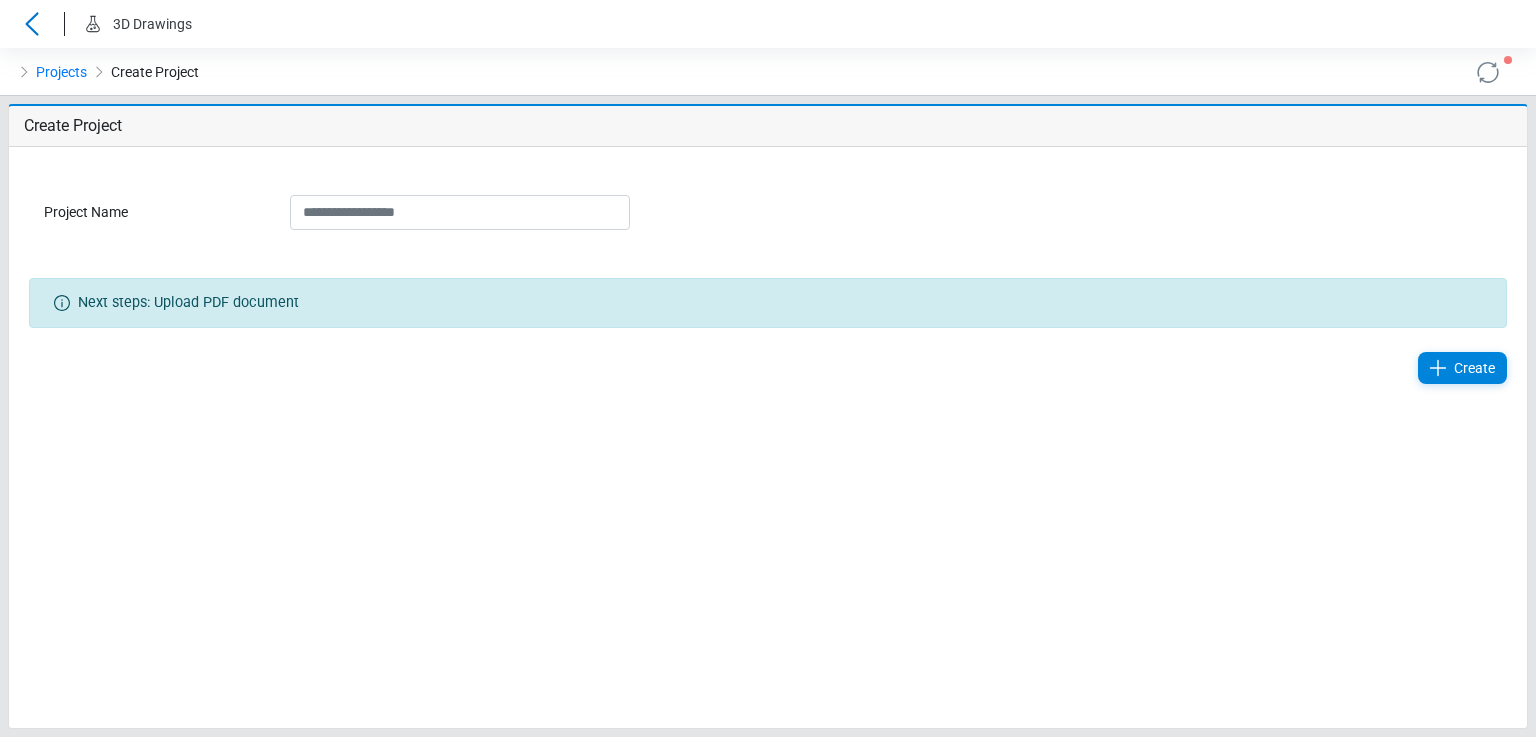 click on "Project Name Next steps: Upload PDF document    Create" at bounding box center (768, 437) 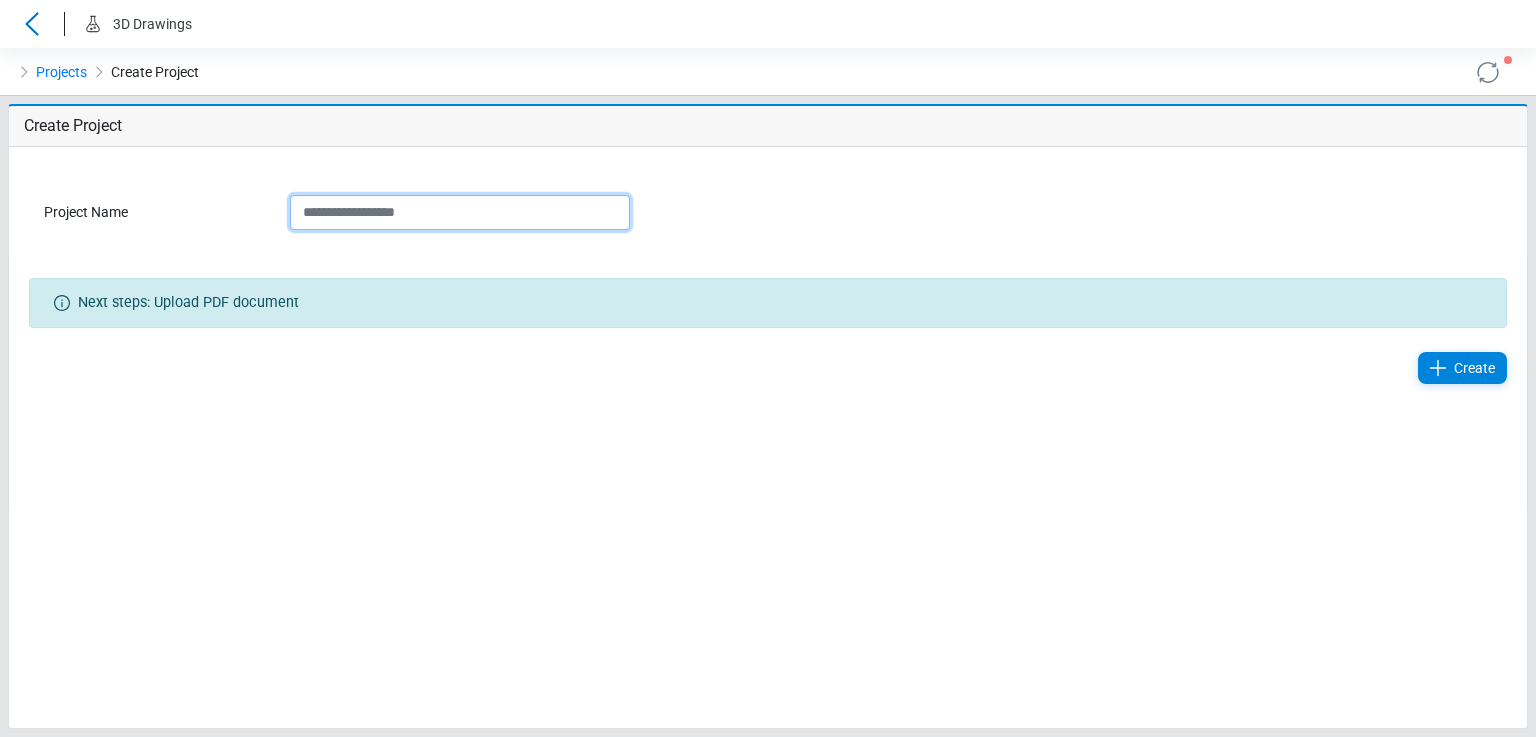 click on "Project Name" at bounding box center [460, 212] 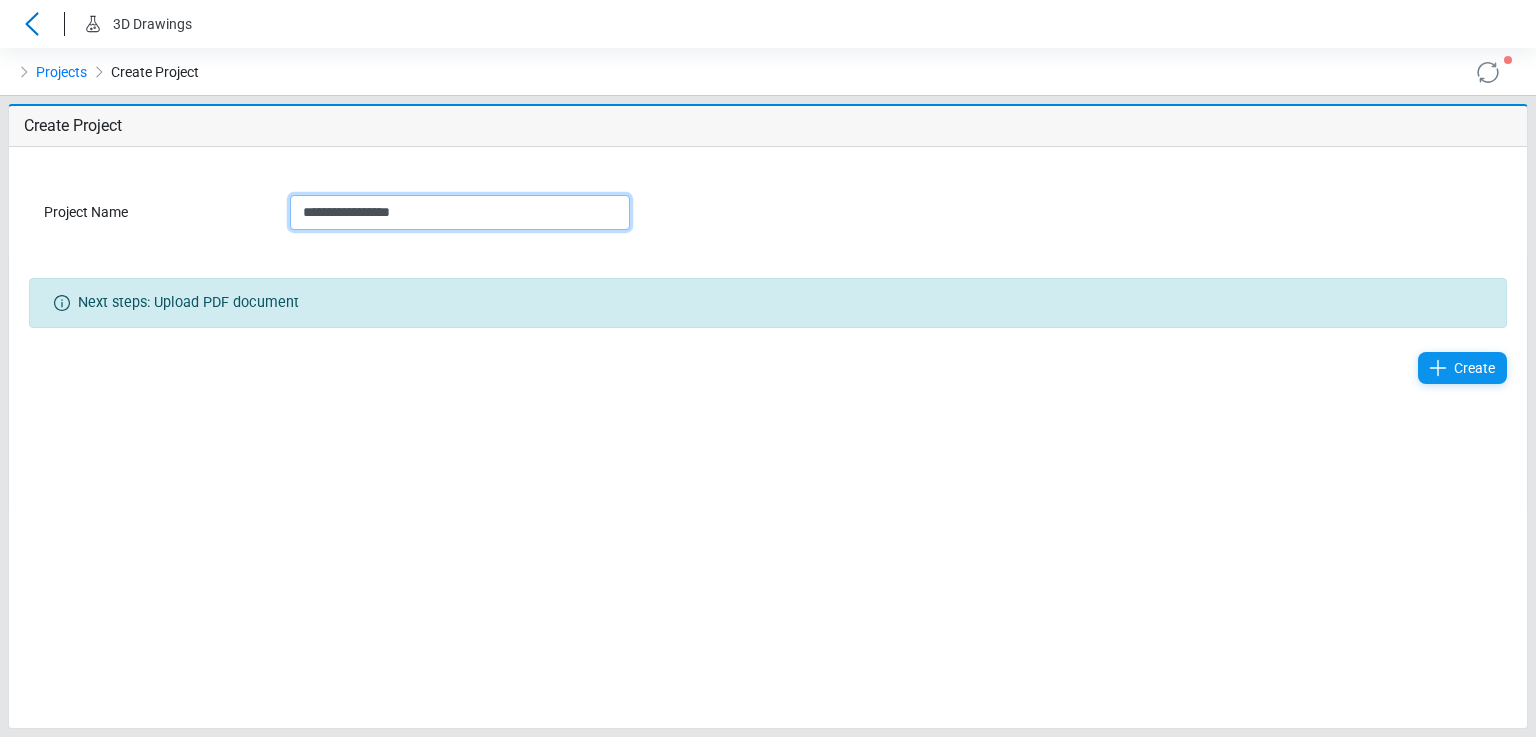 type on "**********" 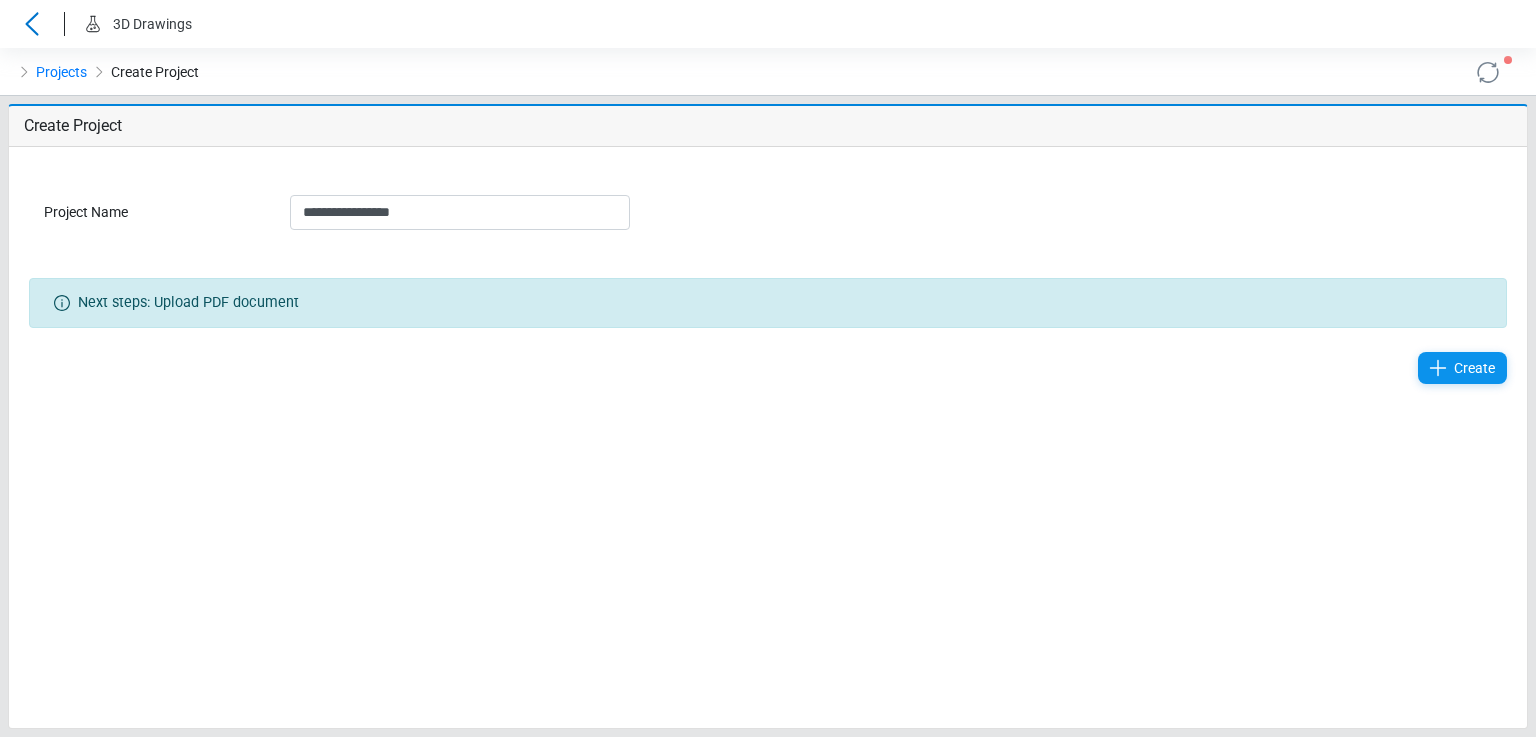 click on "Create" at bounding box center (1474, 368) 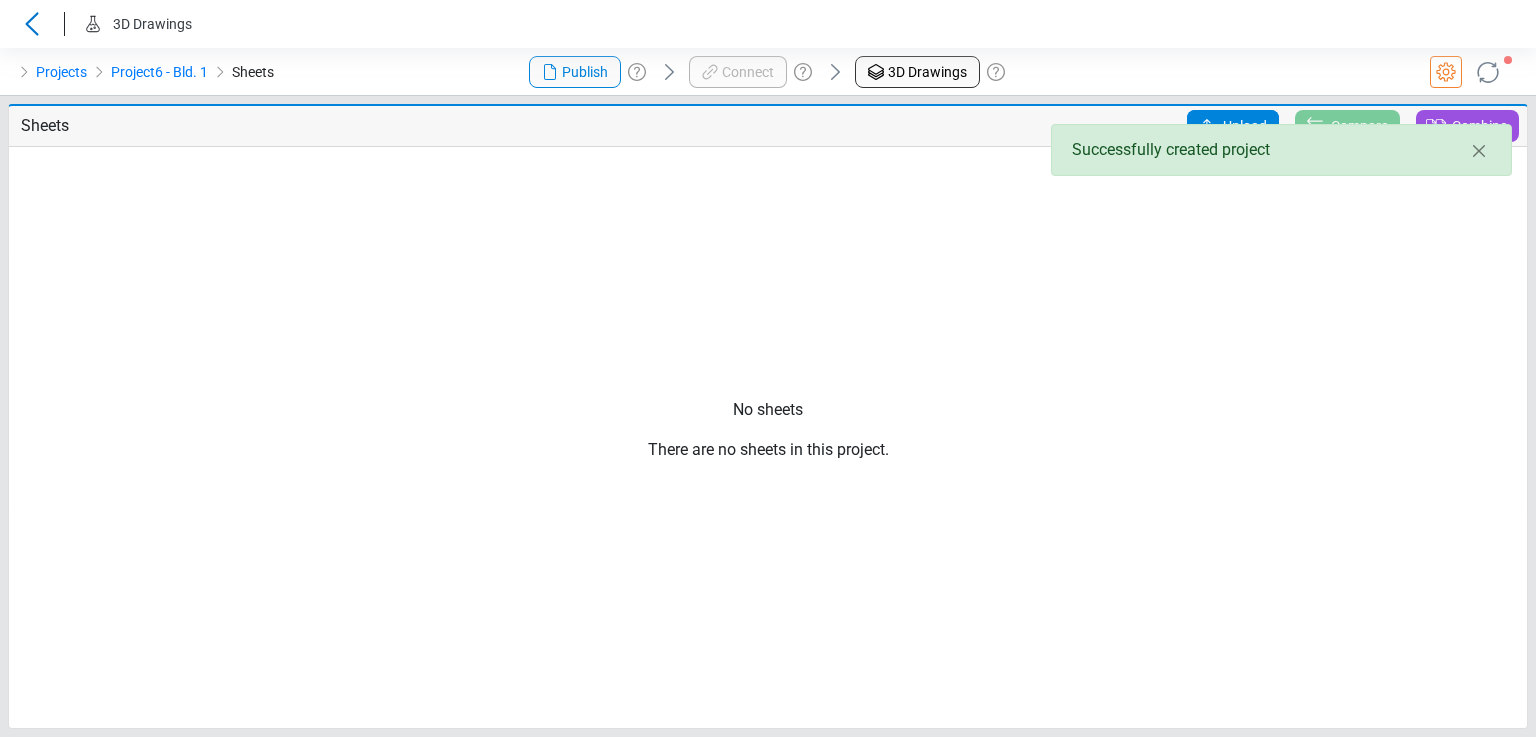 click on "Upload" at bounding box center (1245, 126) 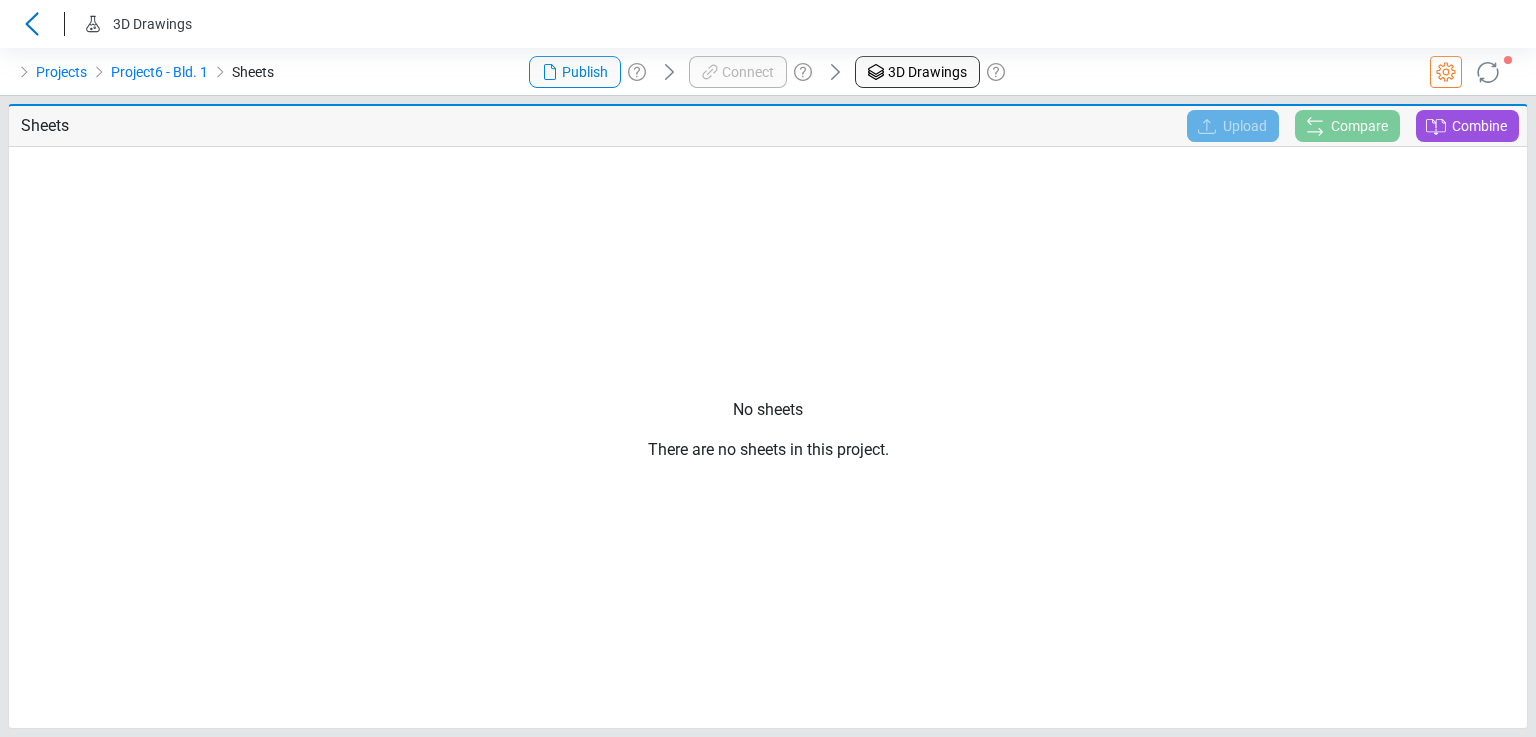 click 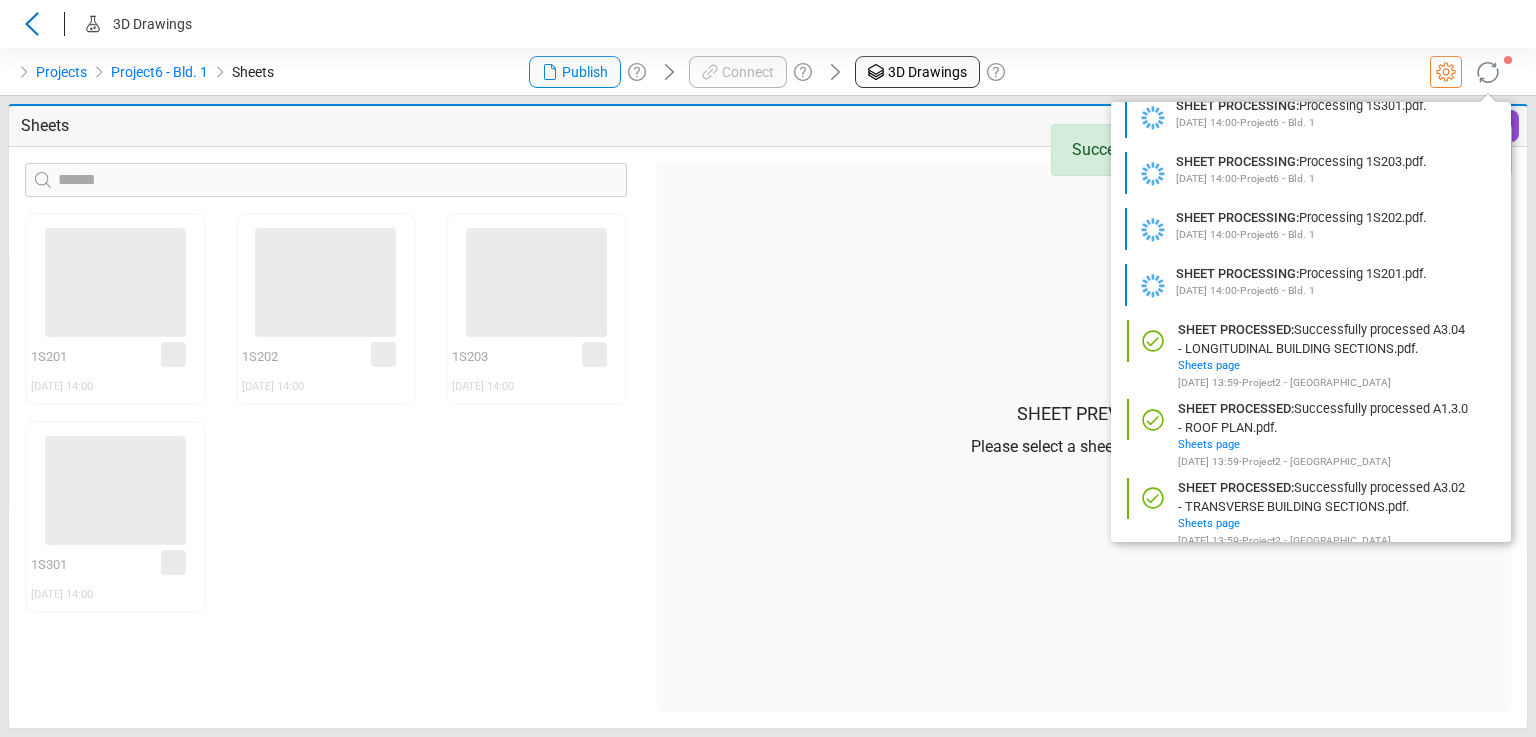 scroll, scrollTop: 0, scrollLeft: 0, axis: both 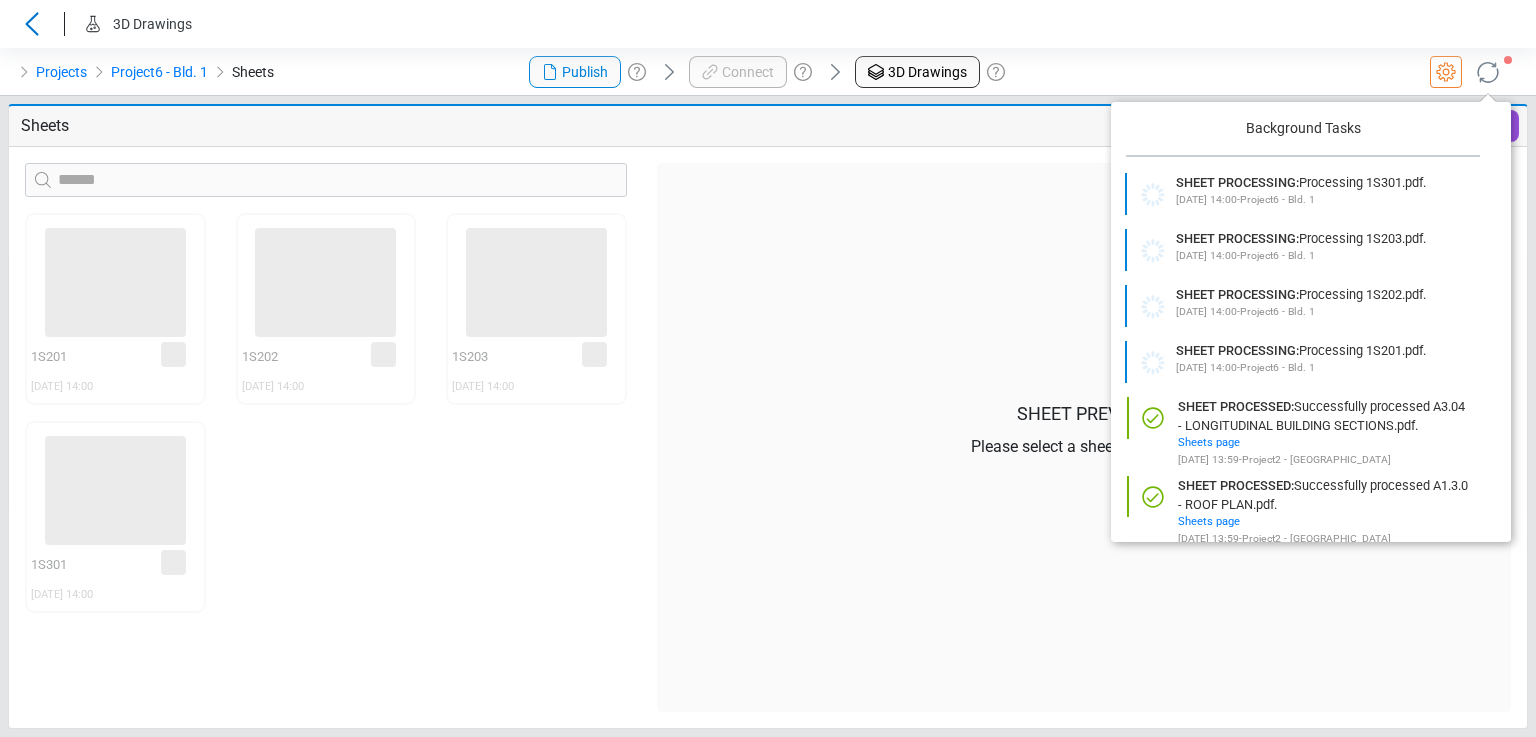 click on "‌ 1S201 07/01/2025 14:00 ‌ ‌ 1S202 07/01/2025 14:00 ‌ ‌ 1S203 07/01/2025 14:00 ‌ ‌ 1S301 07/01/2025 14:00 ‌" 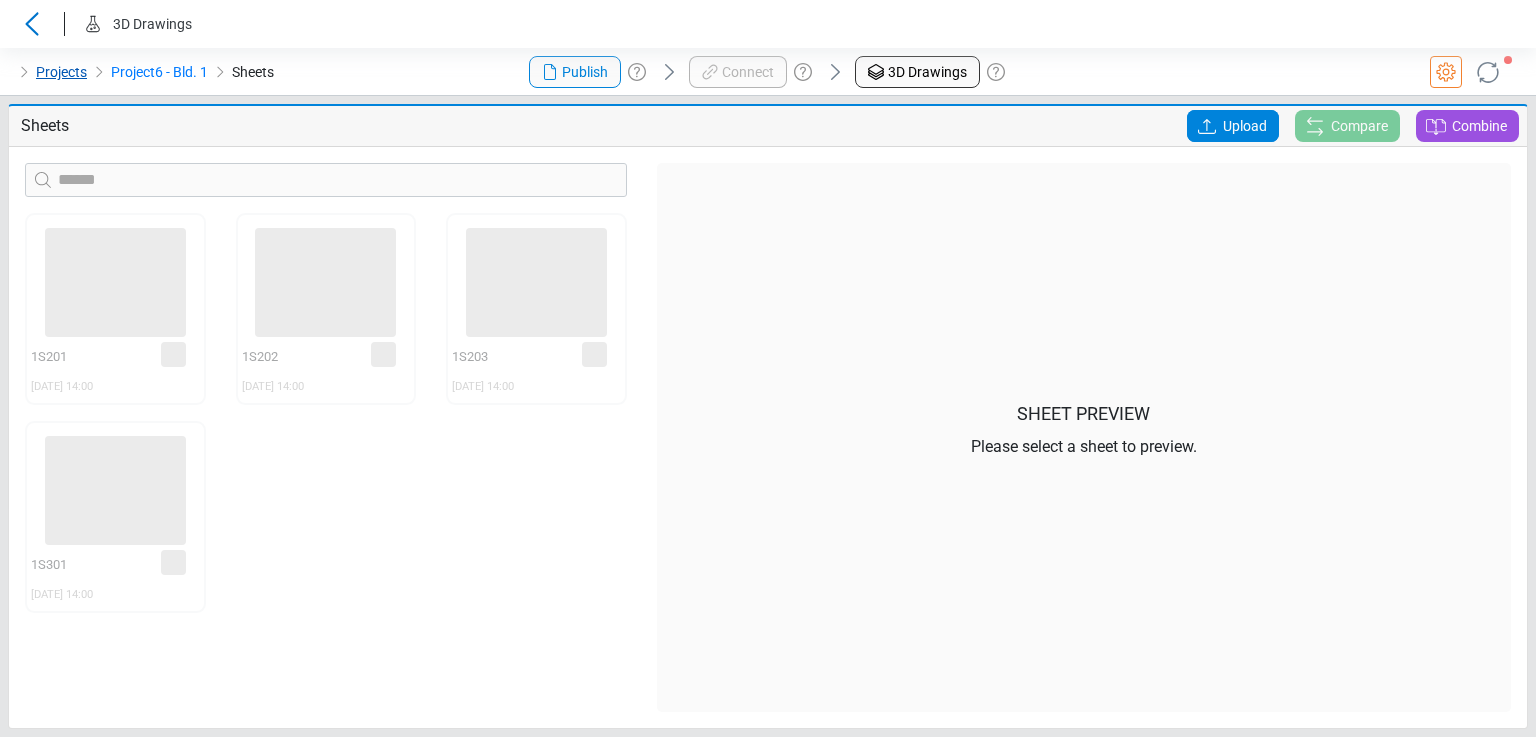 click on "Projects" at bounding box center (61, 72) 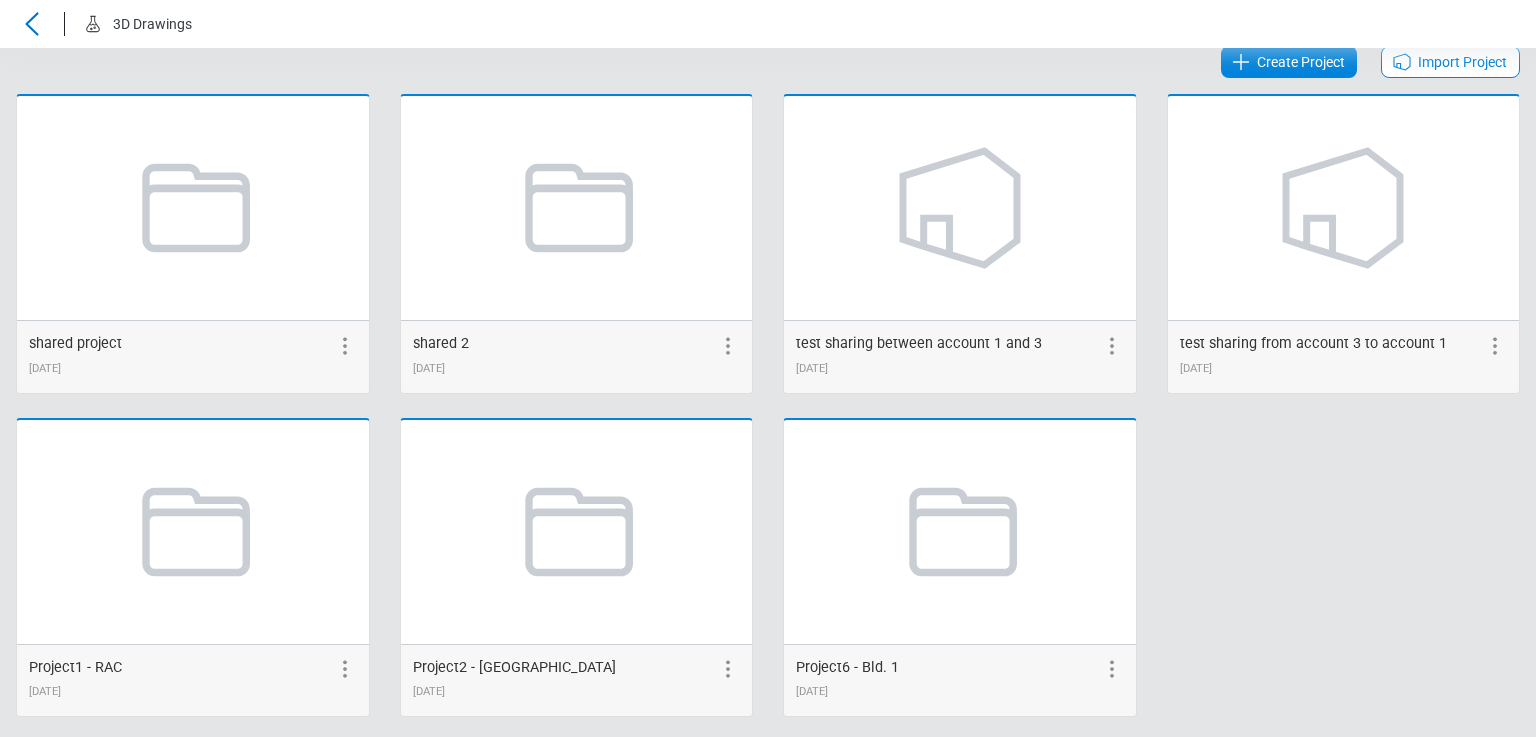 scroll, scrollTop: 85, scrollLeft: 0, axis: vertical 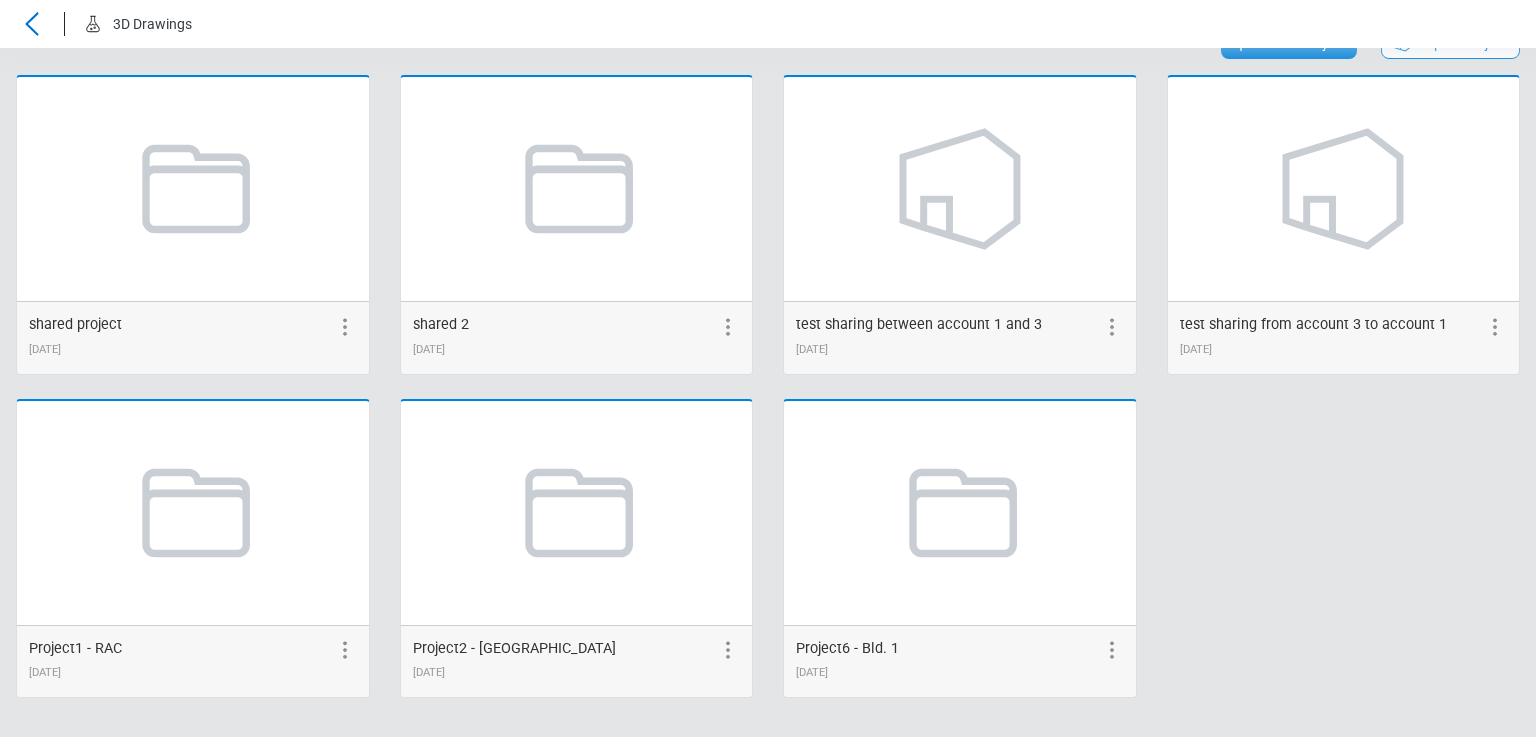 drag, startPoint x: 788, startPoint y: 644, endPoint x: 890, endPoint y: 645, distance: 102.0049 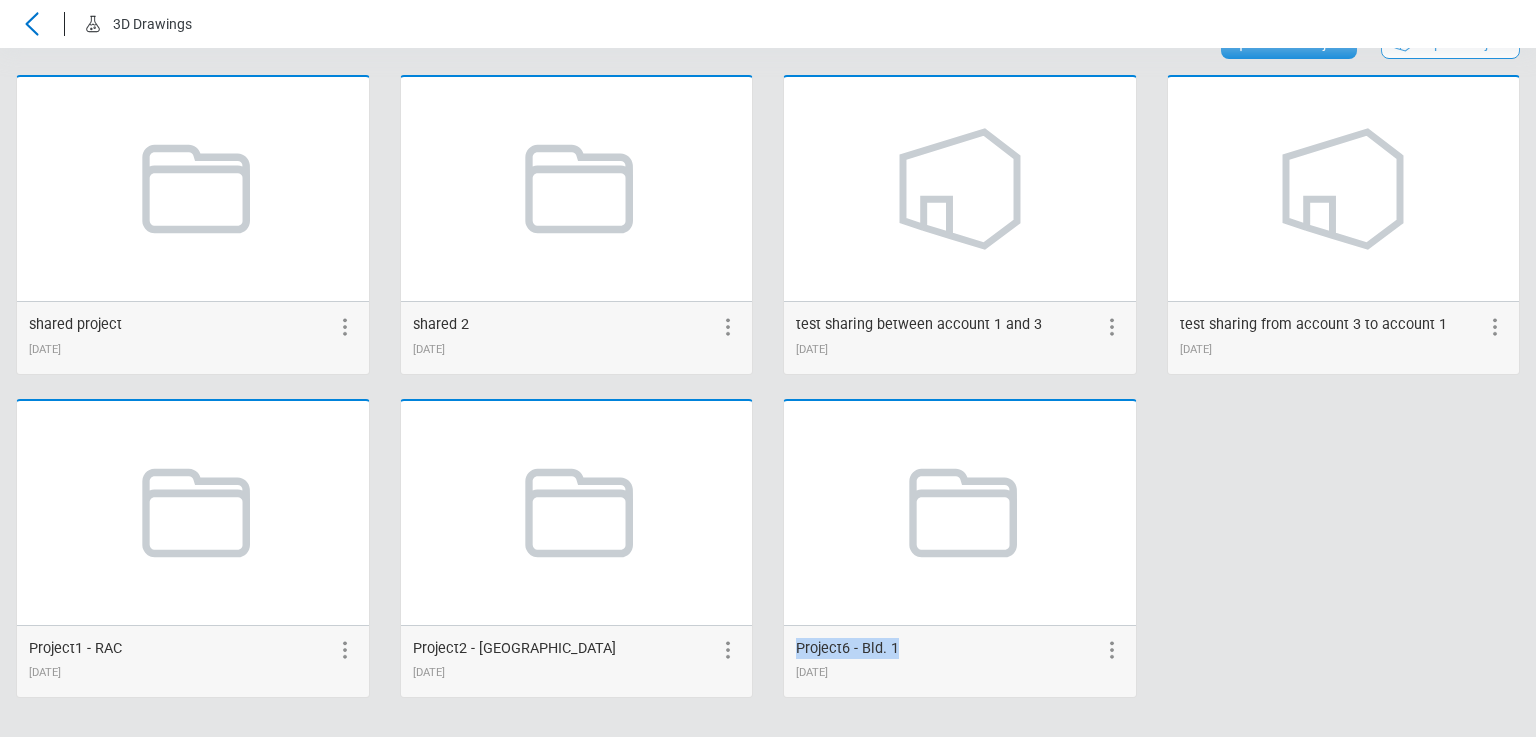 drag, startPoint x: 887, startPoint y: 645, endPoint x: 792, endPoint y: 643, distance: 95.02105 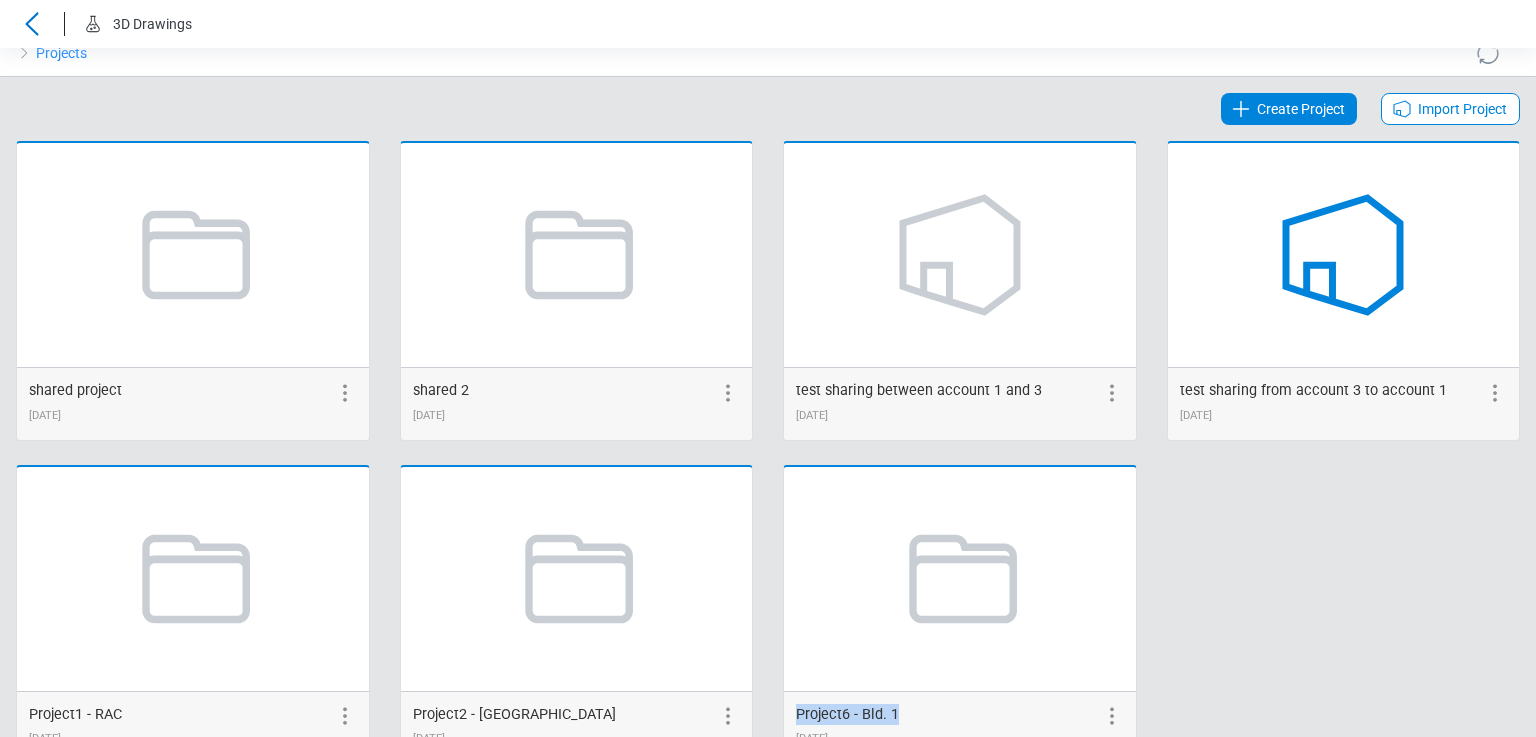 scroll, scrollTop: 0, scrollLeft: 0, axis: both 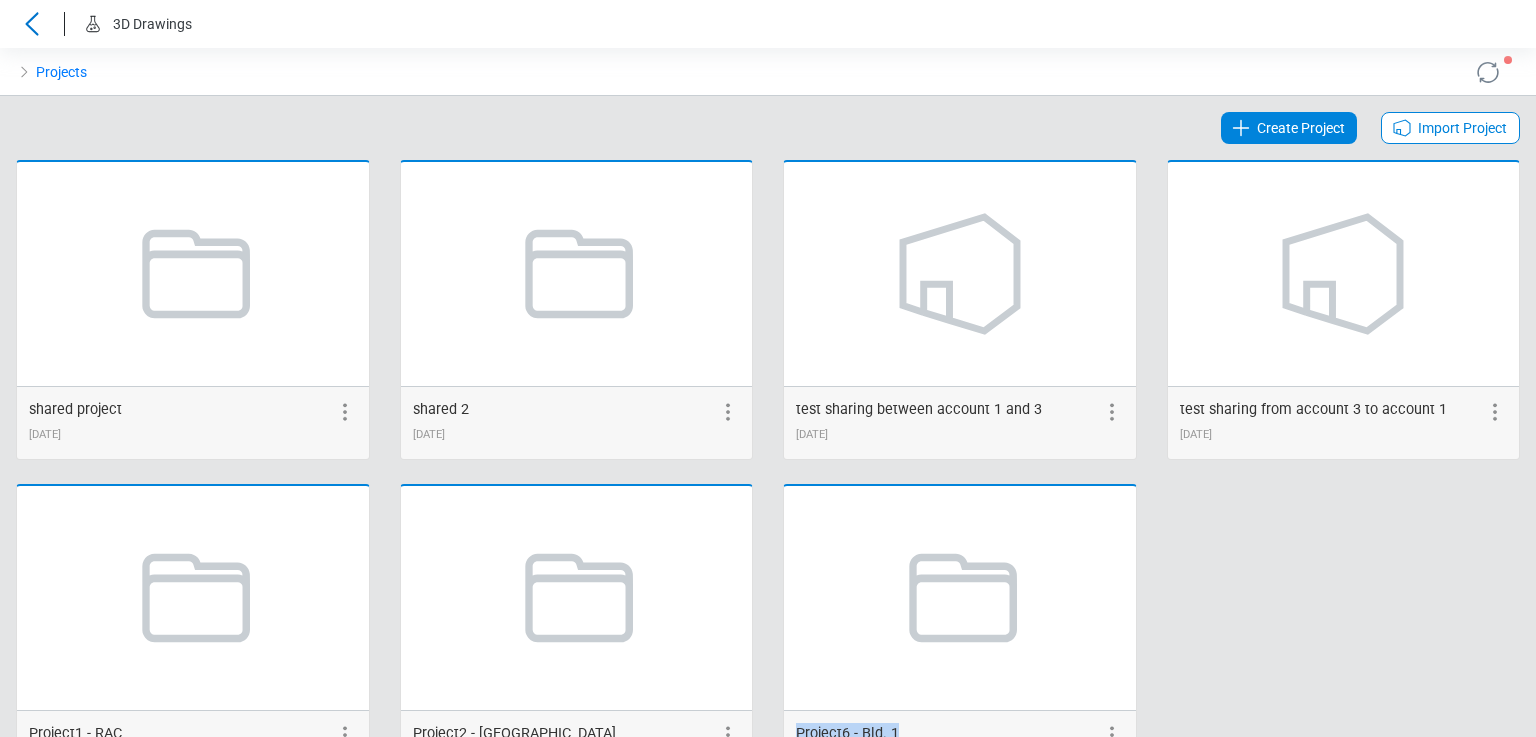 click on "Create Project" at bounding box center [1301, 128] 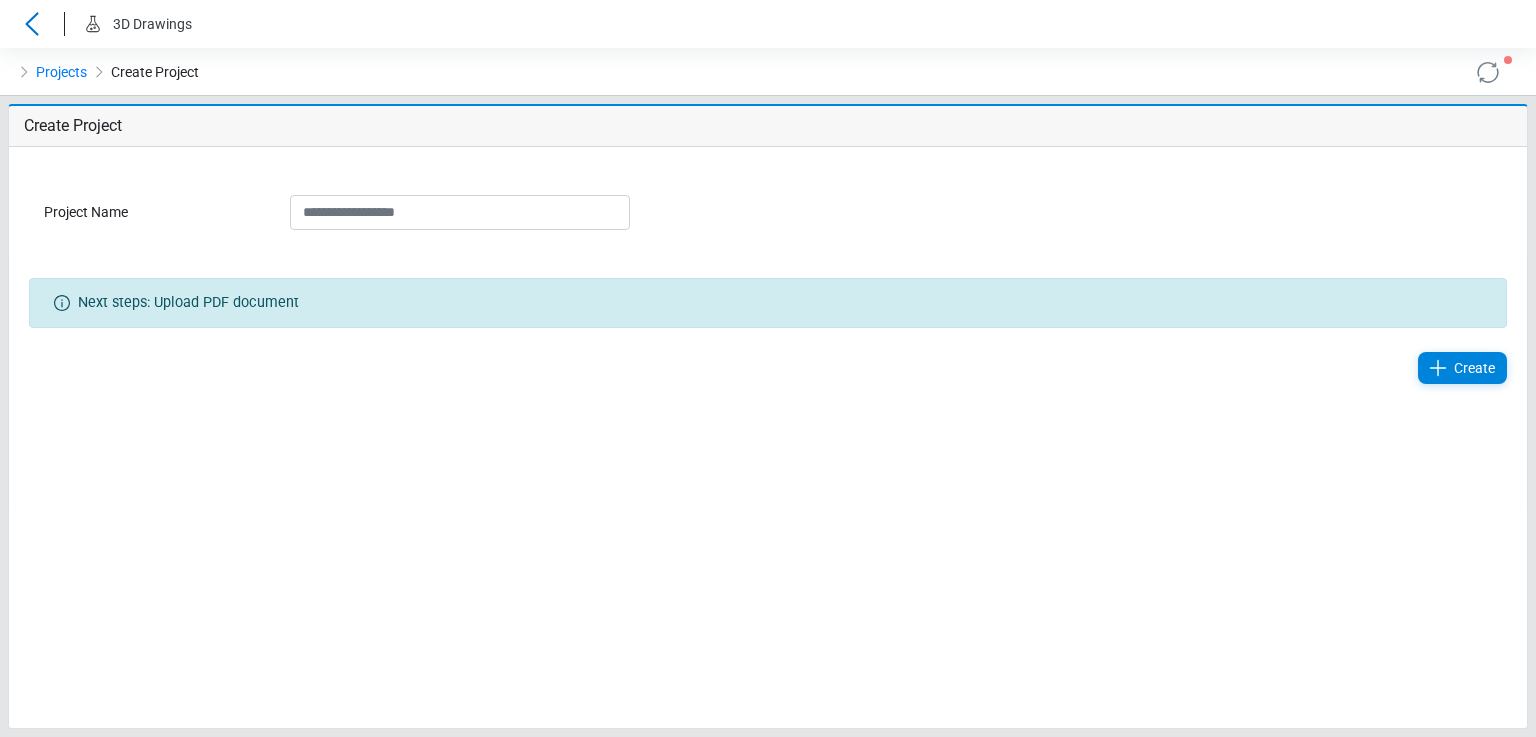 click on "Project Name" at bounding box center [460, 212] 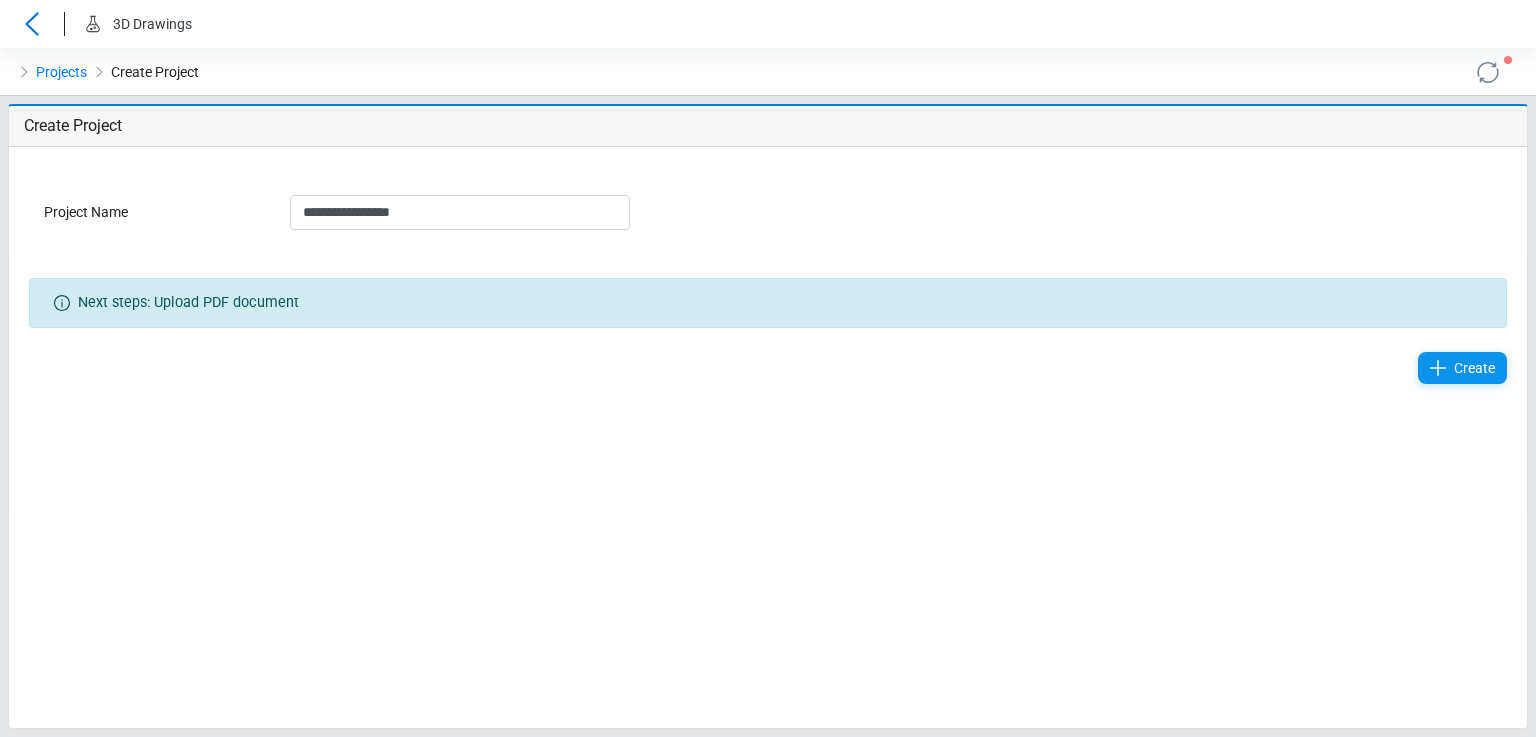 type on "**********" 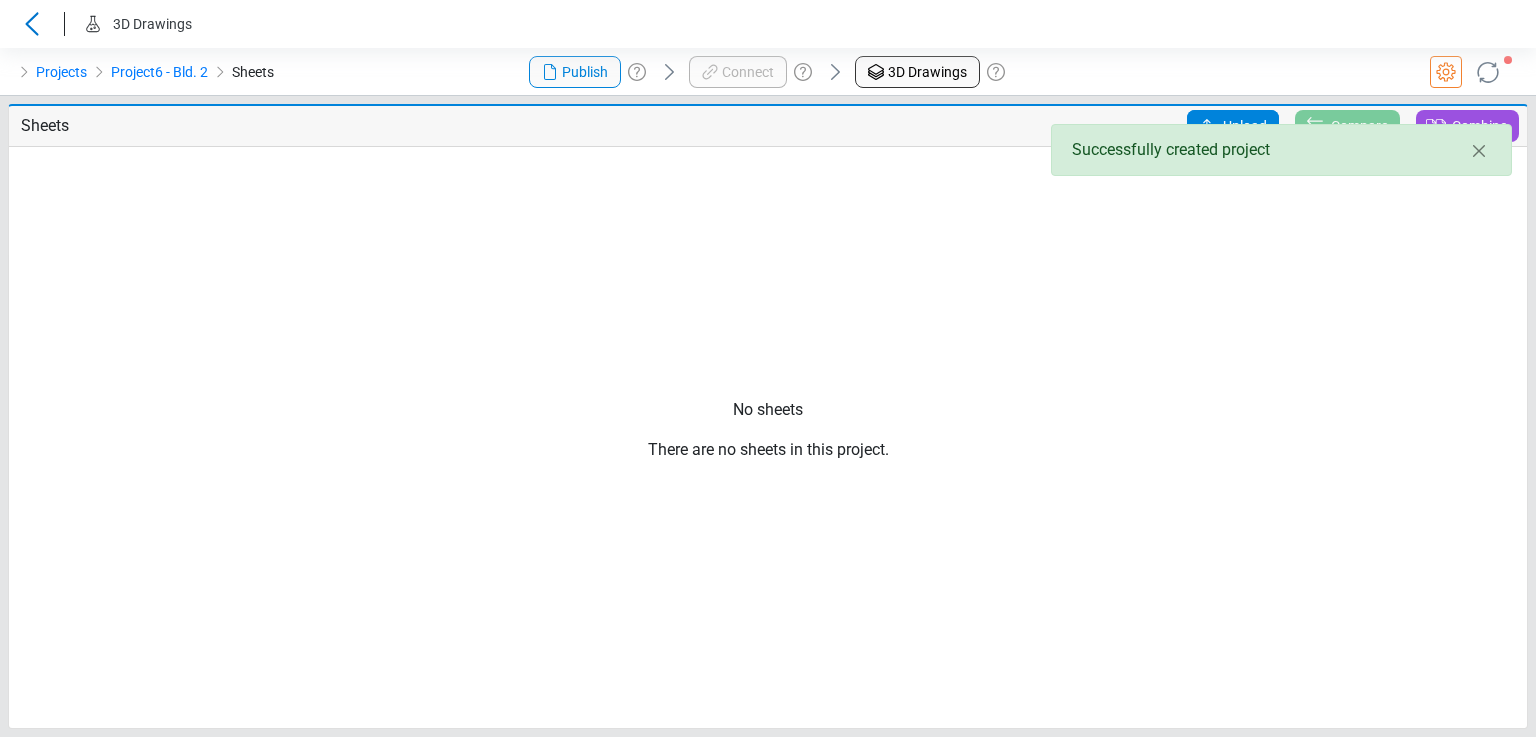 click on "Upload" at bounding box center (1245, 126) 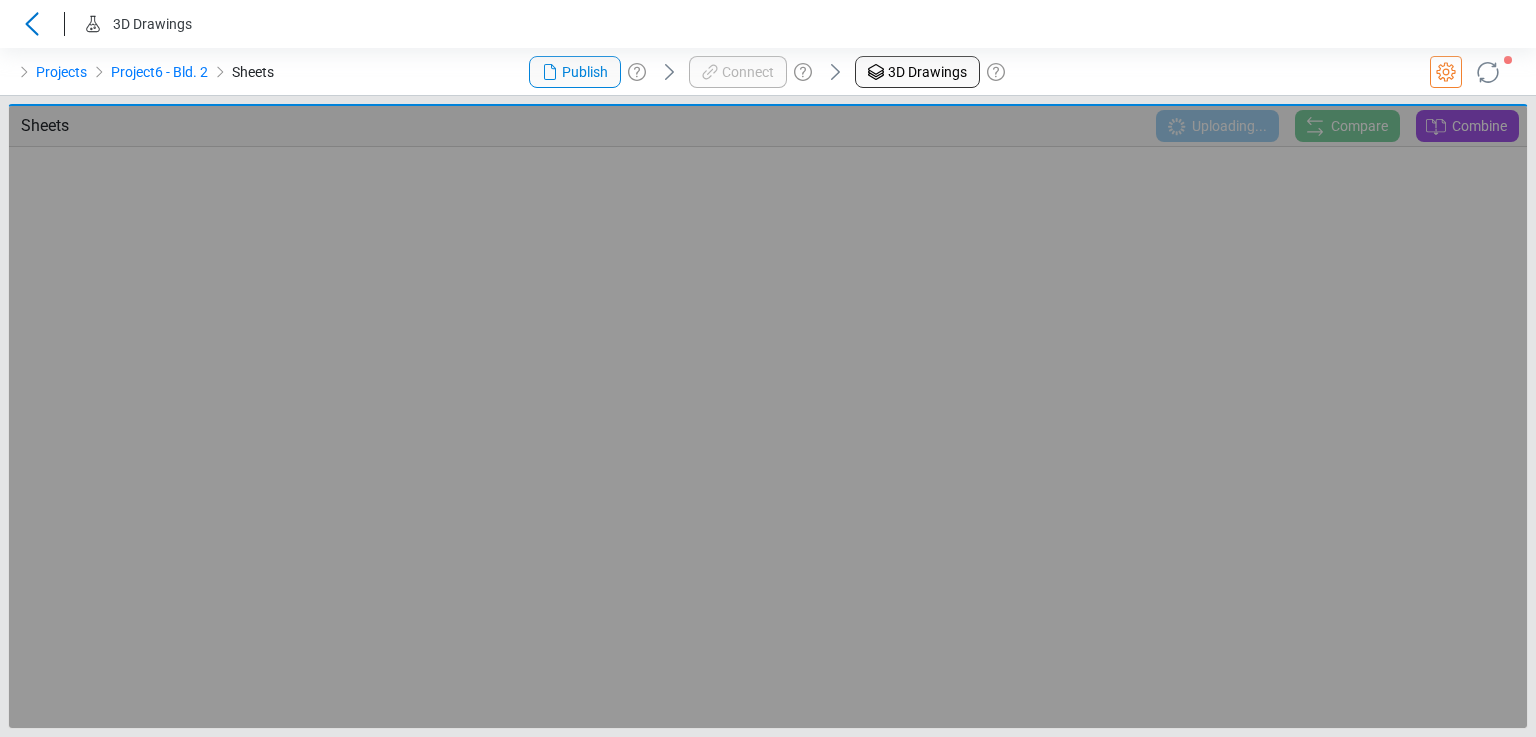 click 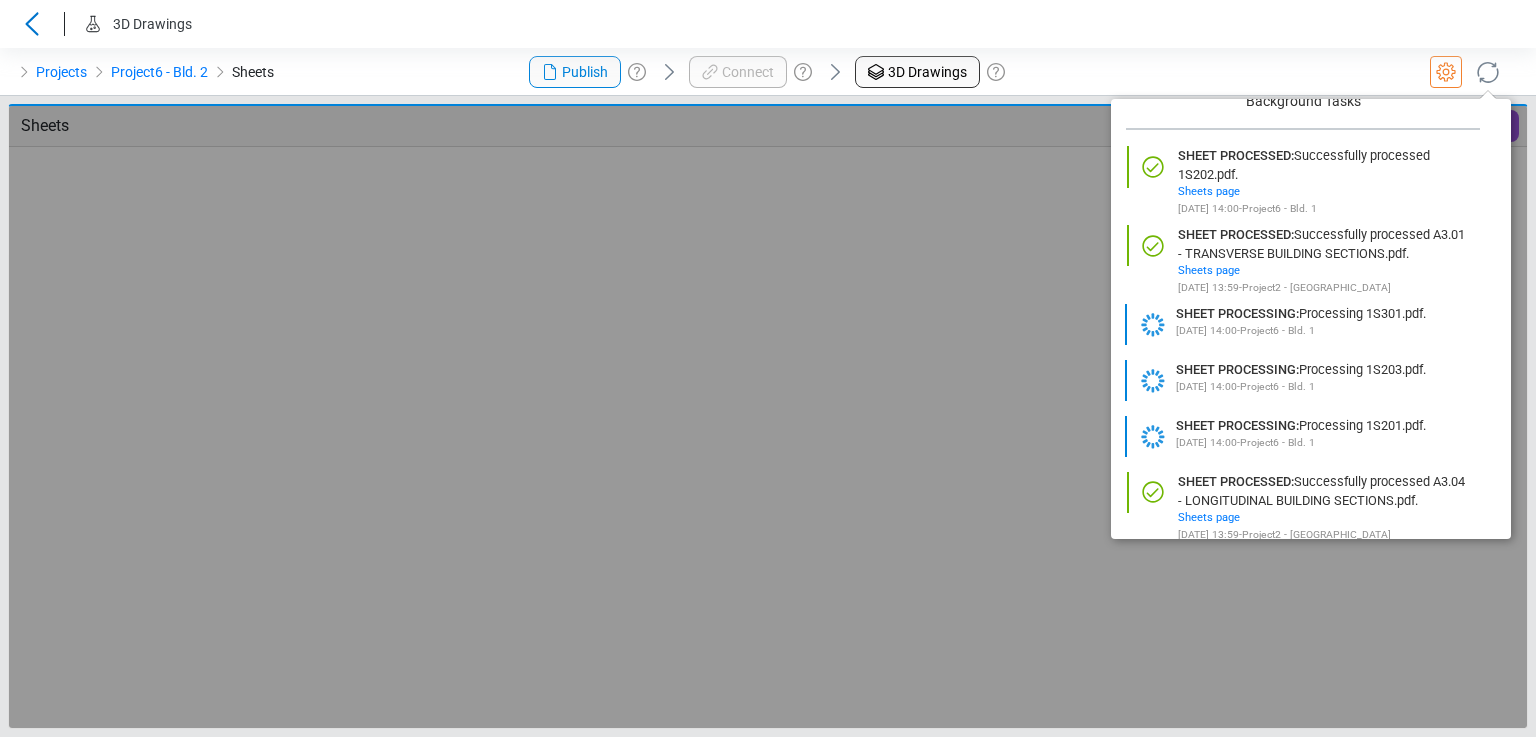 scroll, scrollTop: 0, scrollLeft: 0, axis: both 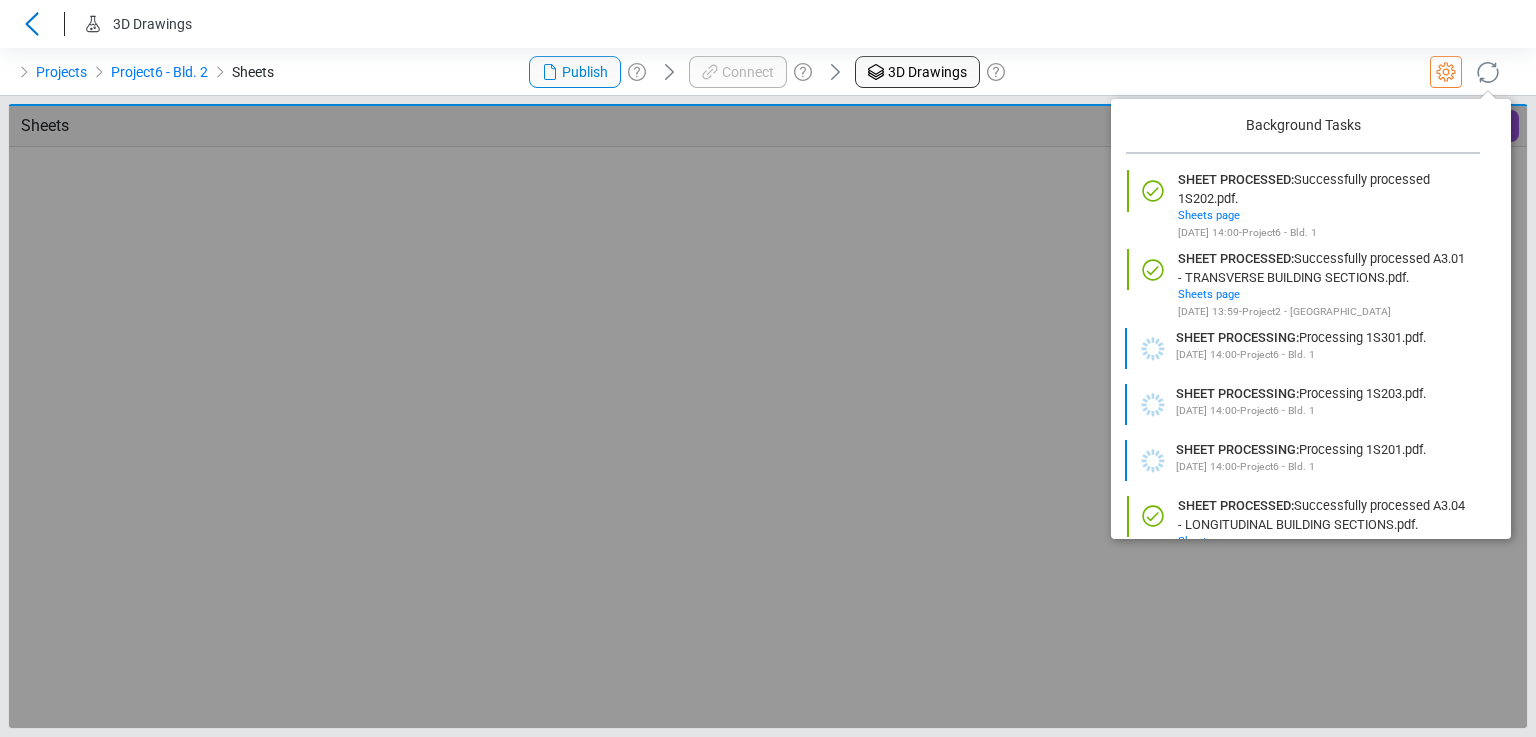 click on "Loading... Loading... Loading..." at bounding box center [768, 417] 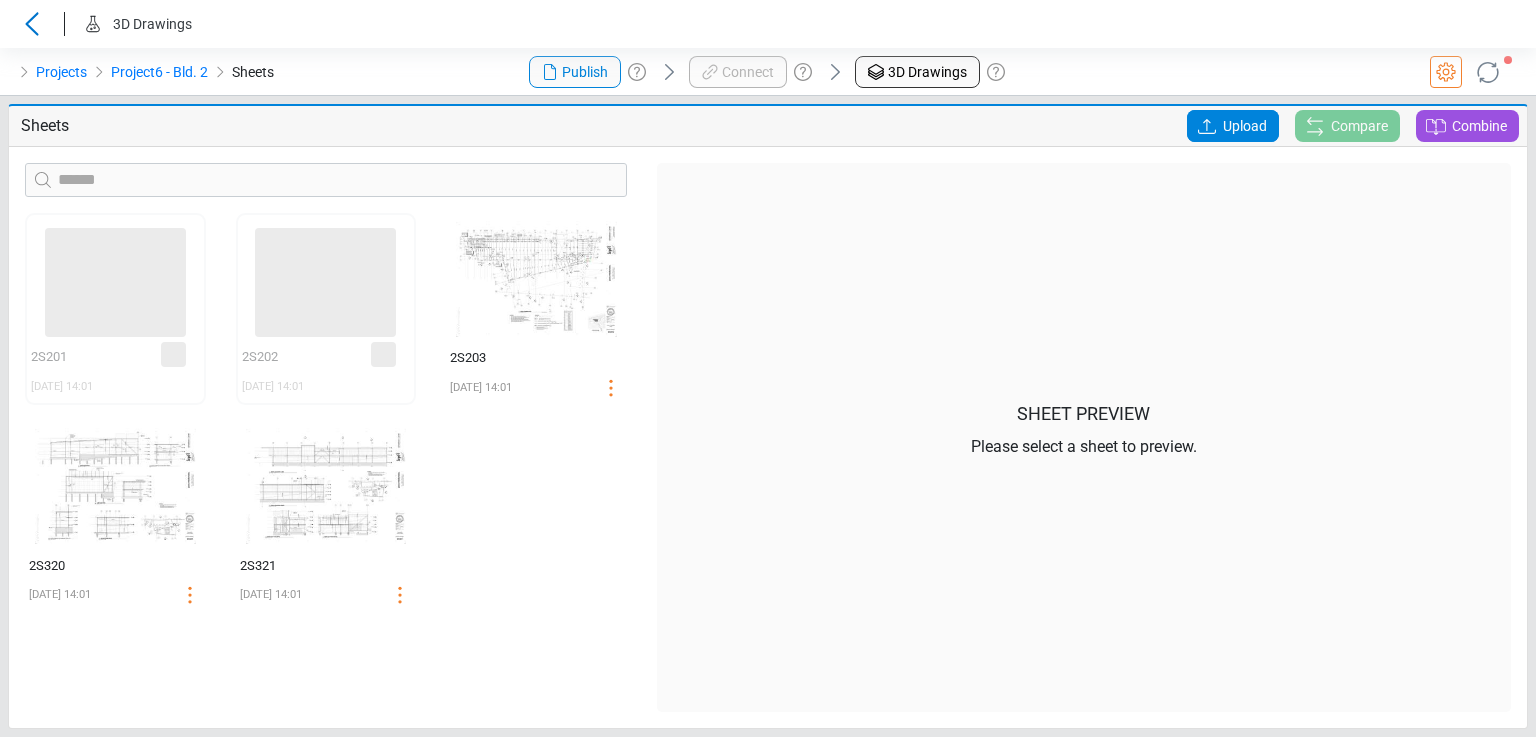 click 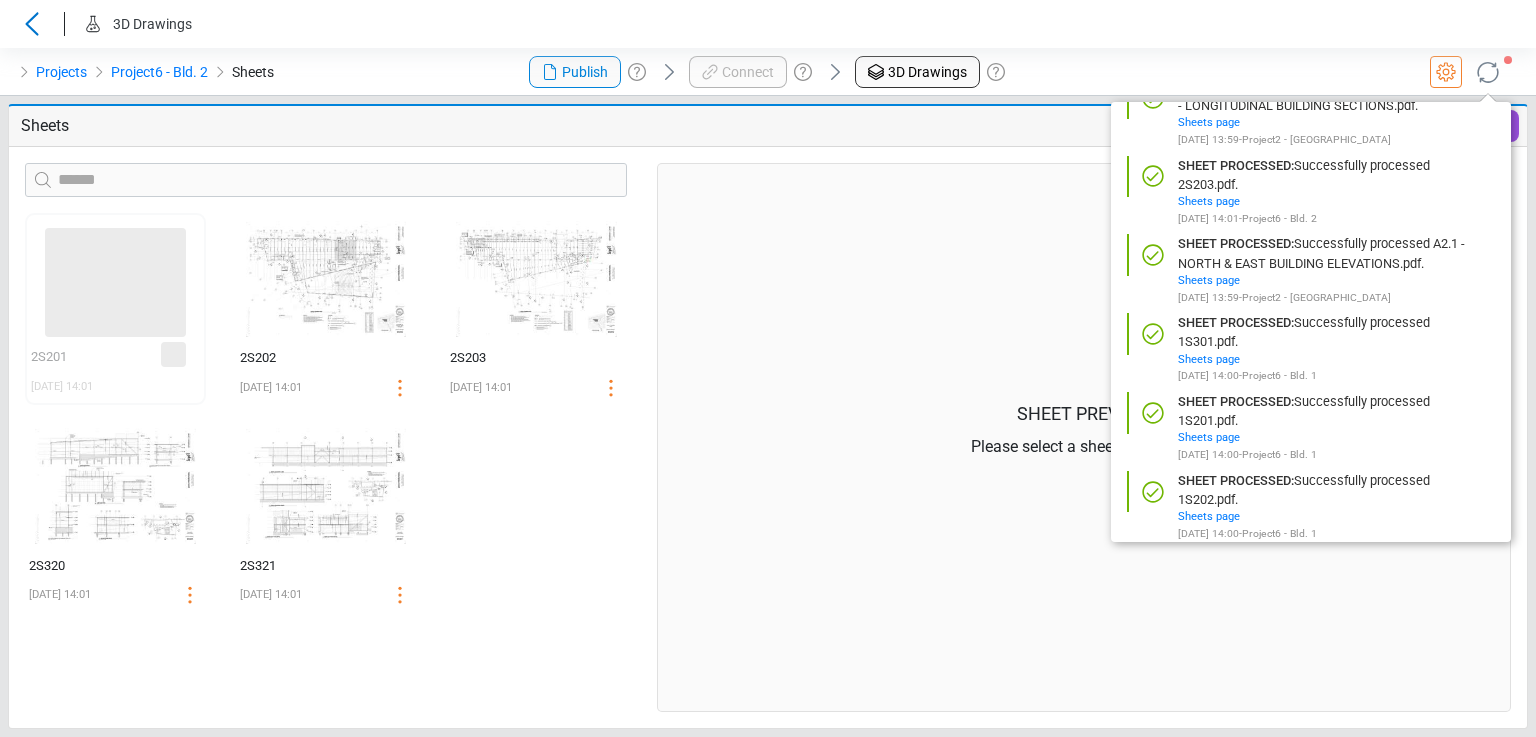 scroll, scrollTop: 0, scrollLeft: 0, axis: both 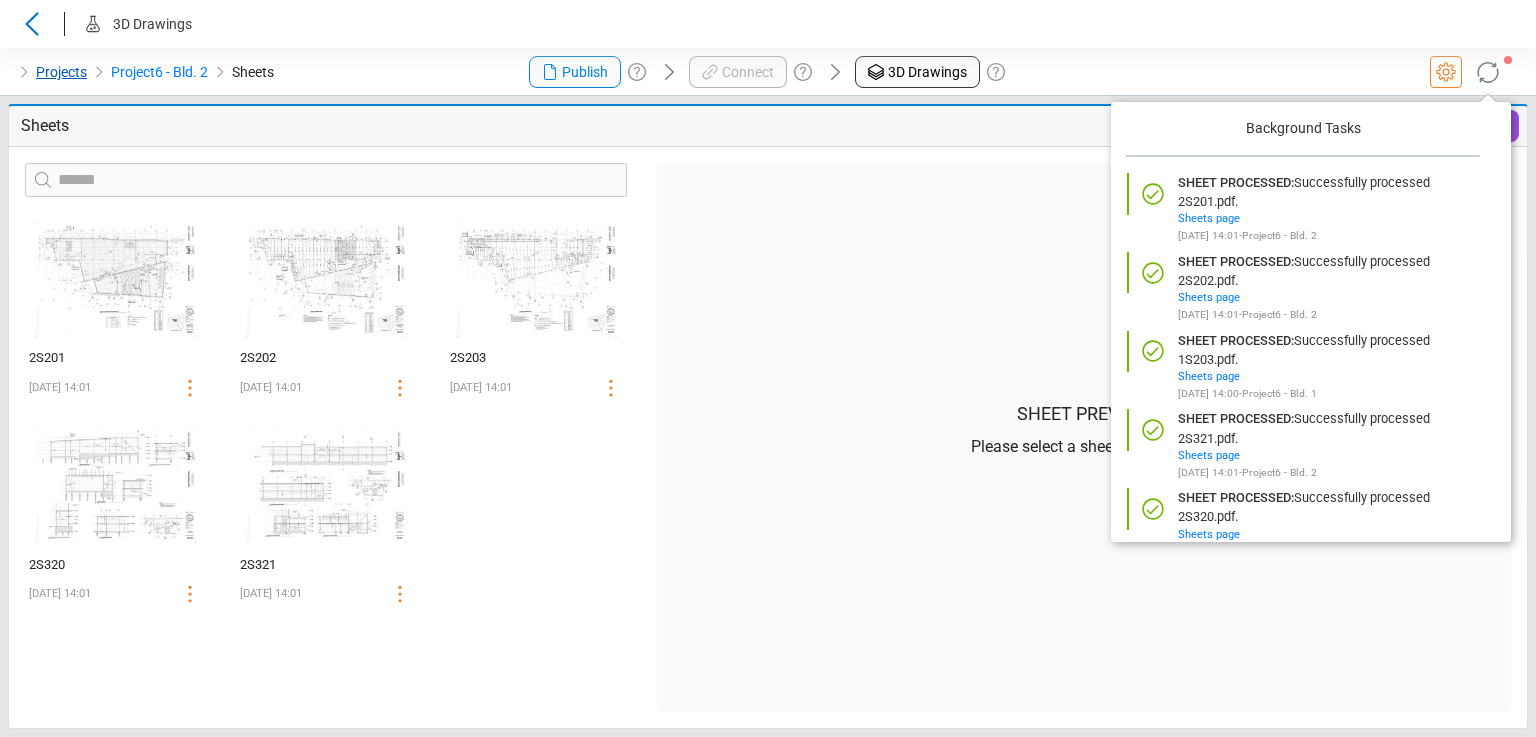 click on "Projects" at bounding box center [61, 72] 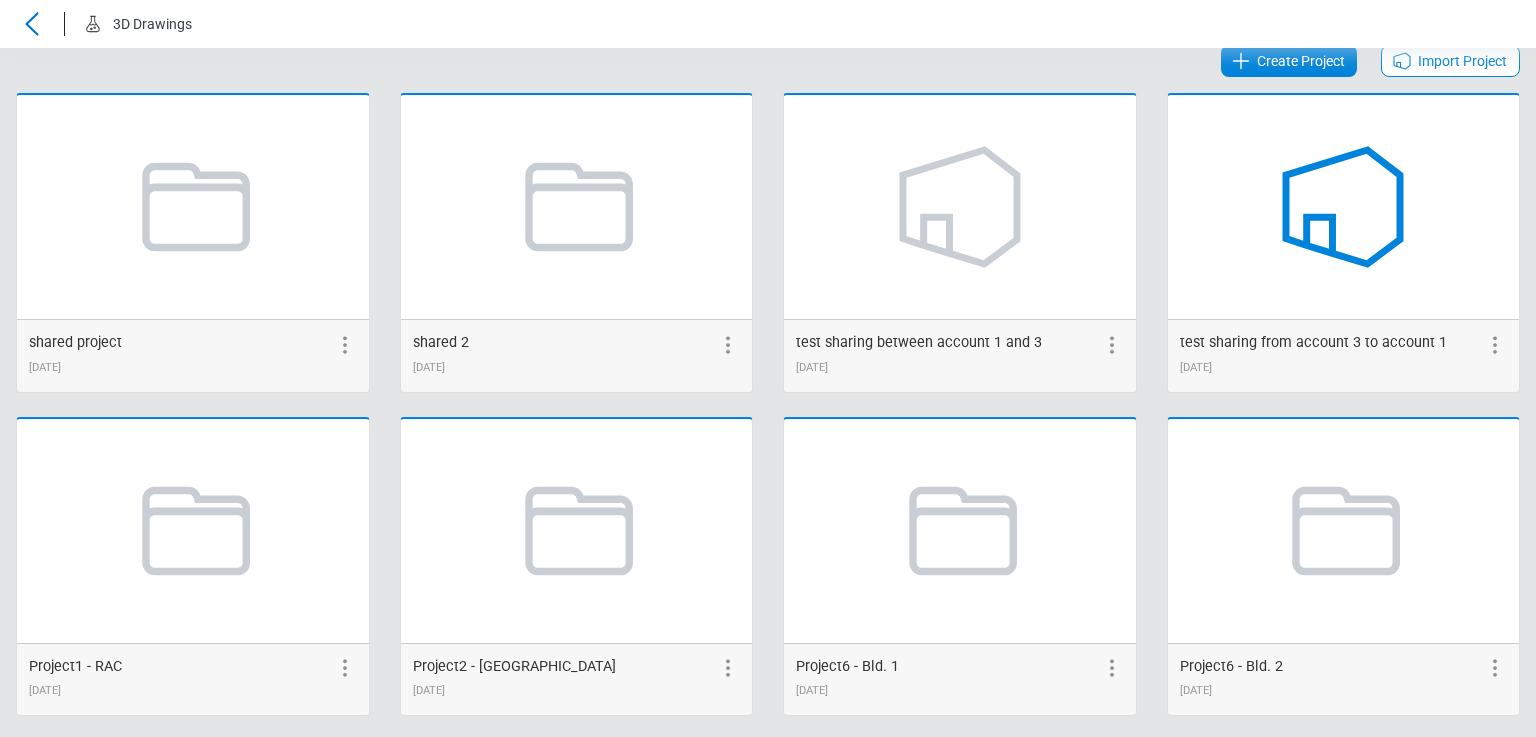 scroll, scrollTop: 85, scrollLeft: 0, axis: vertical 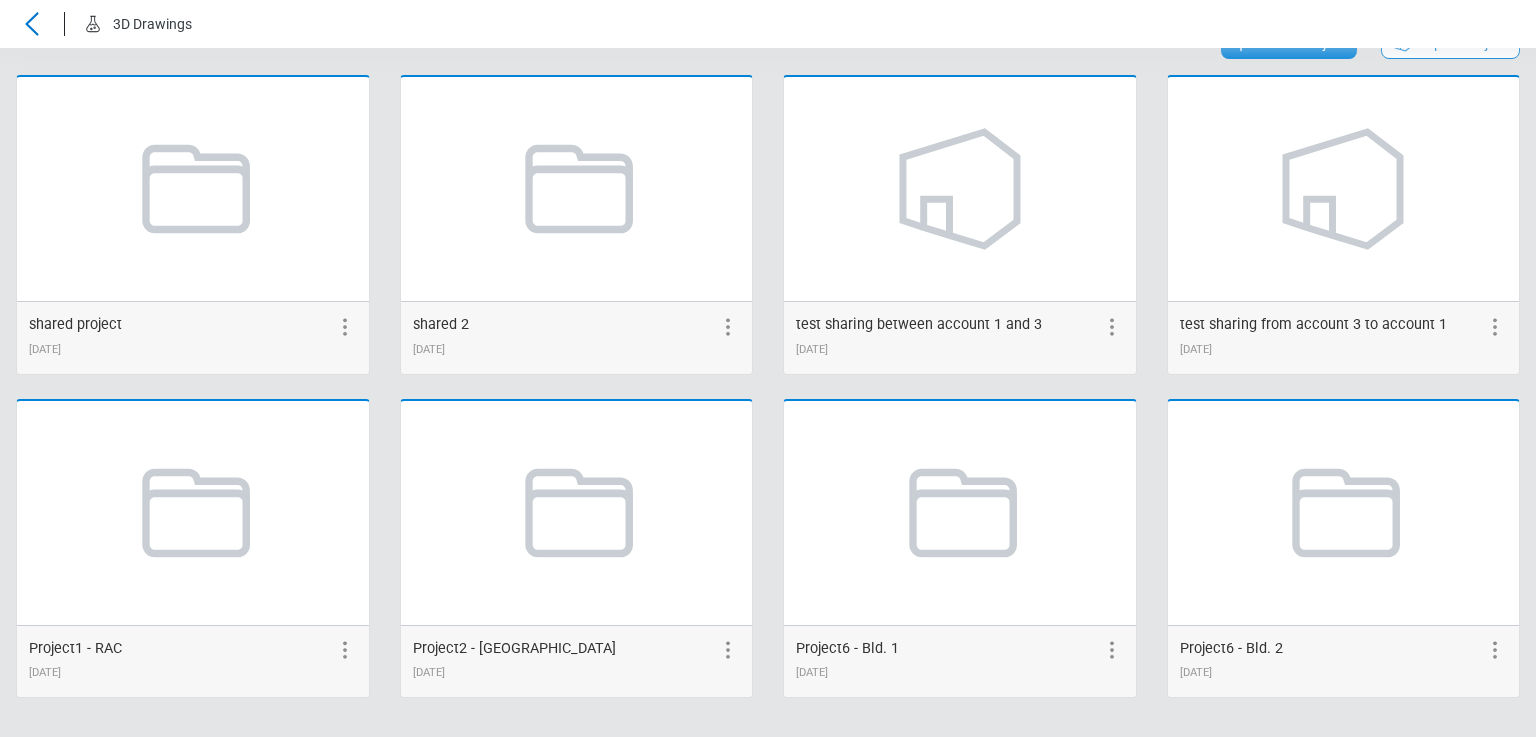 click on "Create Project" at bounding box center [1301, 43] 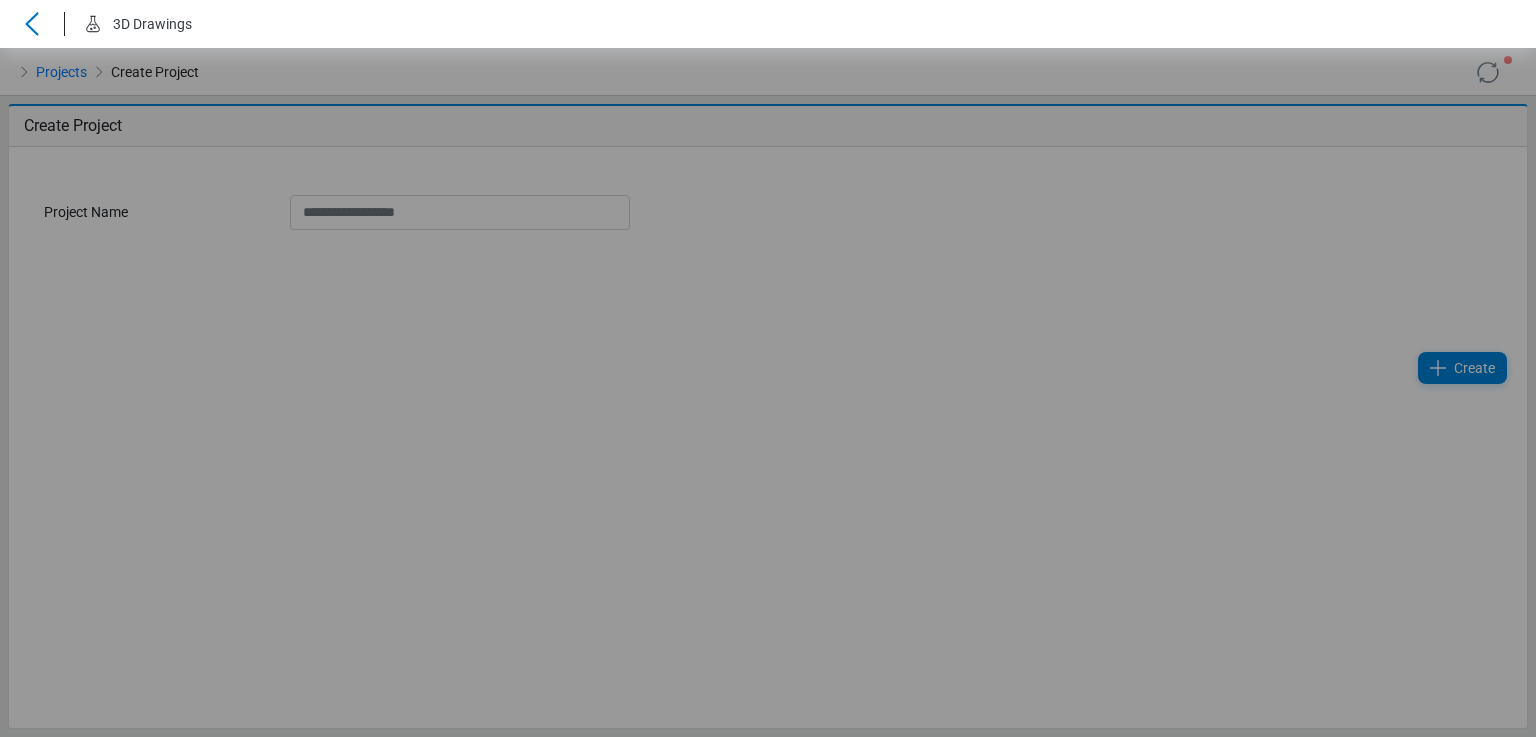 scroll, scrollTop: 0, scrollLeft: 0, axis: both 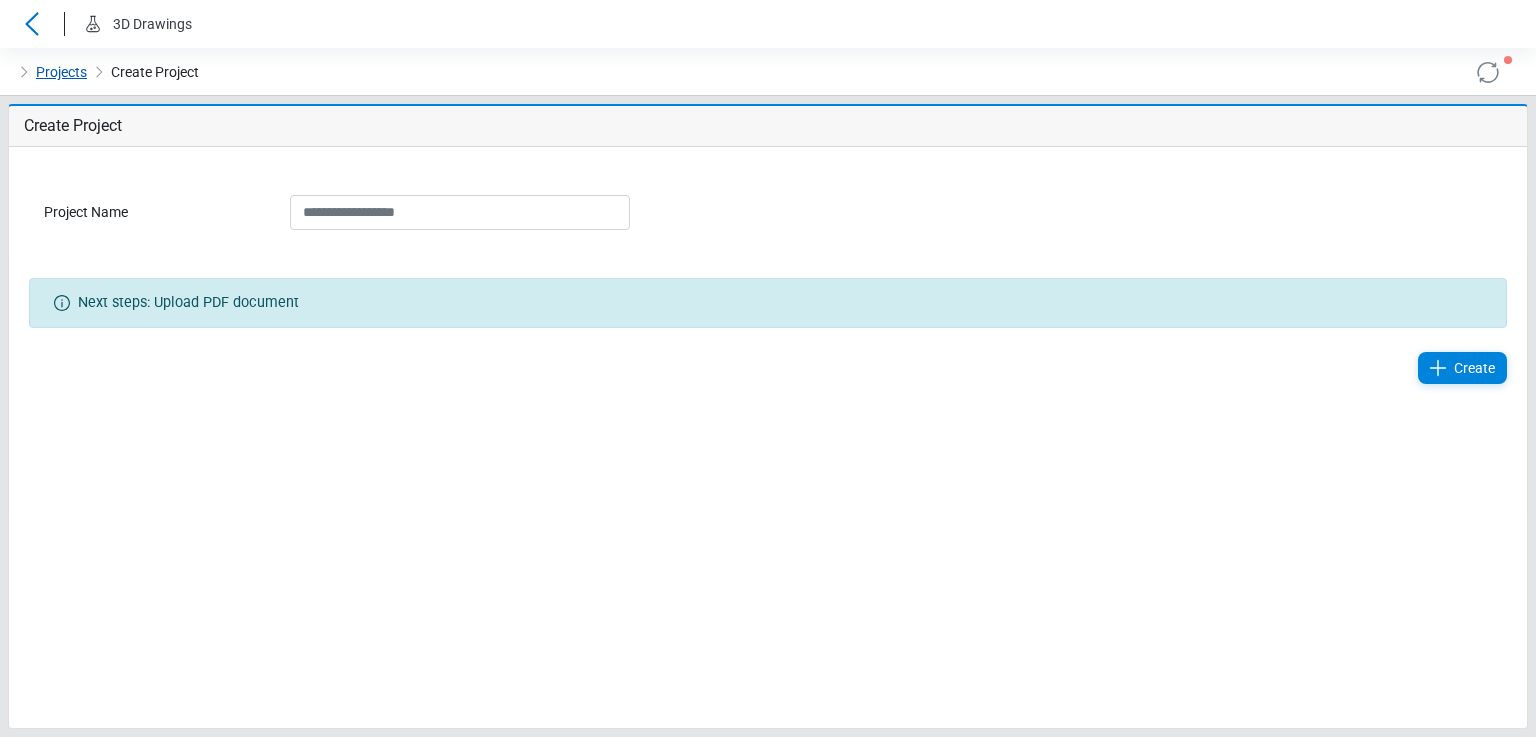 click on "Projects" at bounding box center [61, 72] 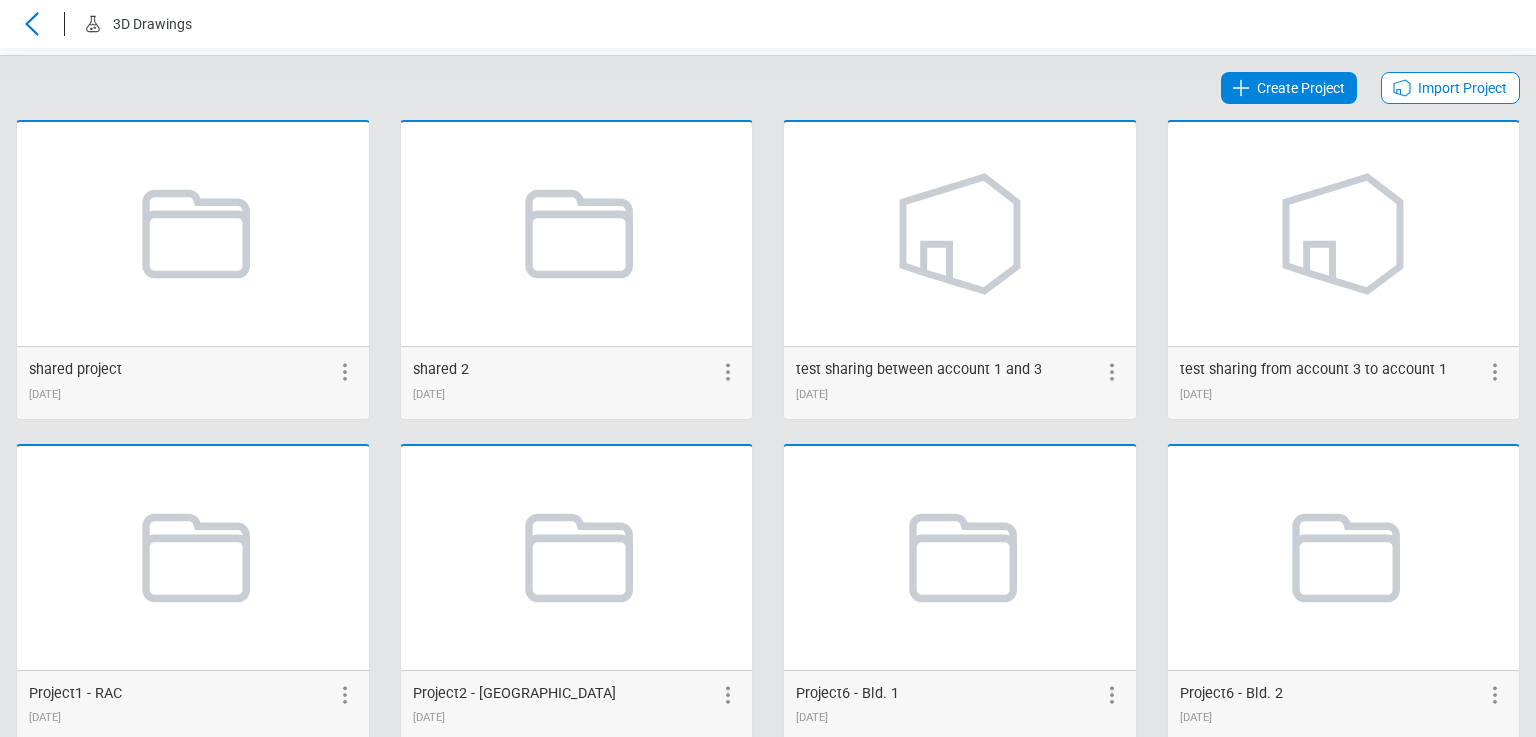 scroll, scrollTop: 85, scrollLeft: 0, axis: vertical 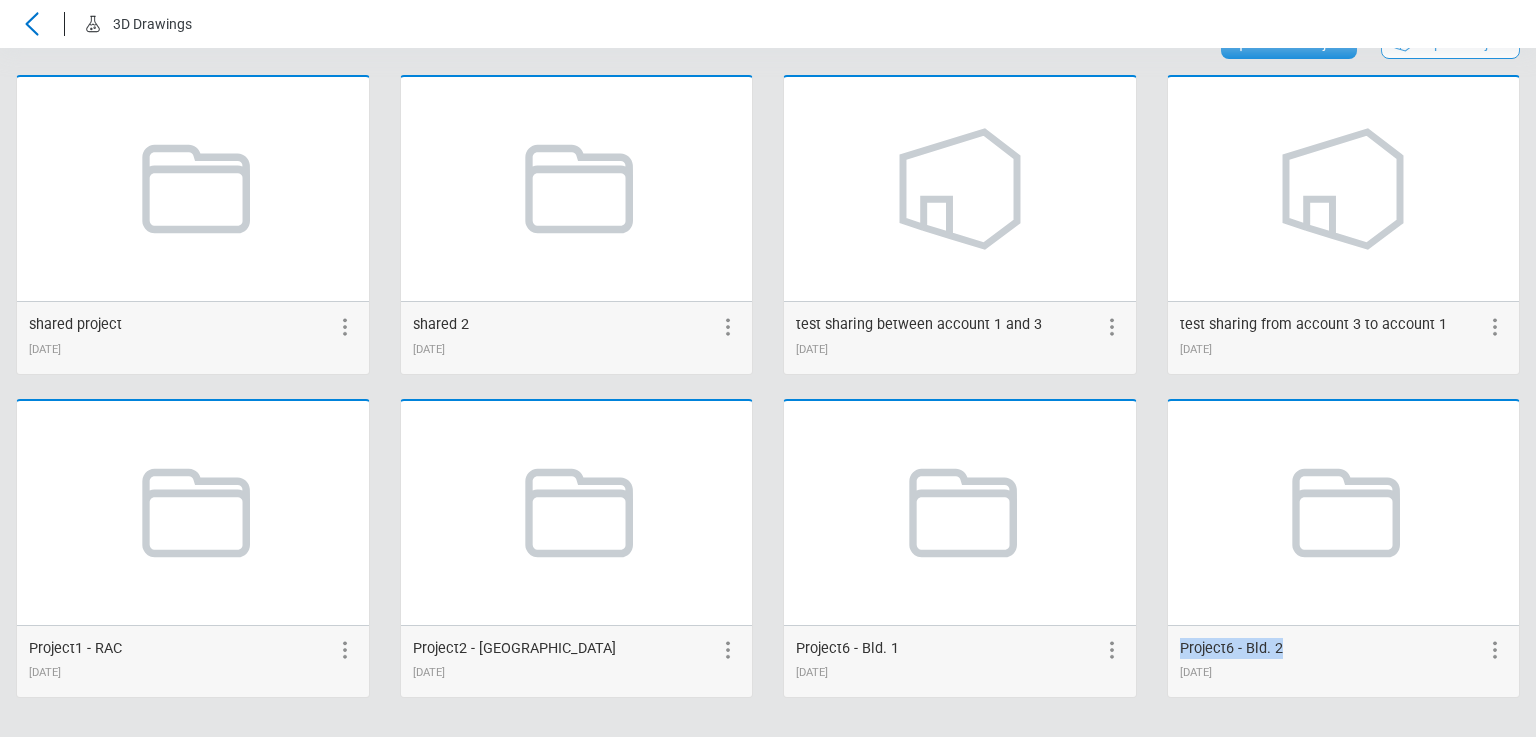drag, startPoint x: 1170, startPoint y: 649, endPoint x: 1266, endPoint y: 650, distance: 96.00521 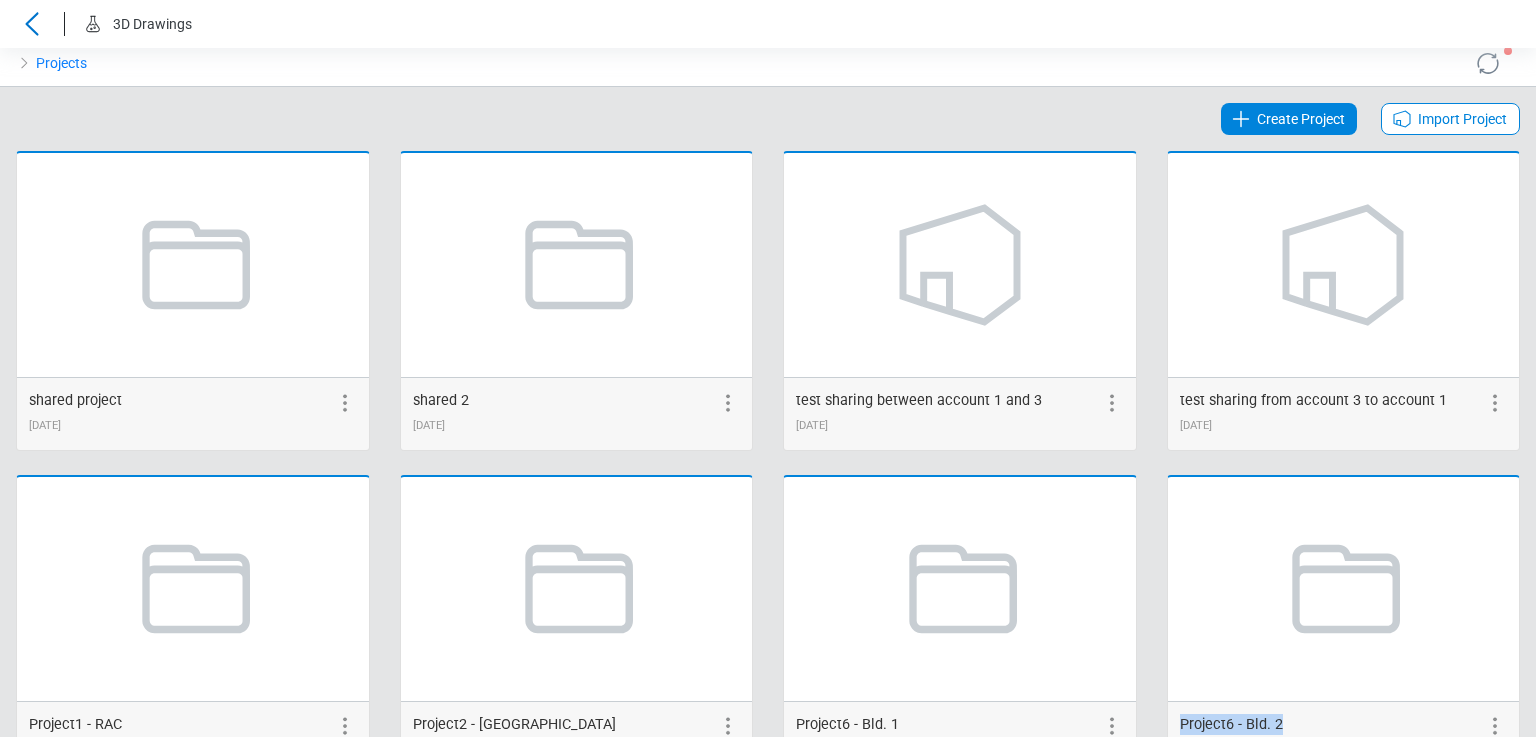 scroll, scrollTop: 0, scrollLeft: 0, axis: both 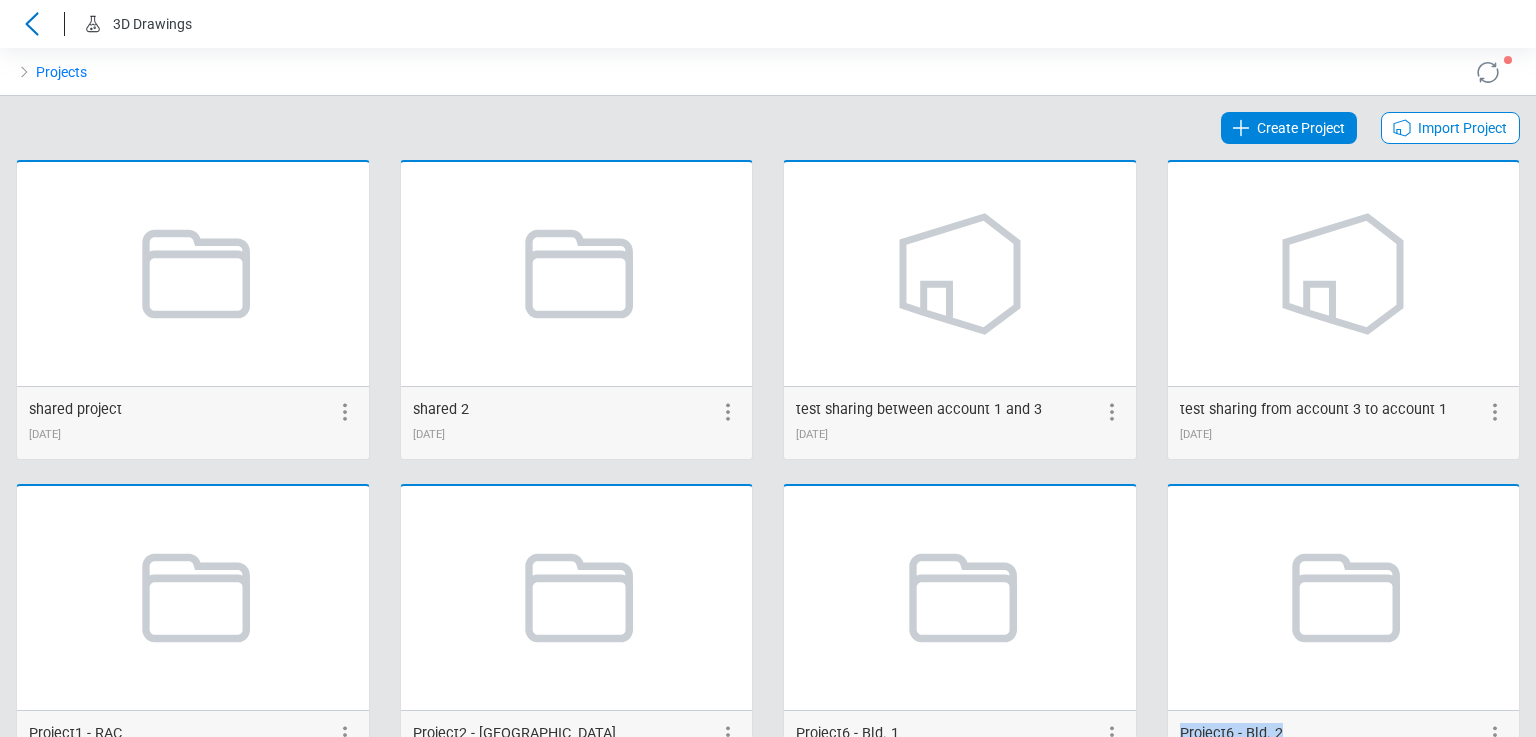 click 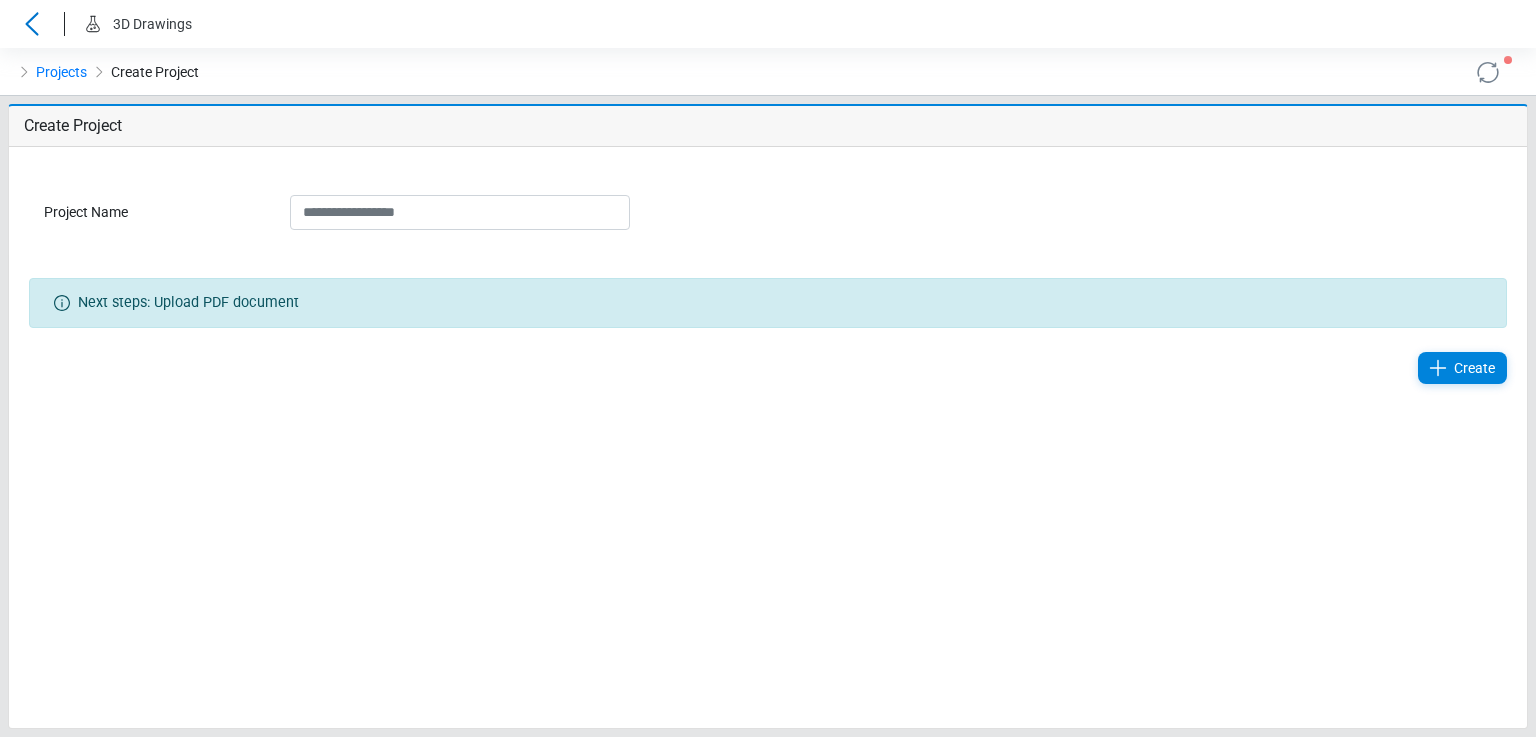click on "Project Name" at bounding box center (460, 212) 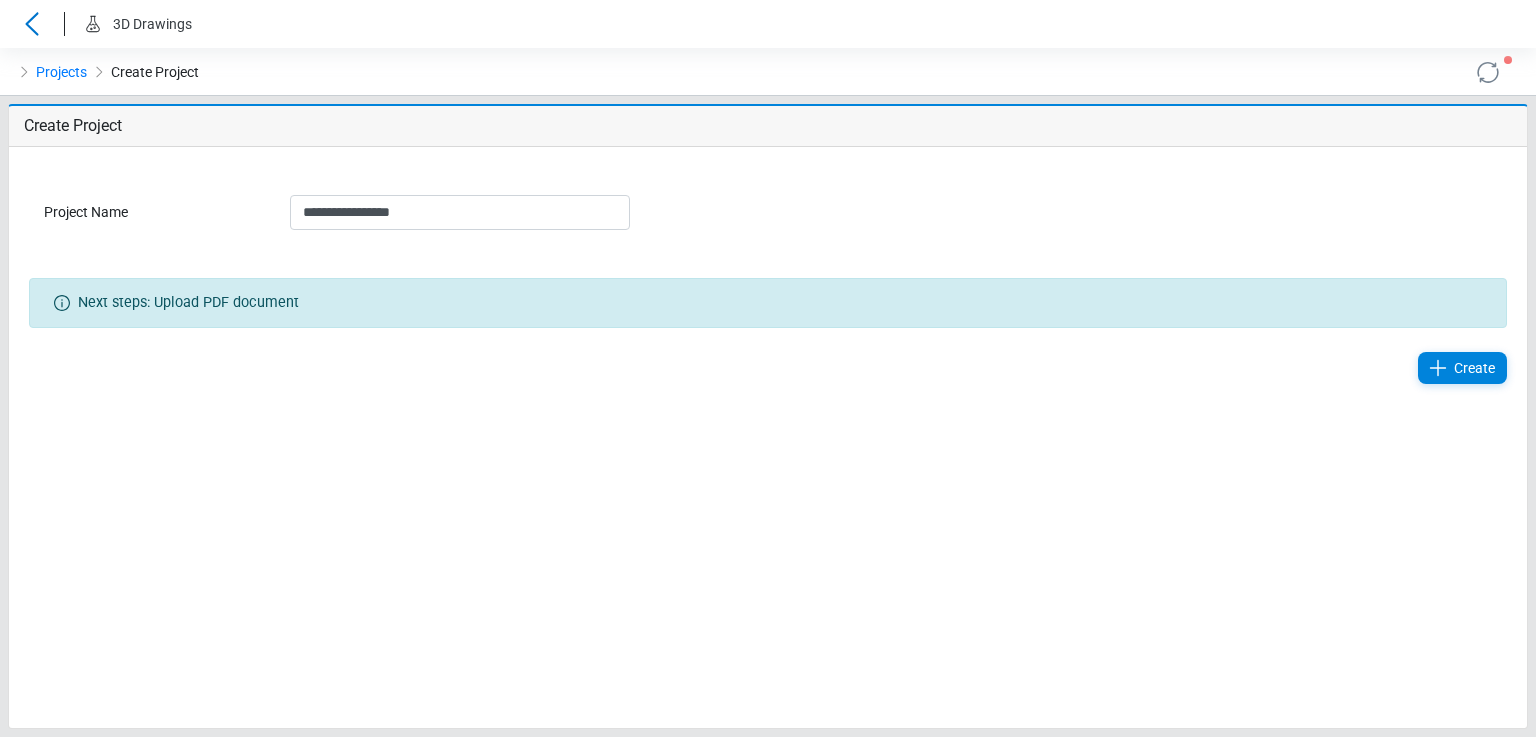 type on "**********" 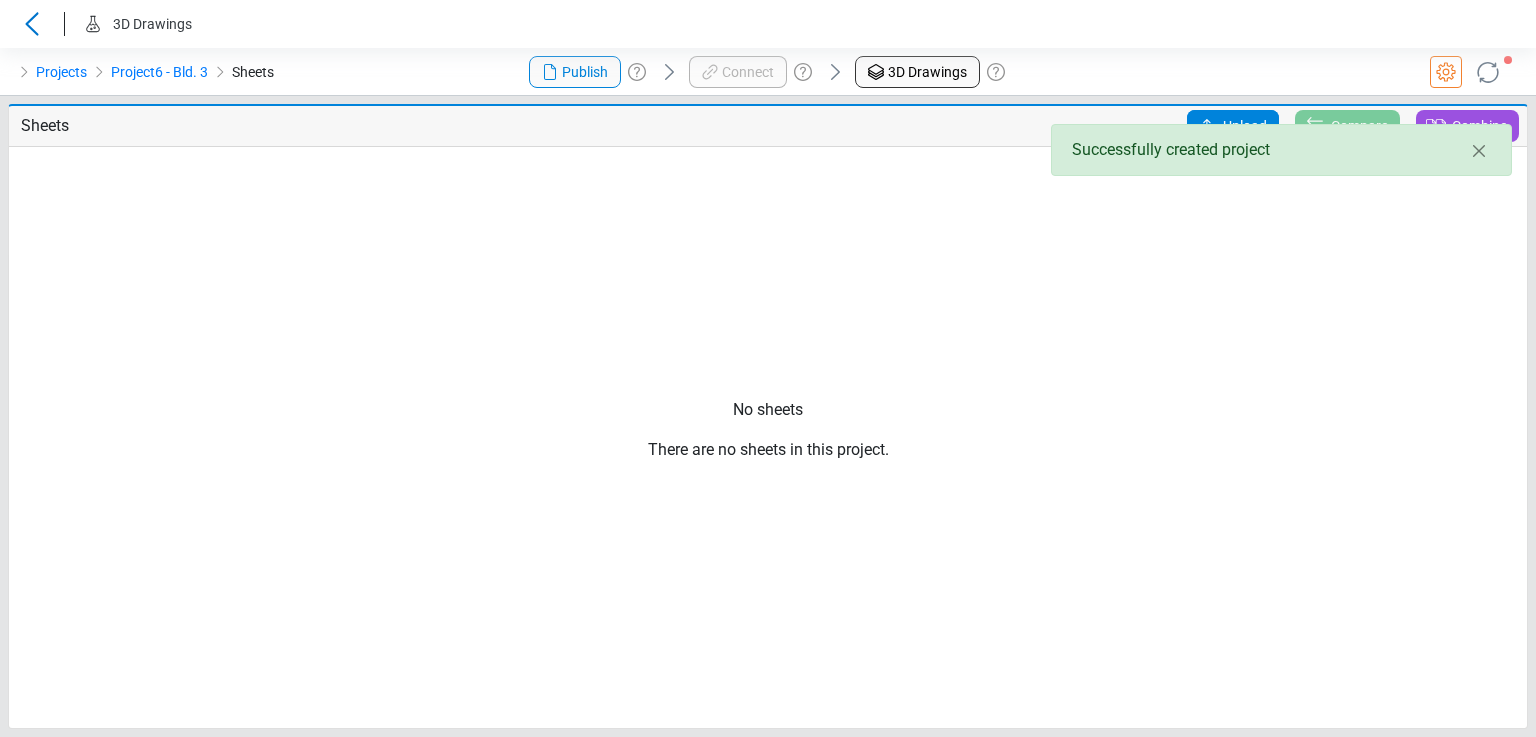 click on "Upload" at bounding box center (1245, 126) 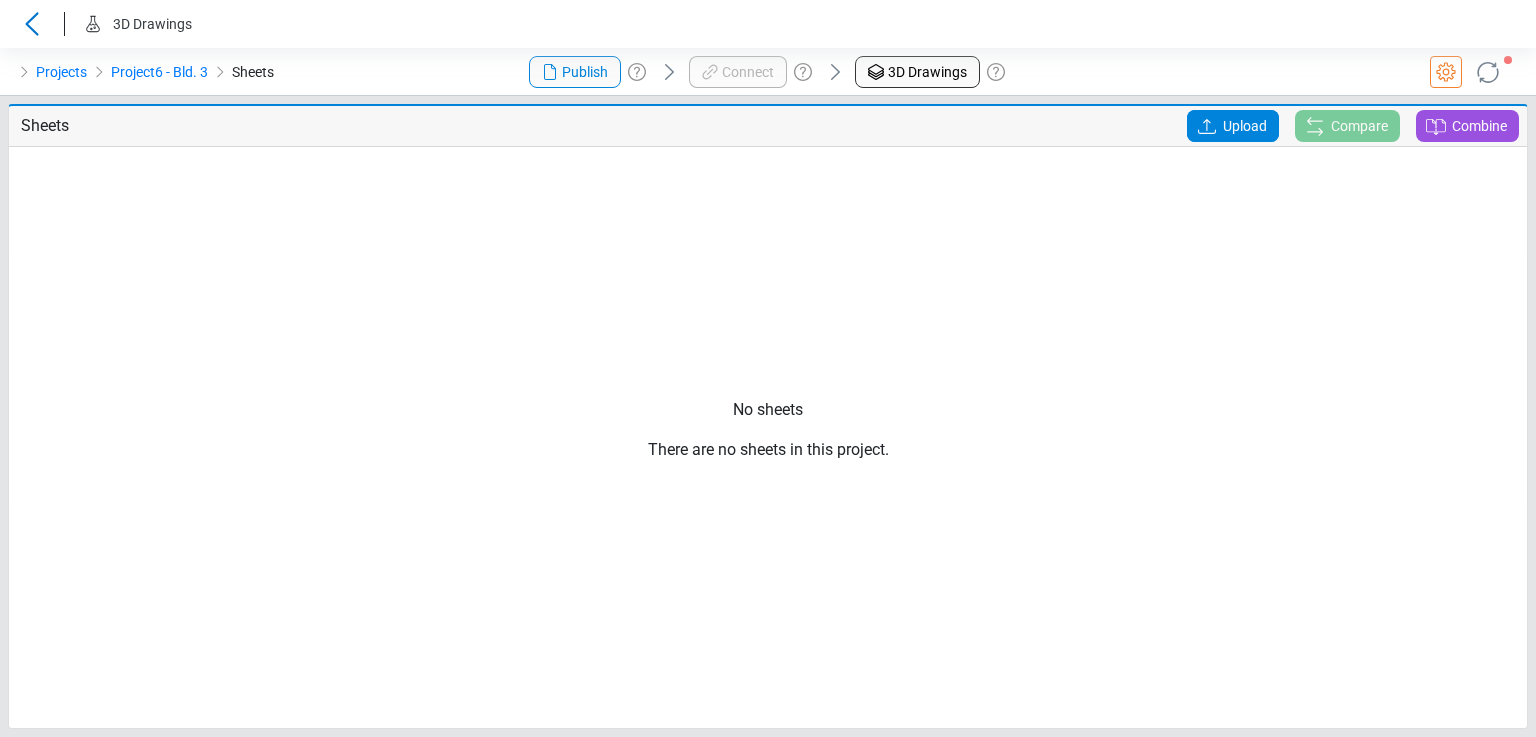 click 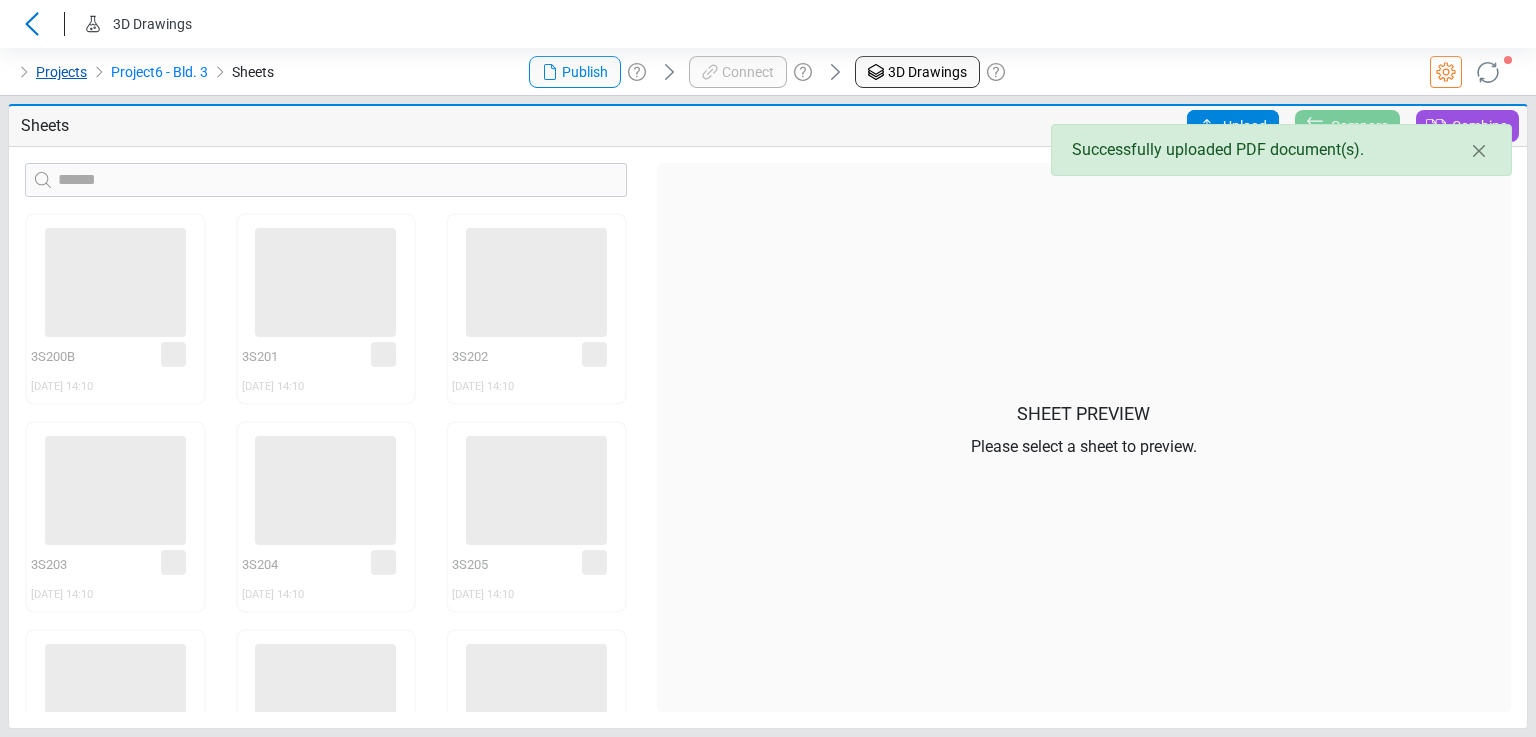 click on "Projects" at bounding box center [61, 72] 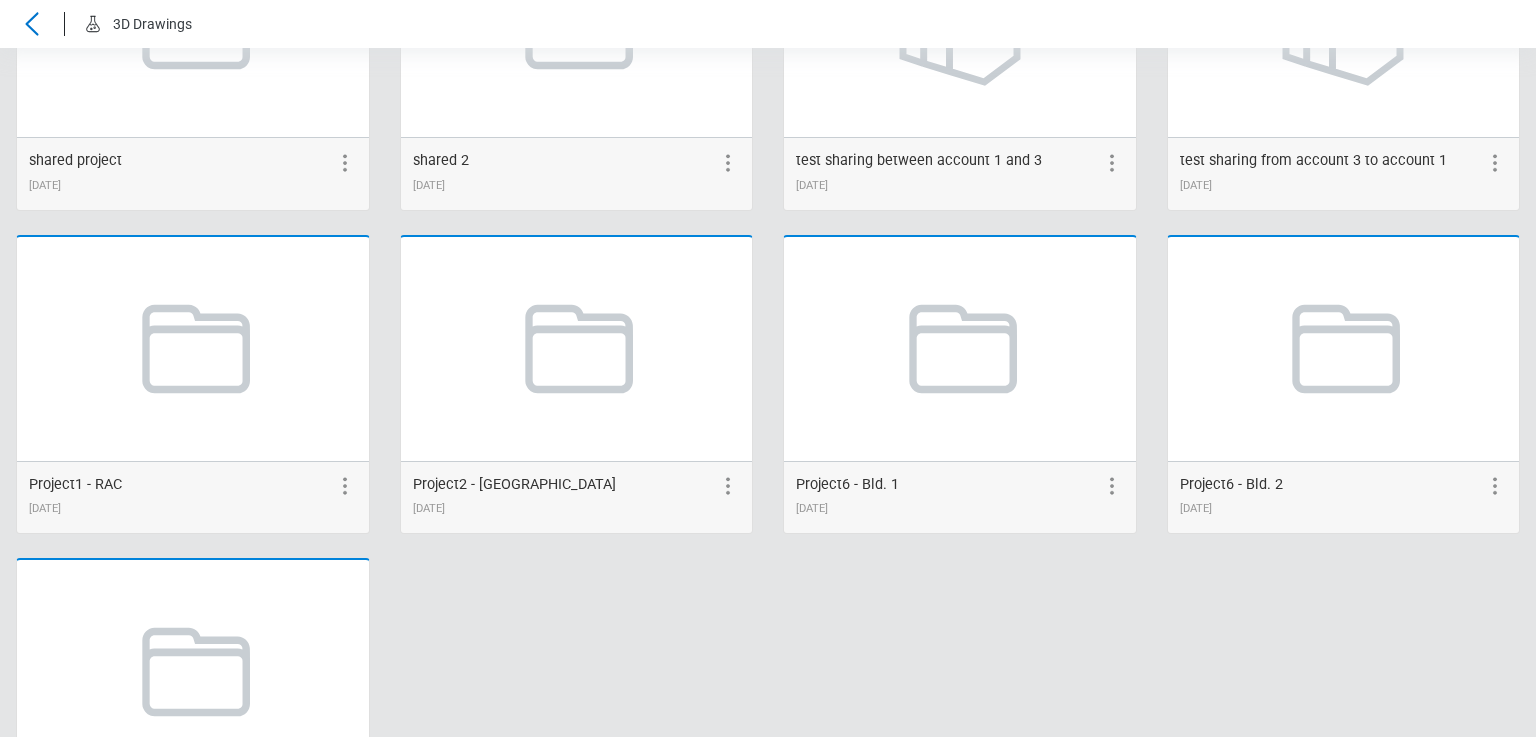 scroll, scrollTop: 408, scrollLeft: 0, axis: vertical 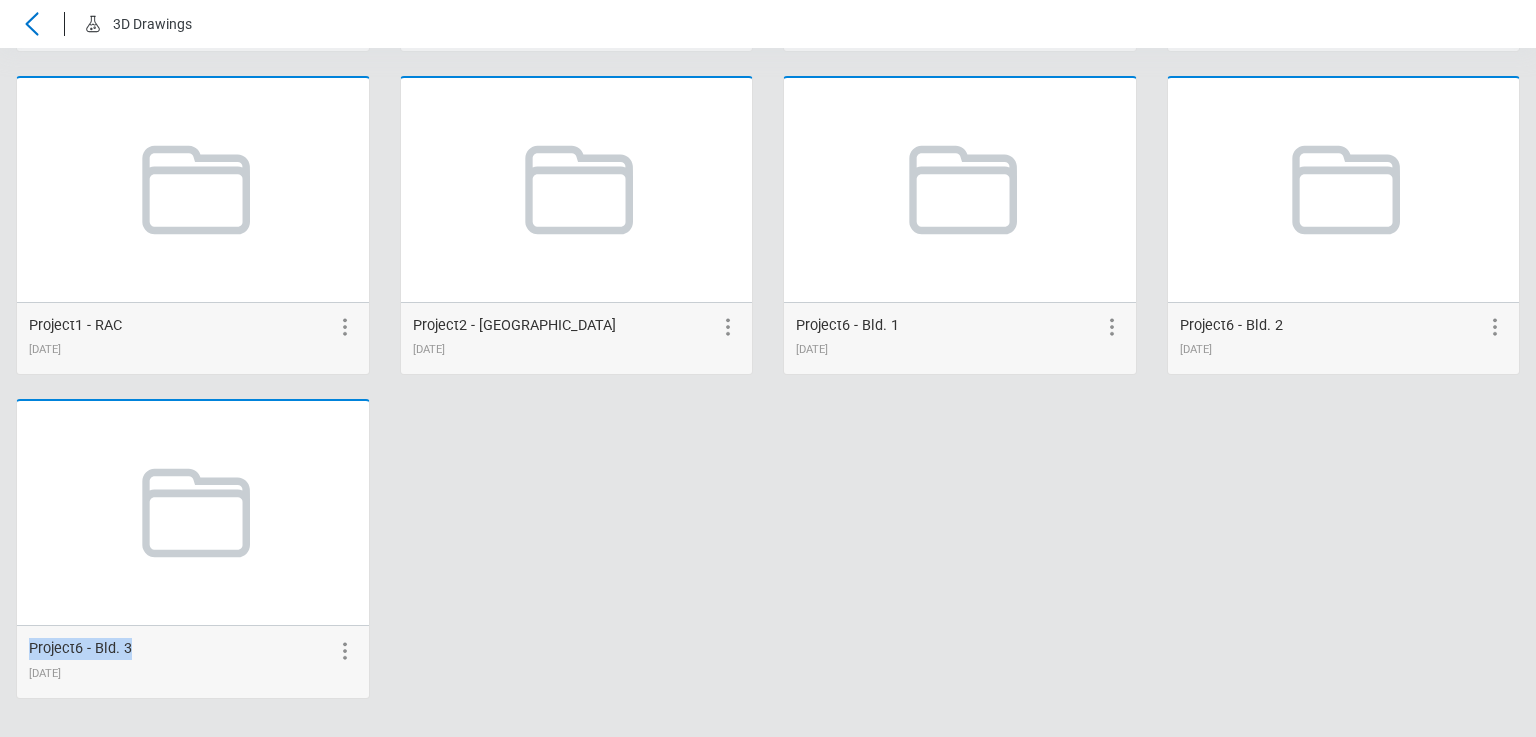 drag, startPoint x: 178, startPoint y: 641, endPoint x: 128, endPoint y: 647, distance: 50.358715 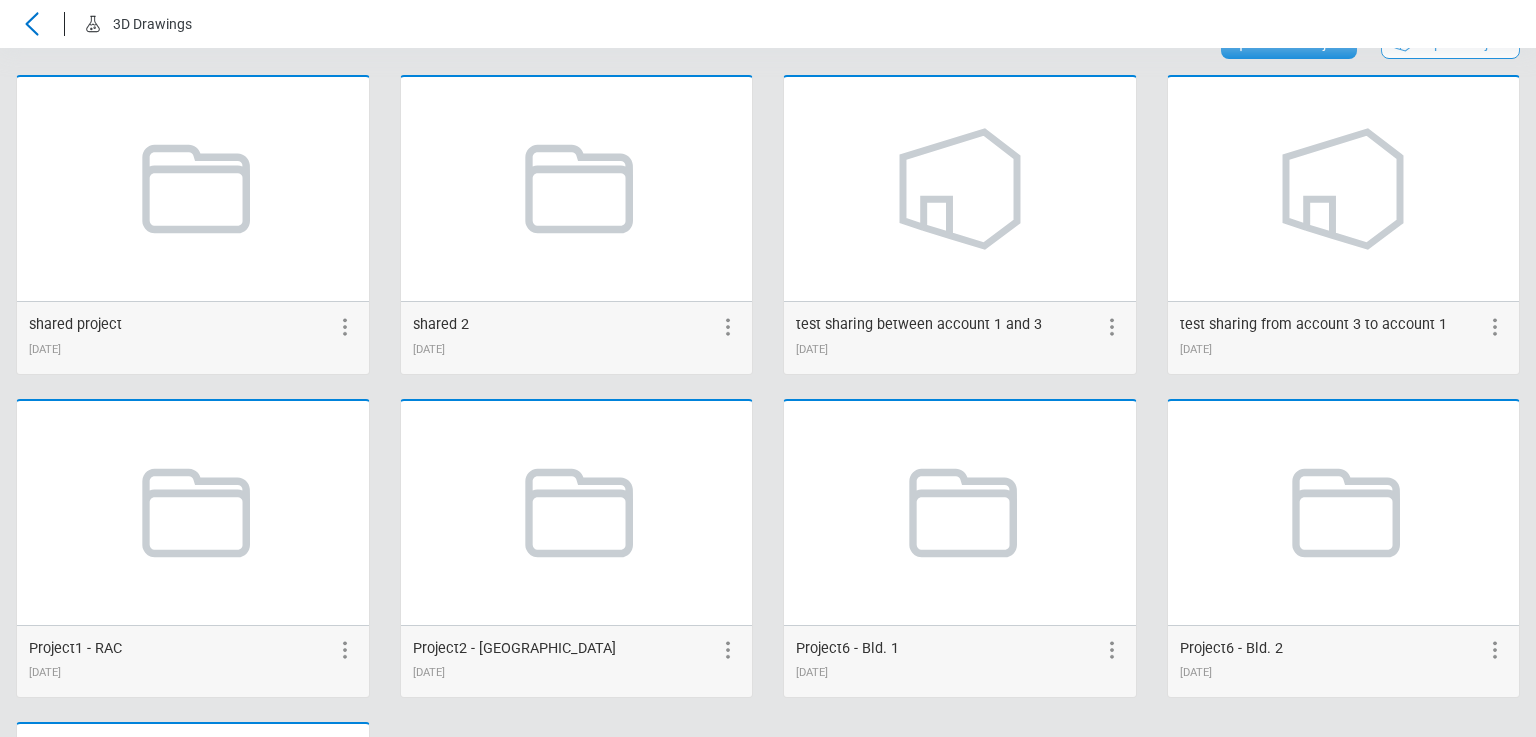 scroll, scrollTop: 0, scrollLeft: 0, axis: both 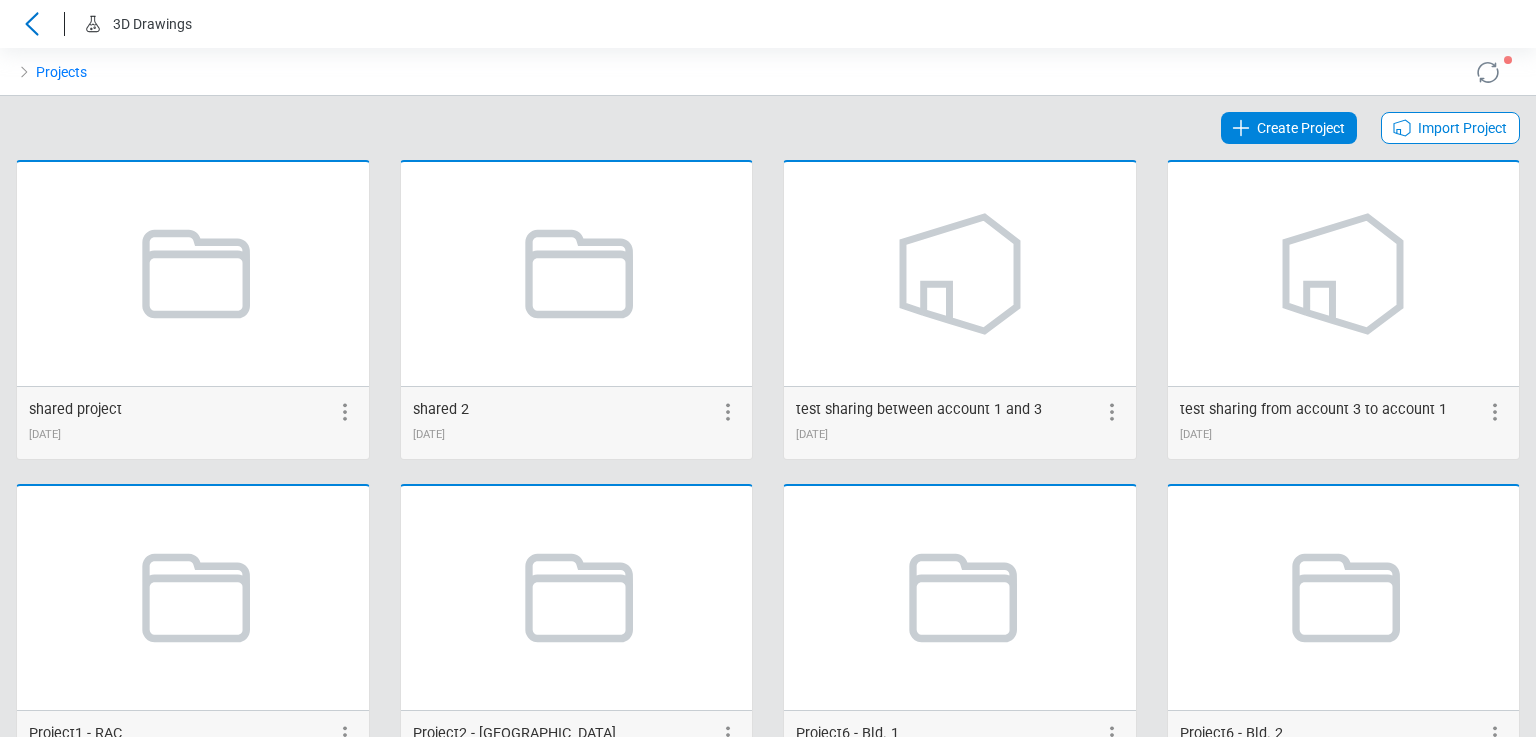 click on "Create Project" at bounding box center [1289, 128] 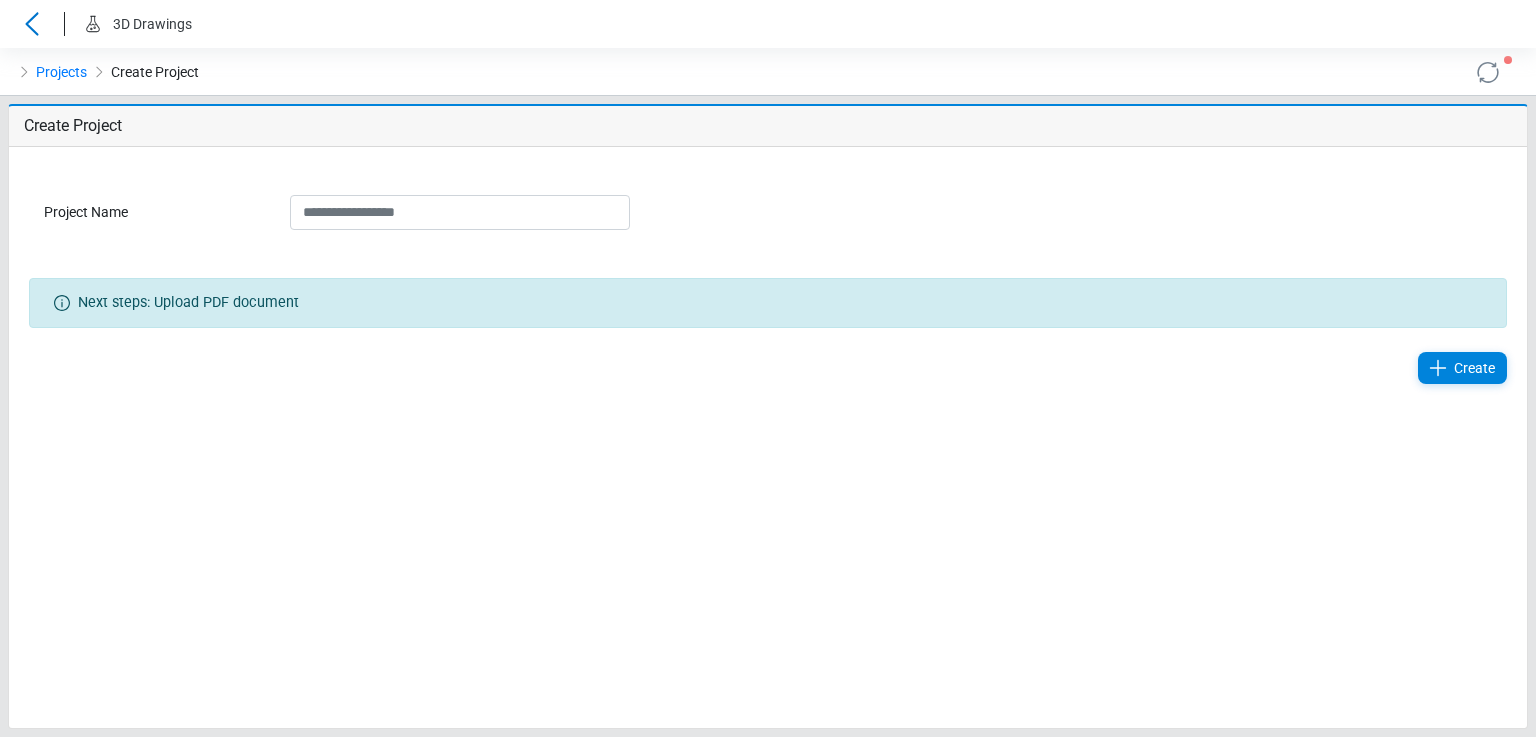 click on "Project Name" at bounding box center (460, 212) 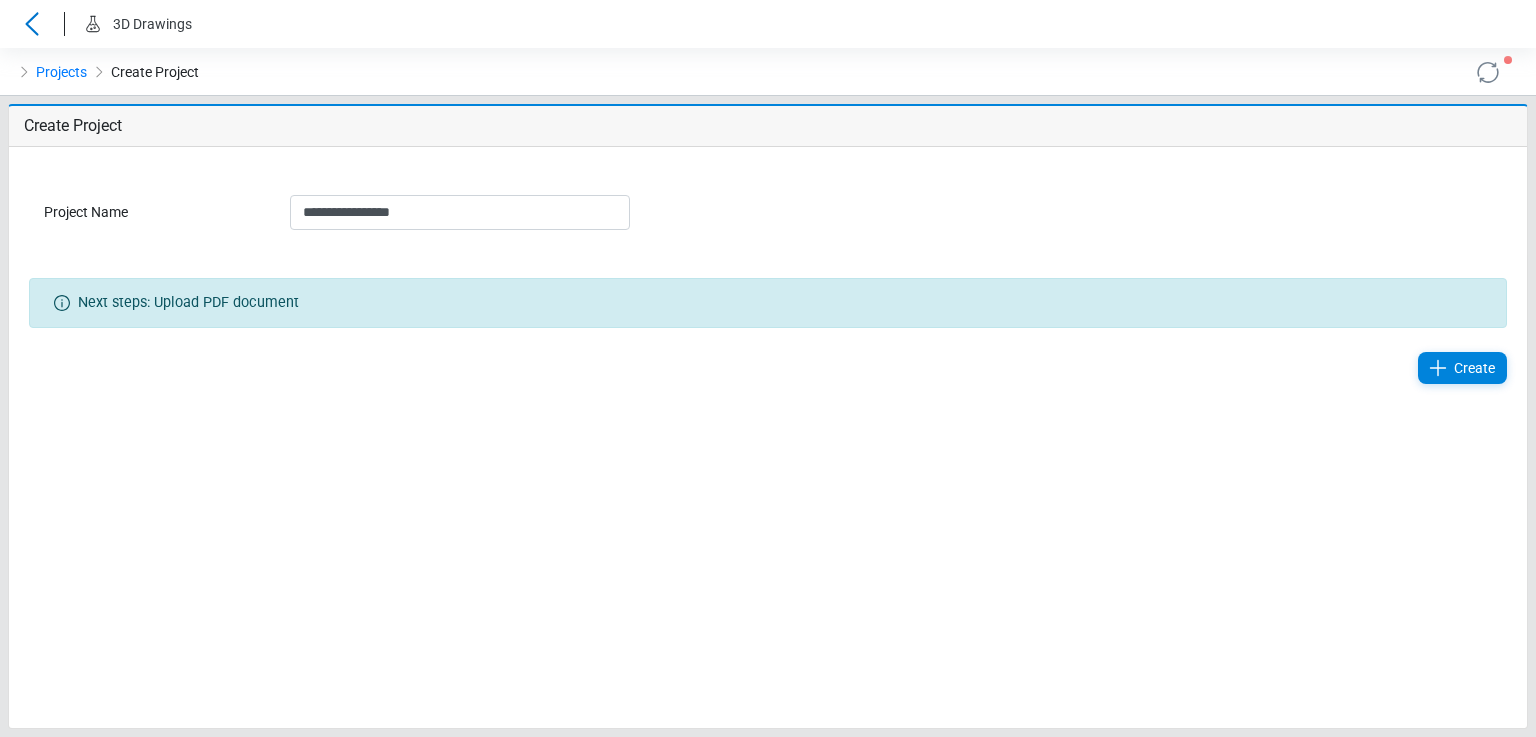type on "**********" 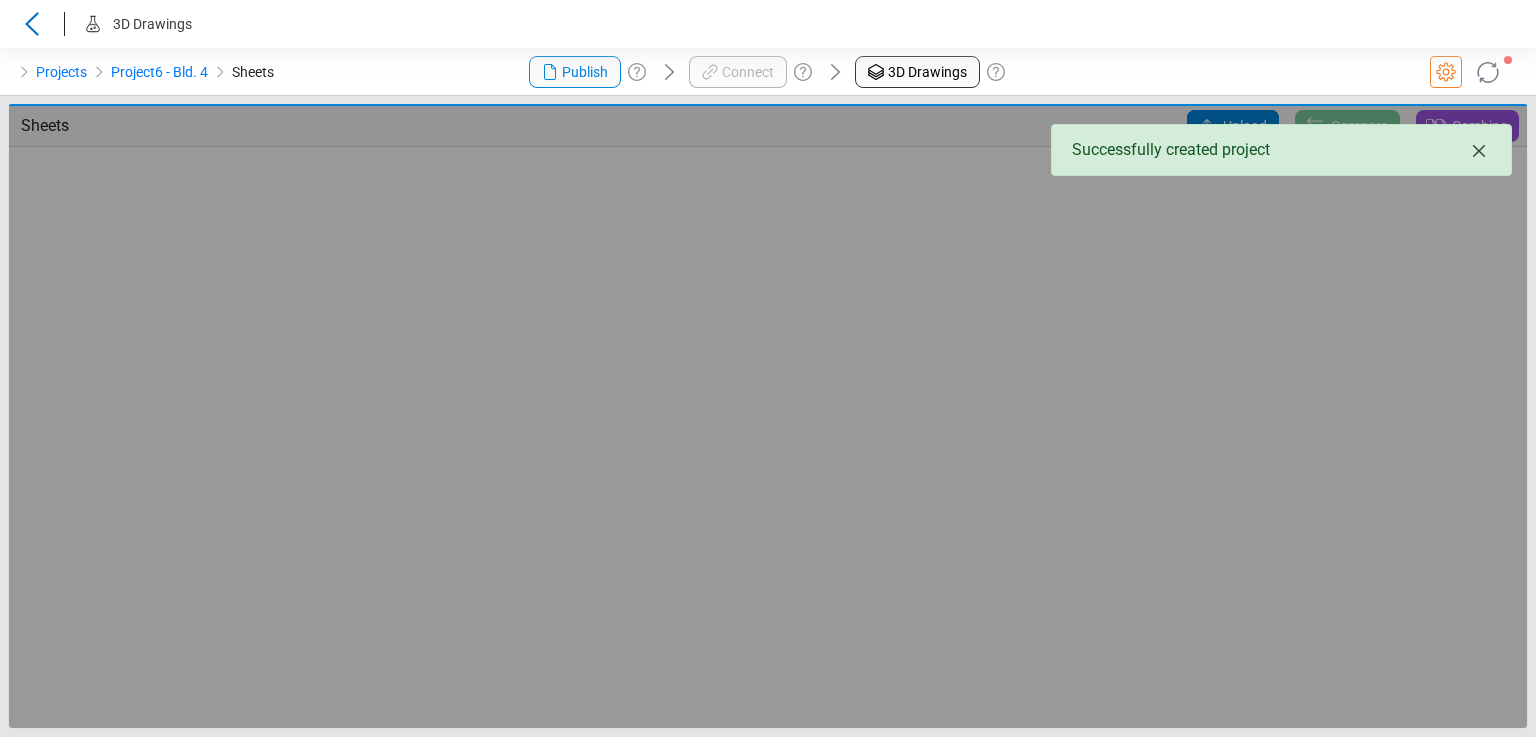 click 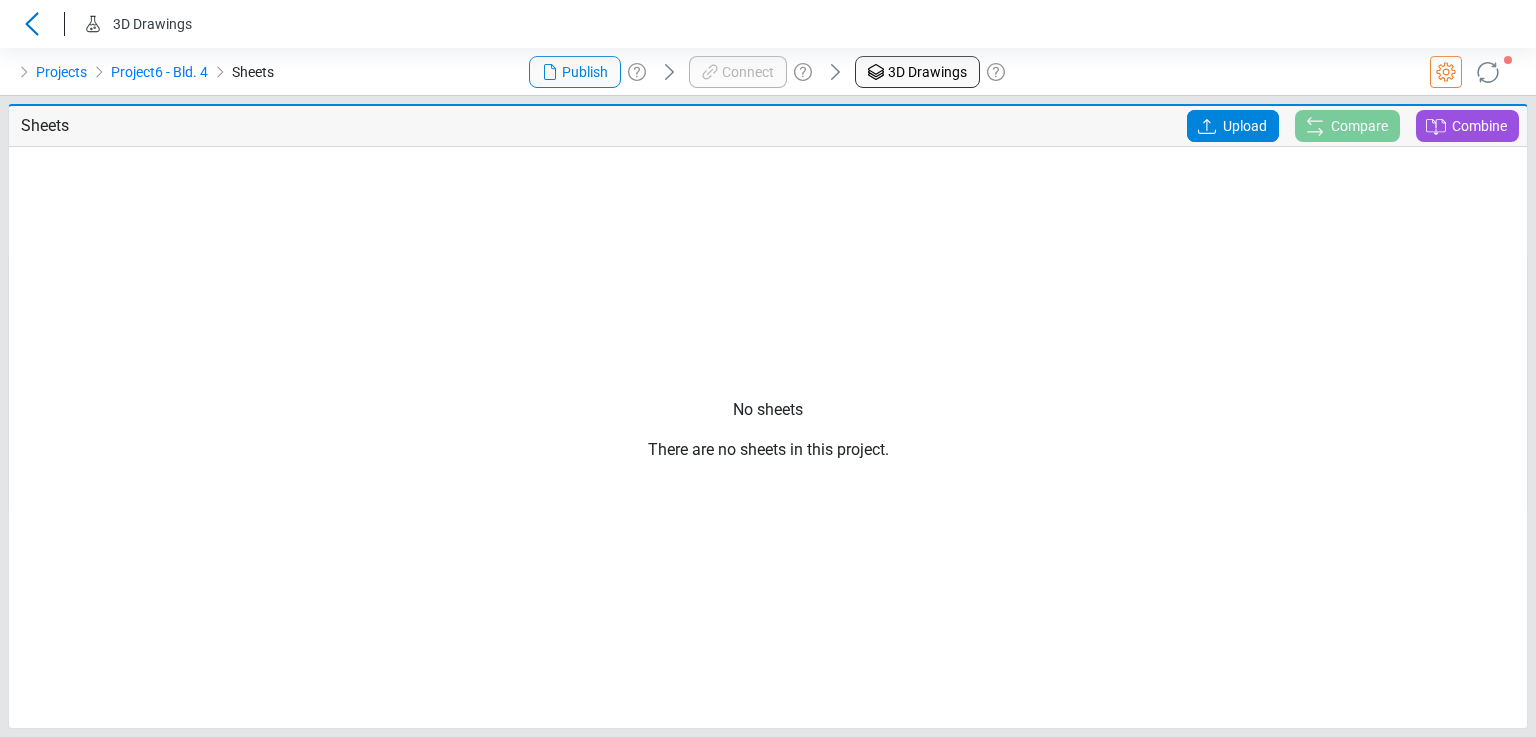 click 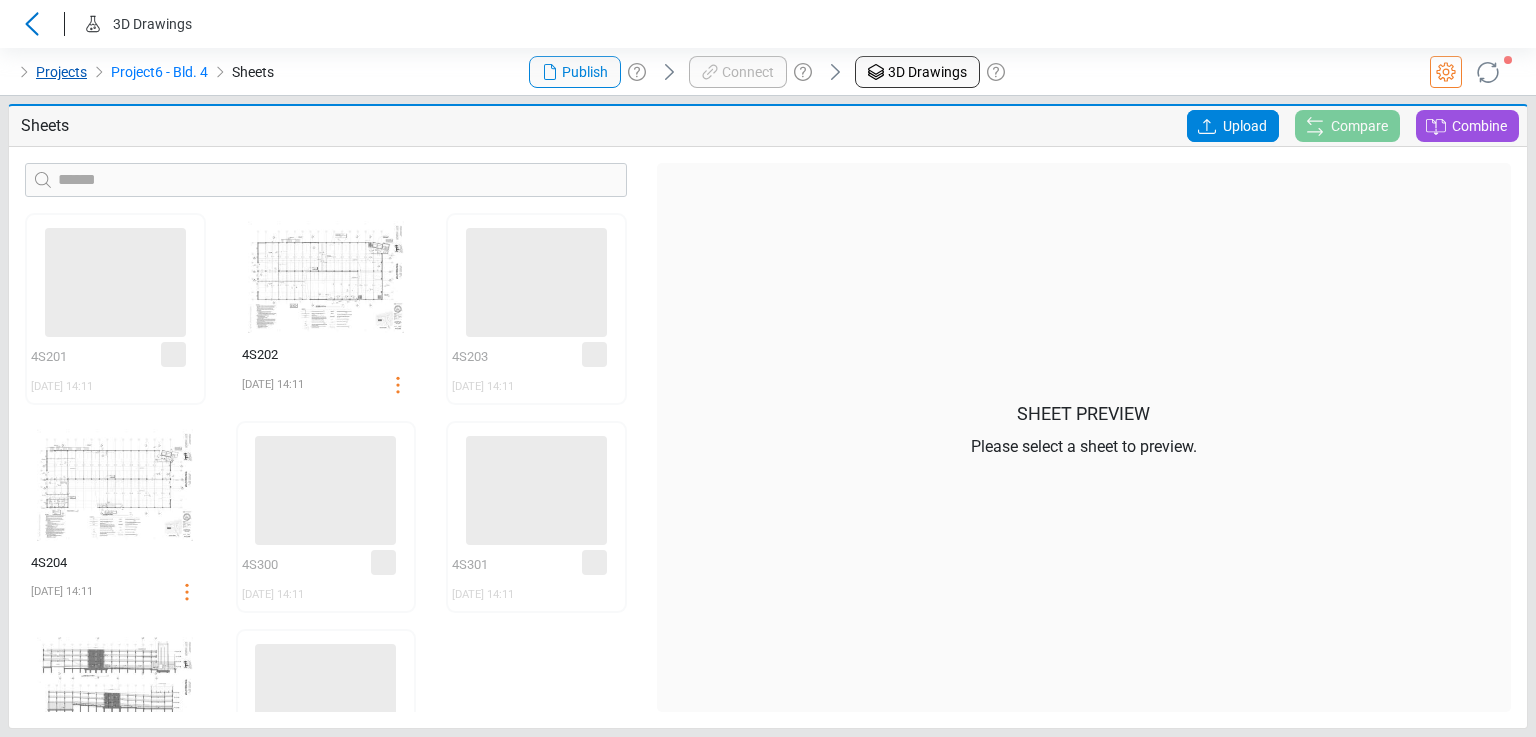 click on "Projects" at bounding box center [61, 72] 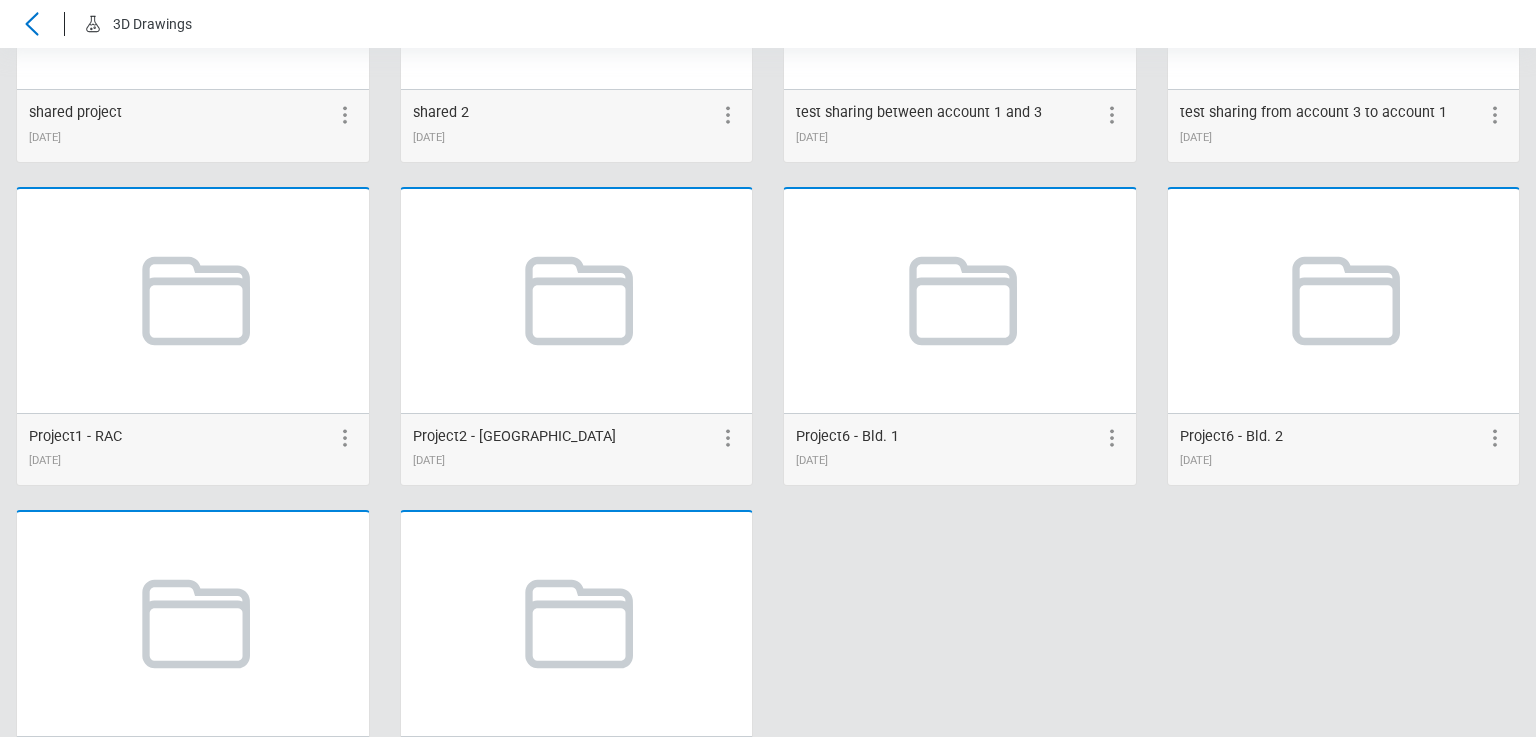 scroll, scrollTop: 408, scrollLeft: 0, axis: vertical 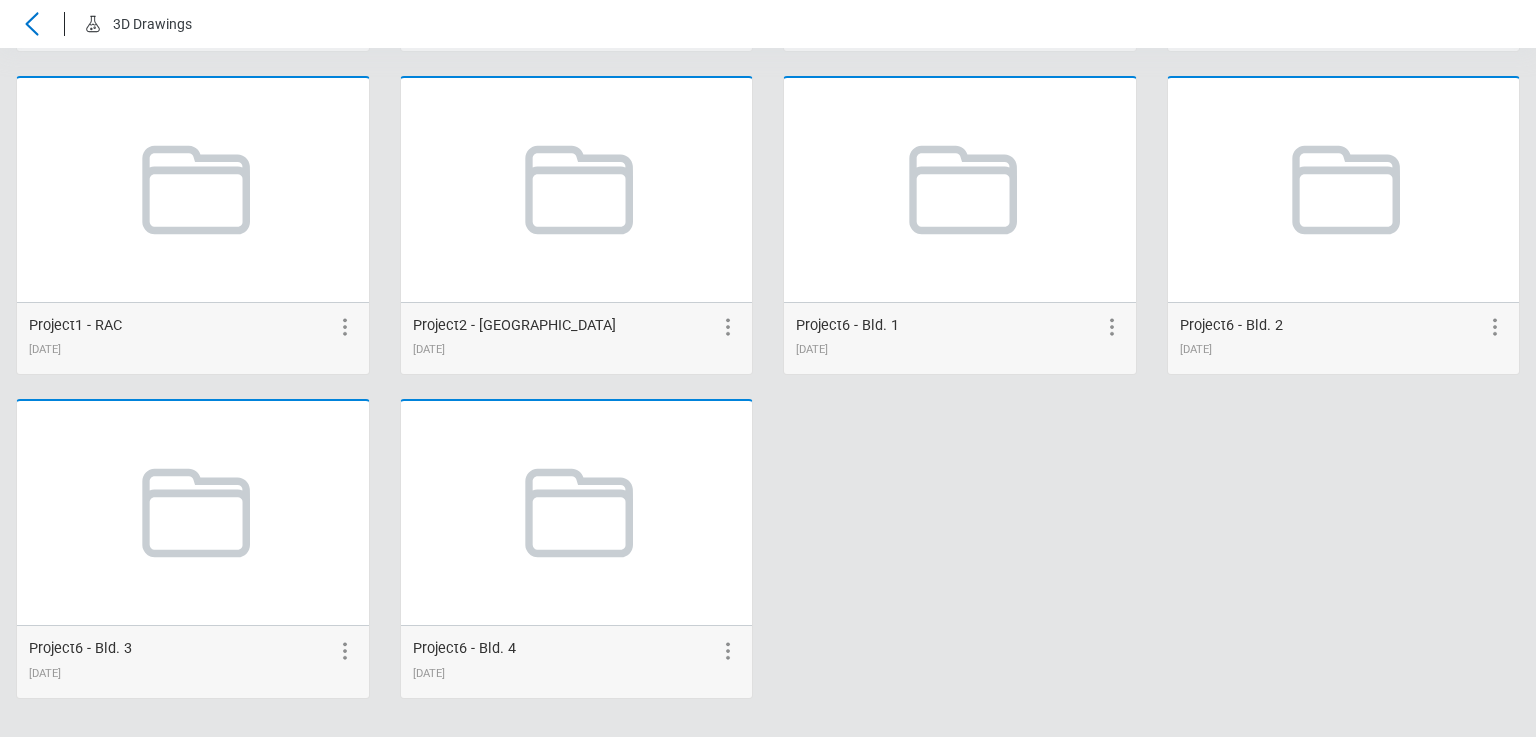 click on "shared project 01/17/2025 shared 2 01/17/2025 test sharing between account 1 and 3 03/14/2025 test sharing from account 3 to account 1 03/14/2025 Project1 - RAC 07/01/2025 Project2 - Pasadena airport 07/01/2025 Project6 - Bld. 1 07/01/2025 Project6 - Bld. 2 07/01/2025 Project6 - Bld. 3 07/01/2025 Project6 - Bld. 4 07/01/2025" at bounding box center [768, 237] 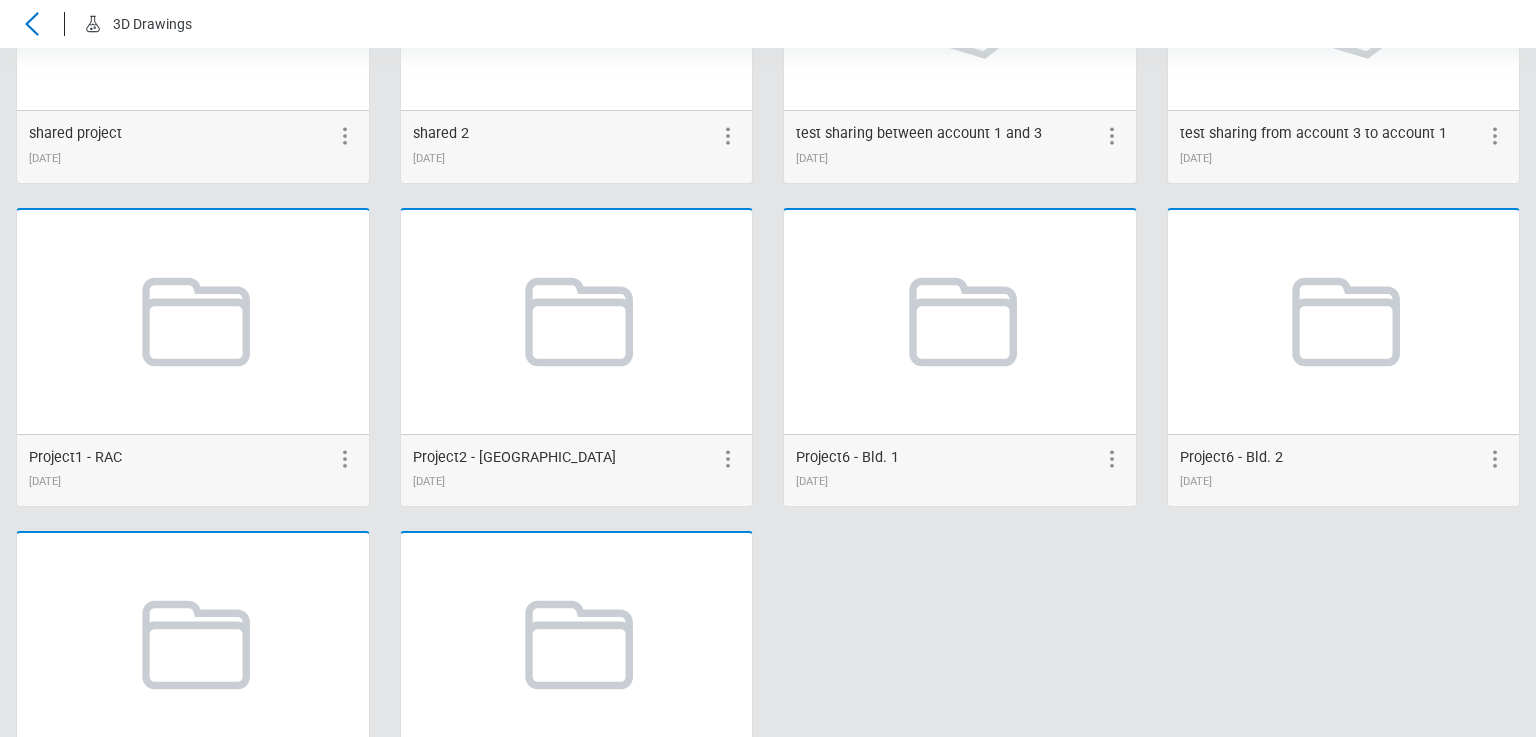 scroll, scrollTop: 0, scrollLeft: 0, axis: both 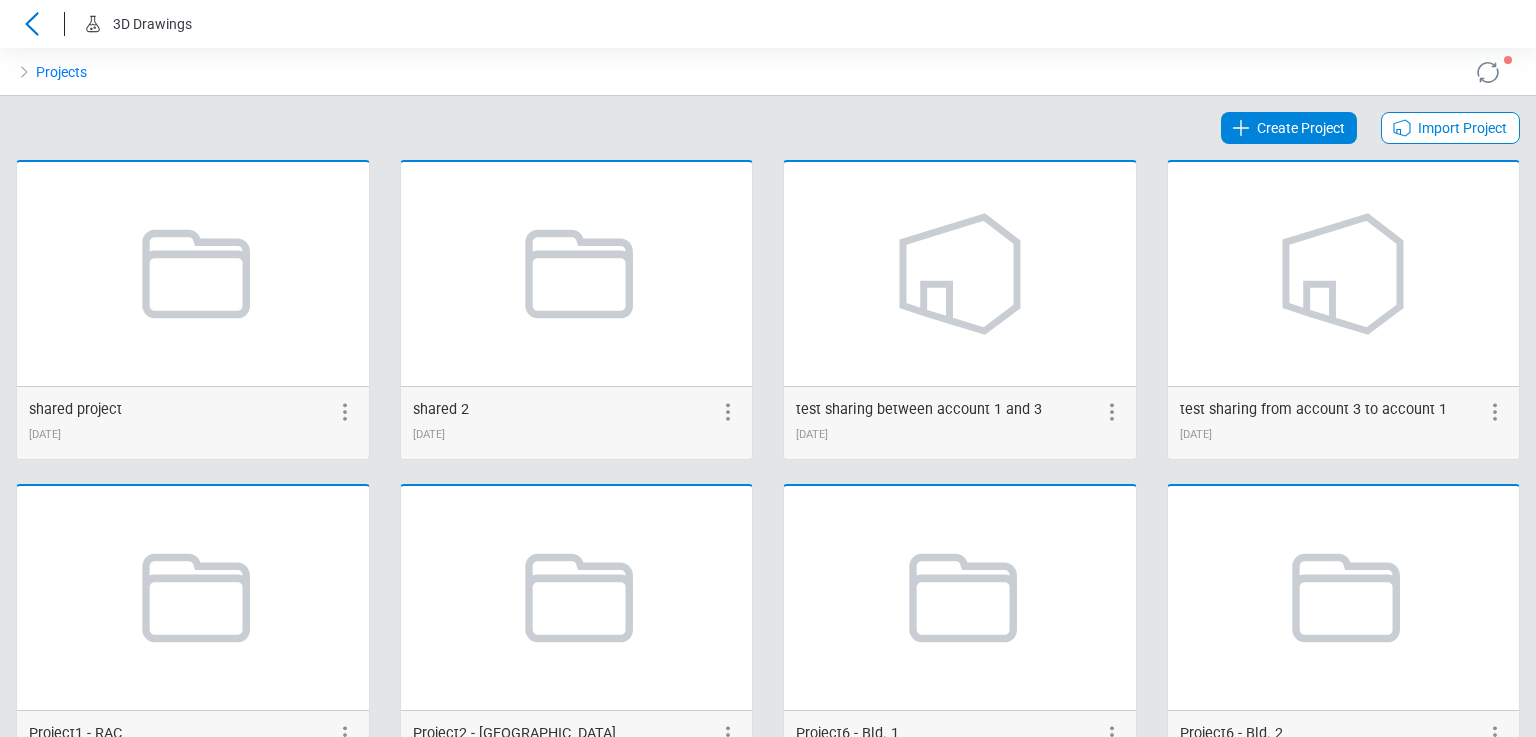 click 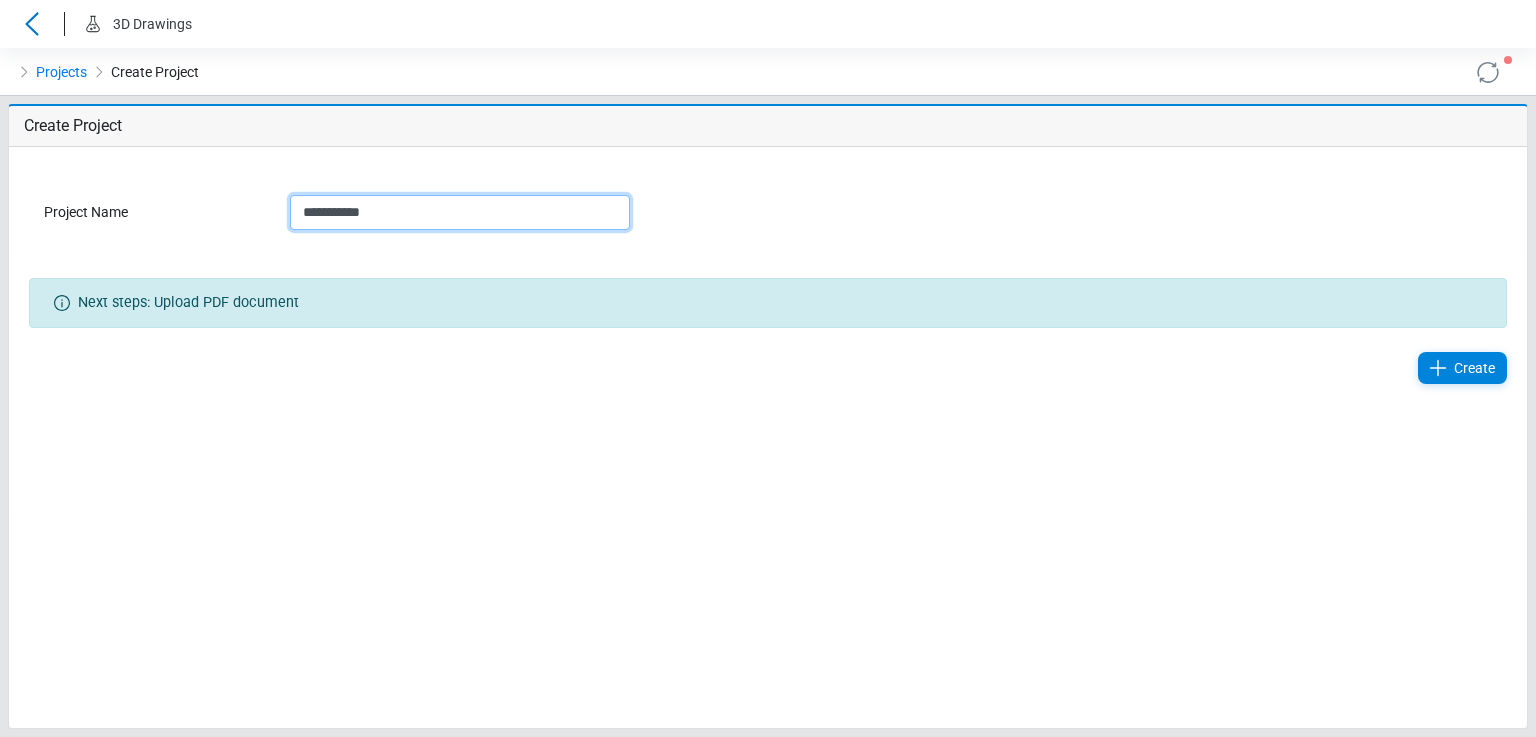click on "**********" at bounding box center (460, 212) 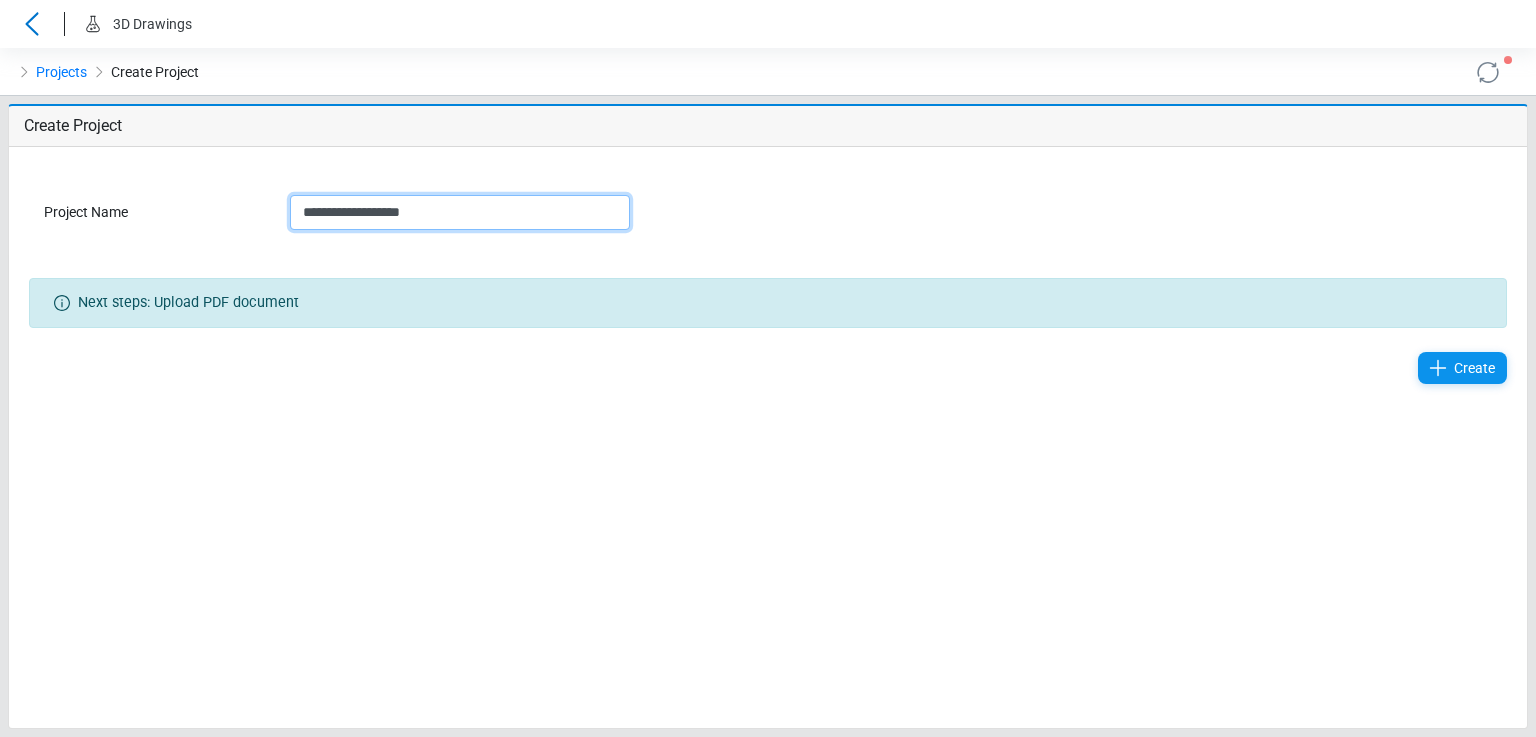 type on "**********" 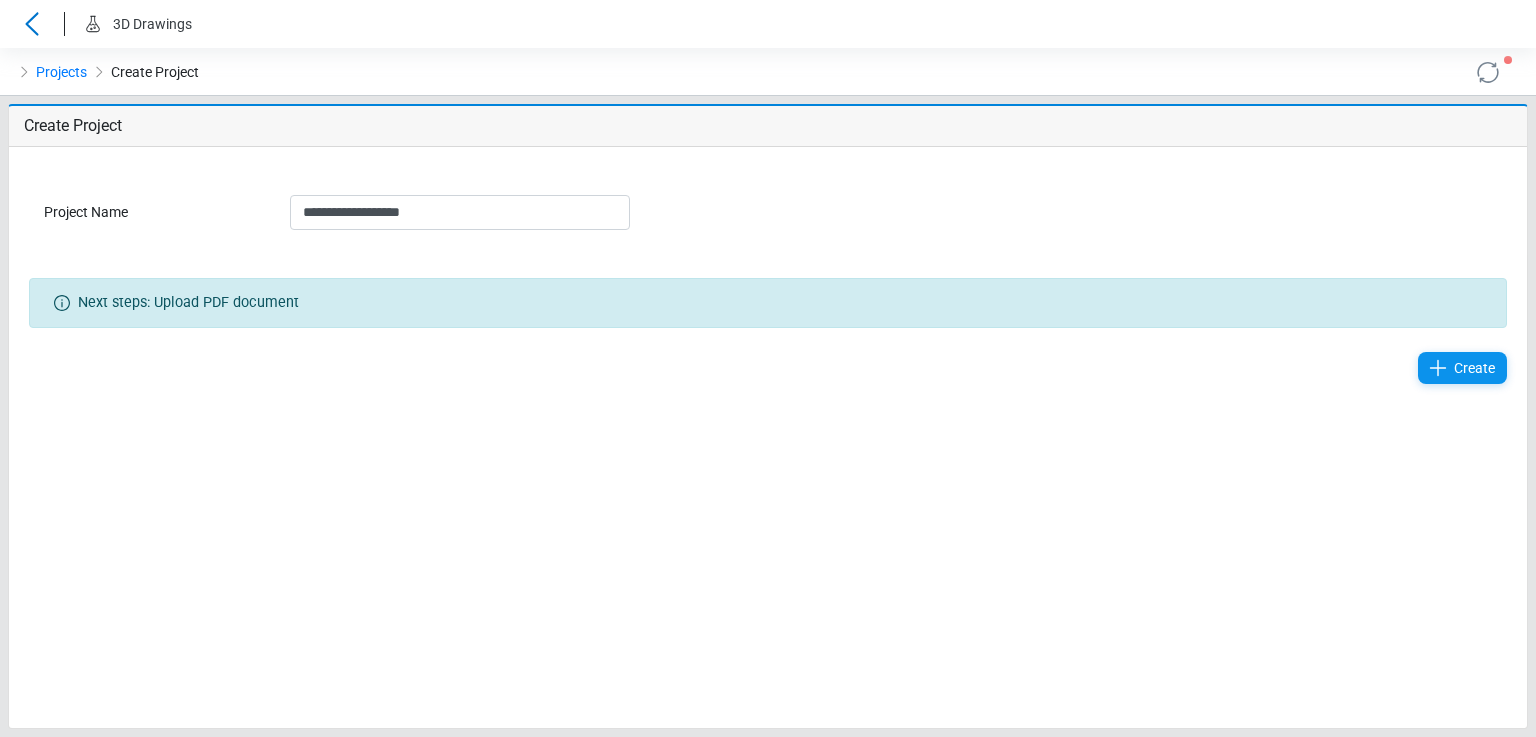 click 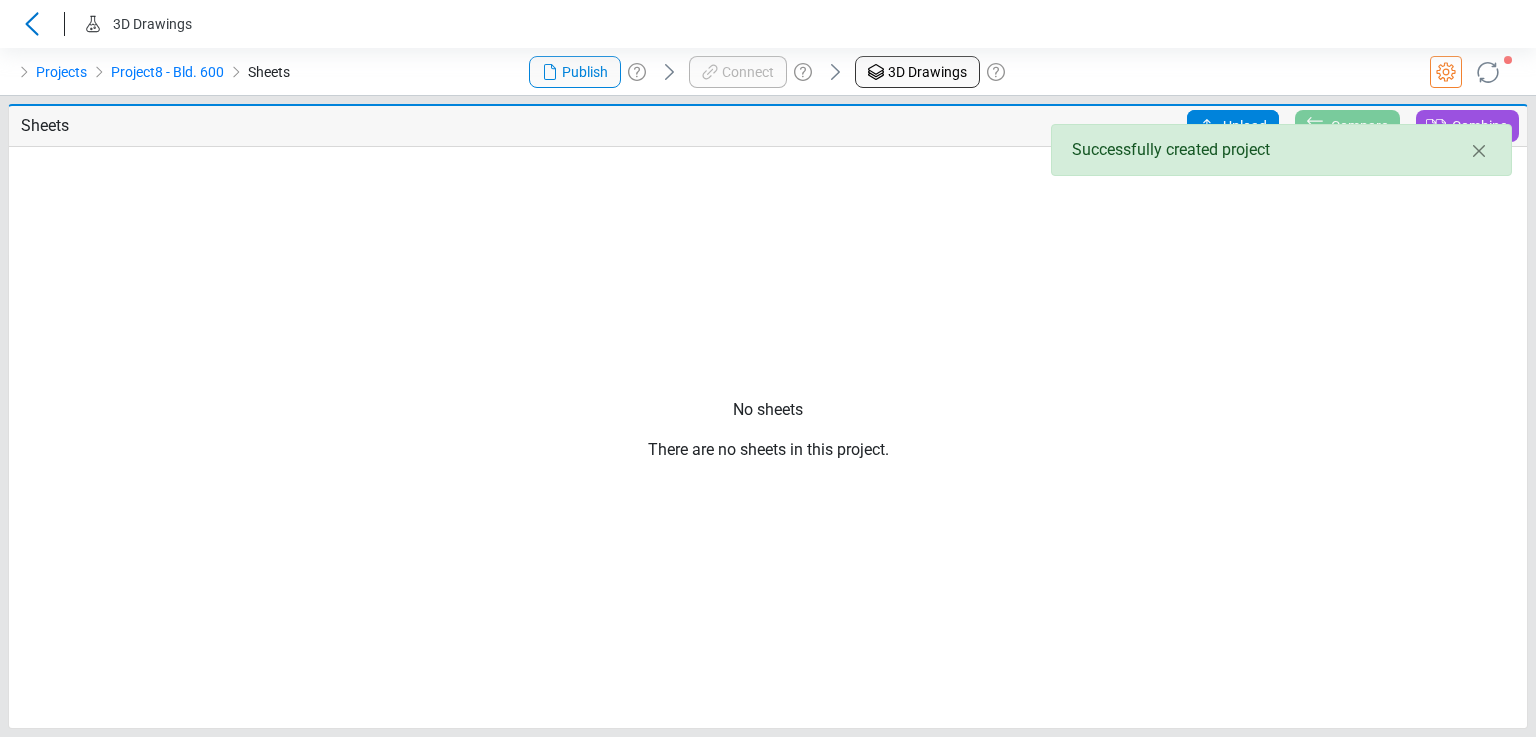 click 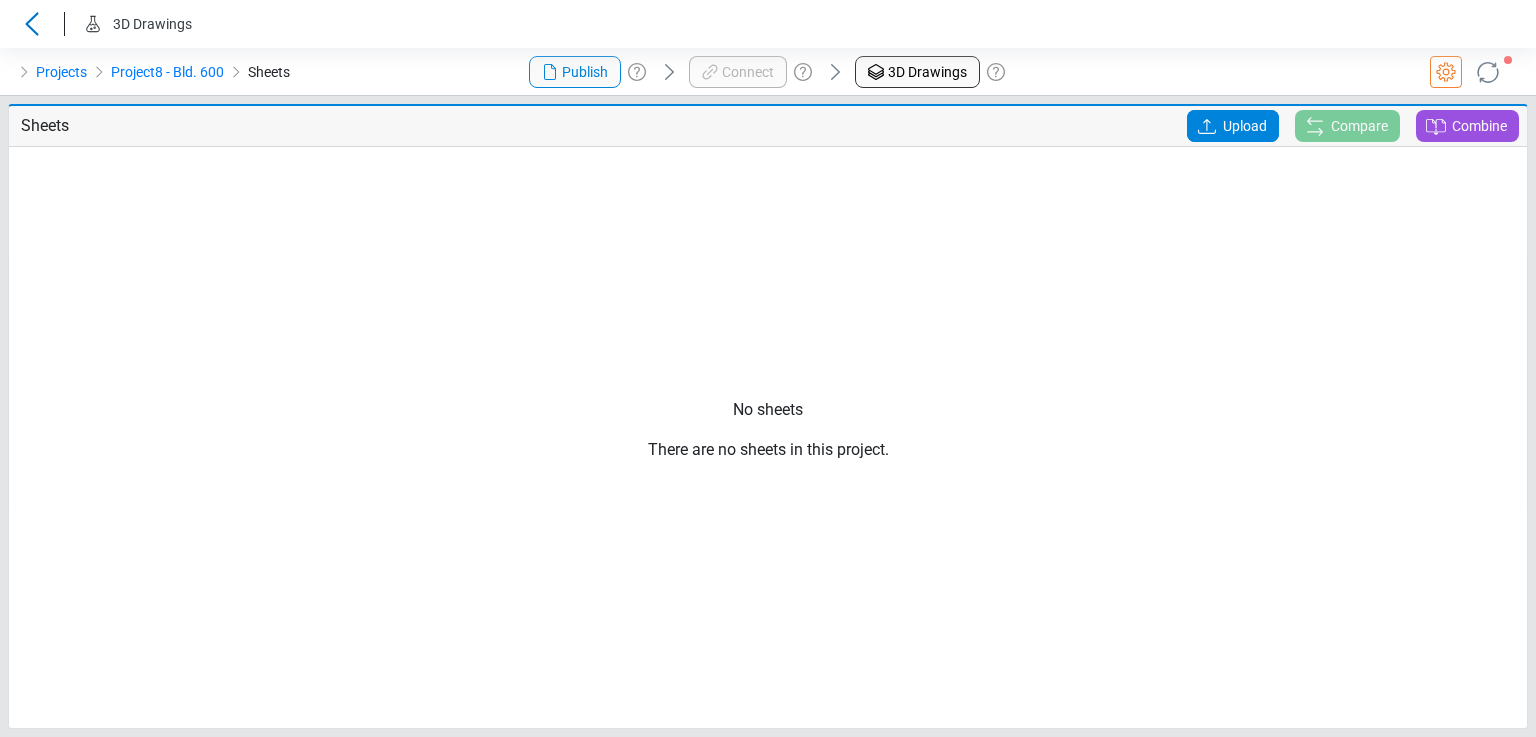 click 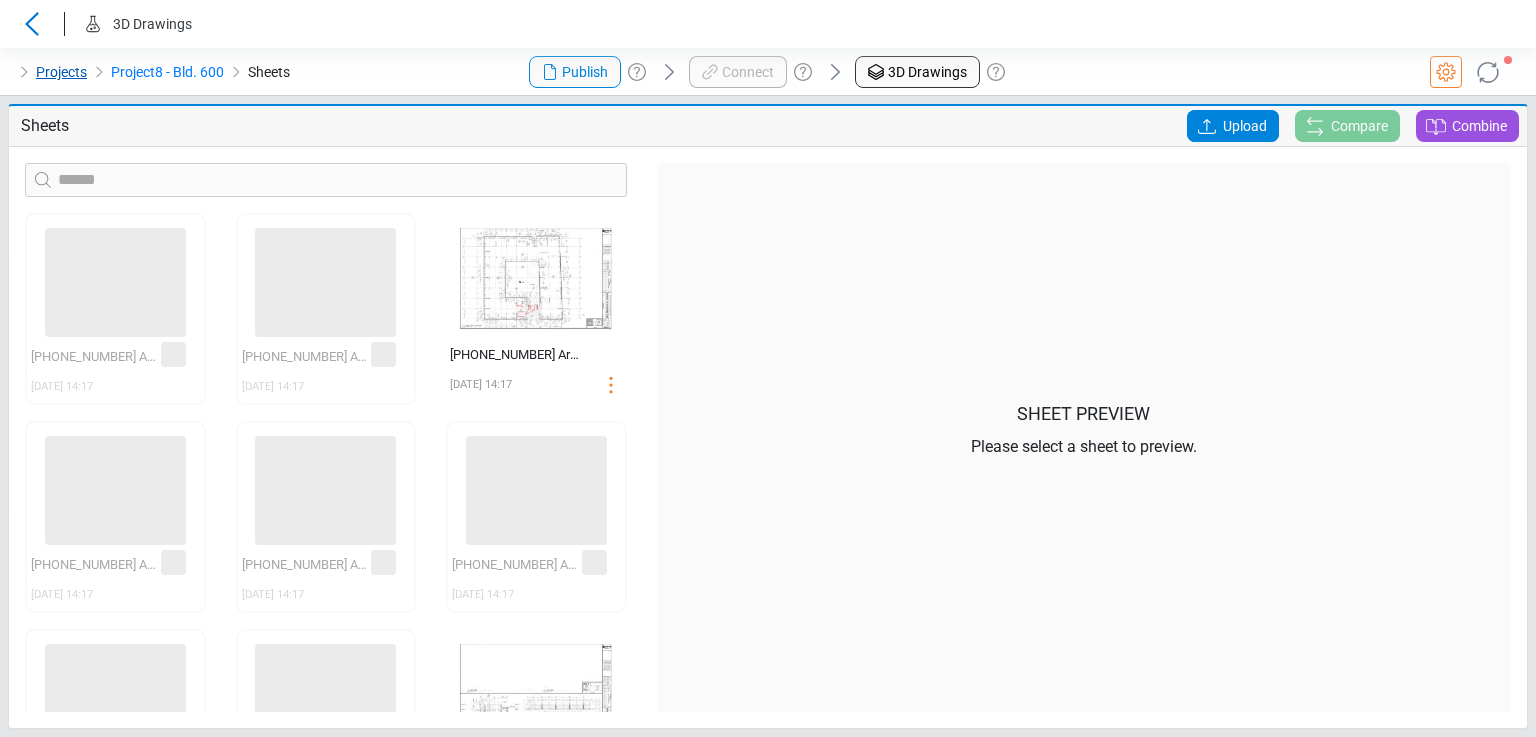 click on "Projects" at bounding box center [61, 72] 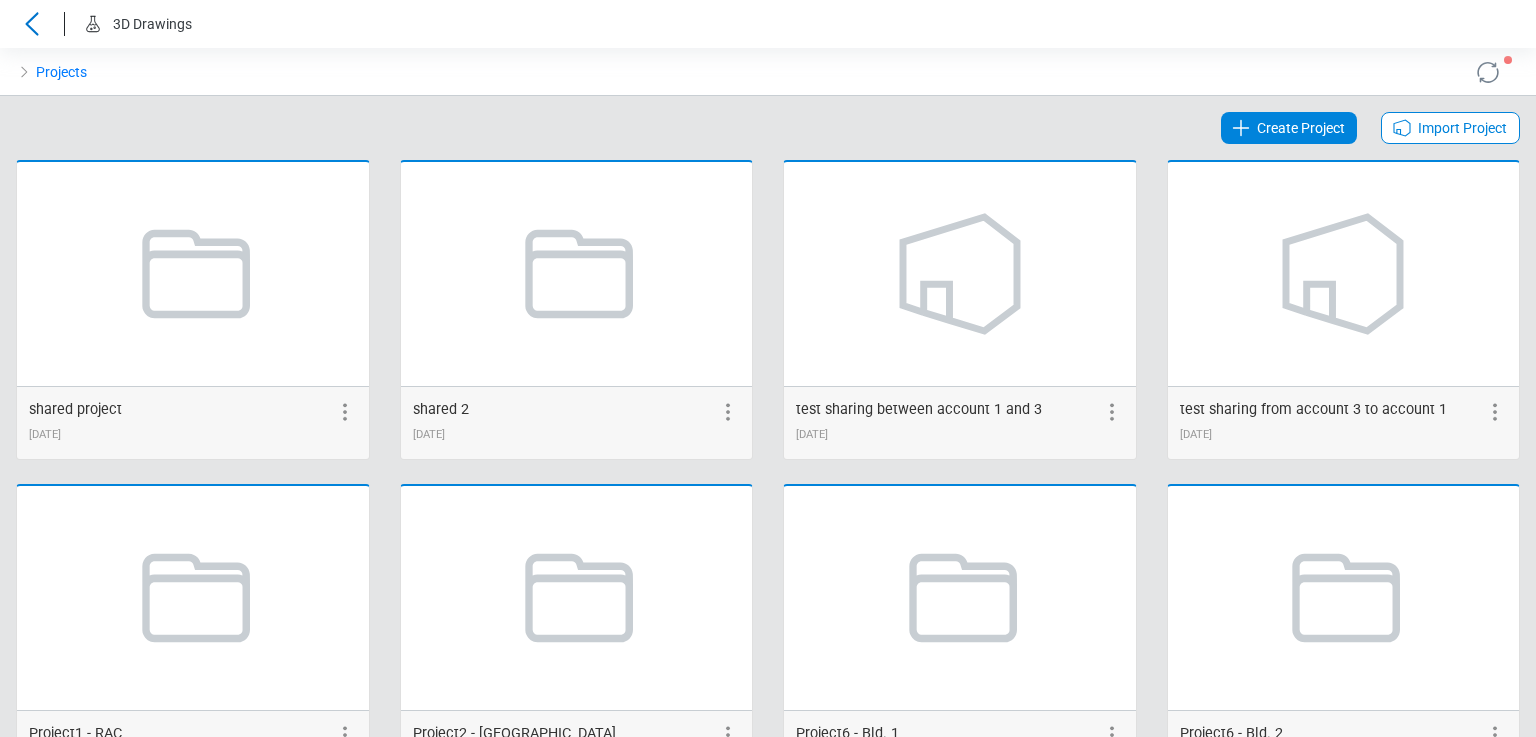 drag, startPoint x: 245, startPoint y: 117, endPoint x: 365, endPoint y: 125, distance: 120.26637 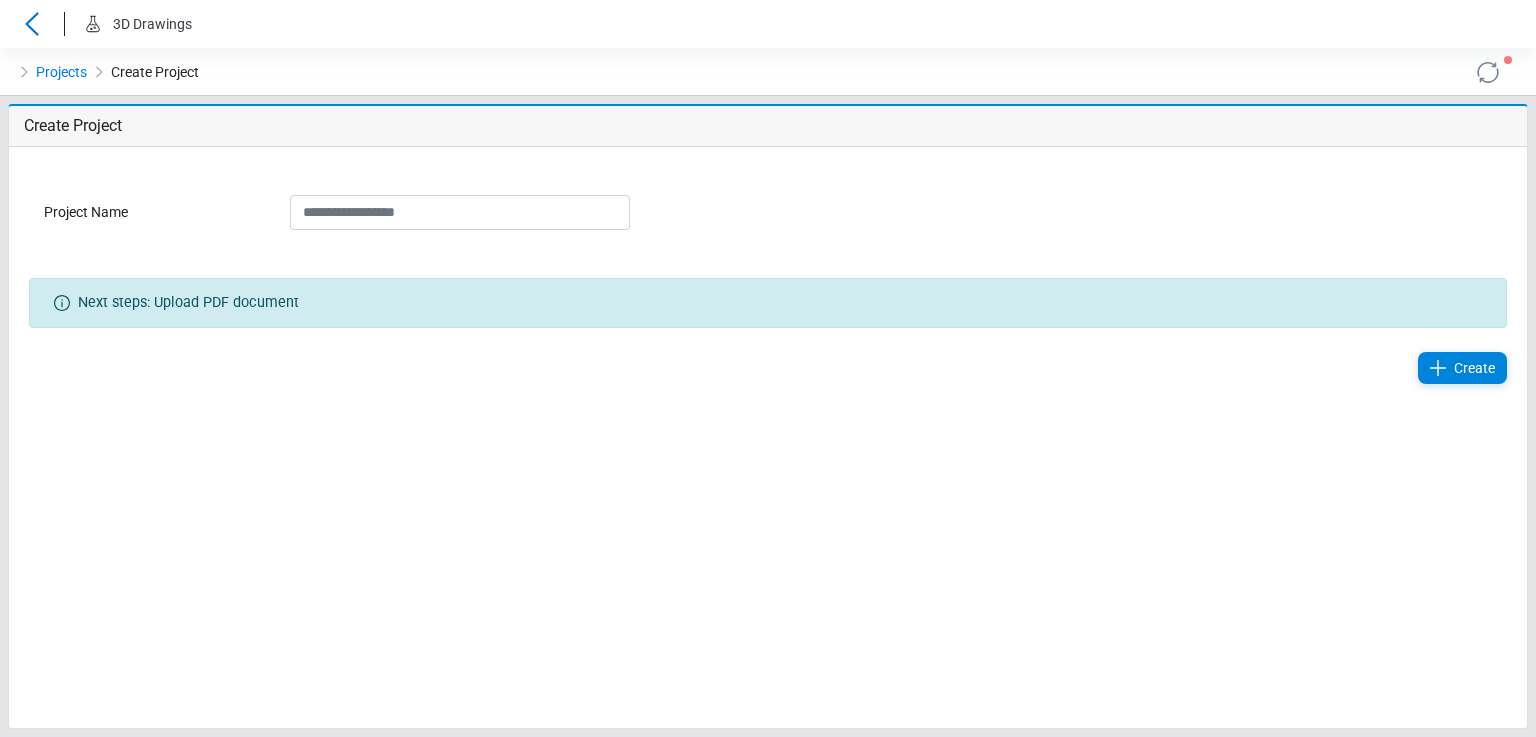 click on "Project Name" at bounding box center (460, 212) 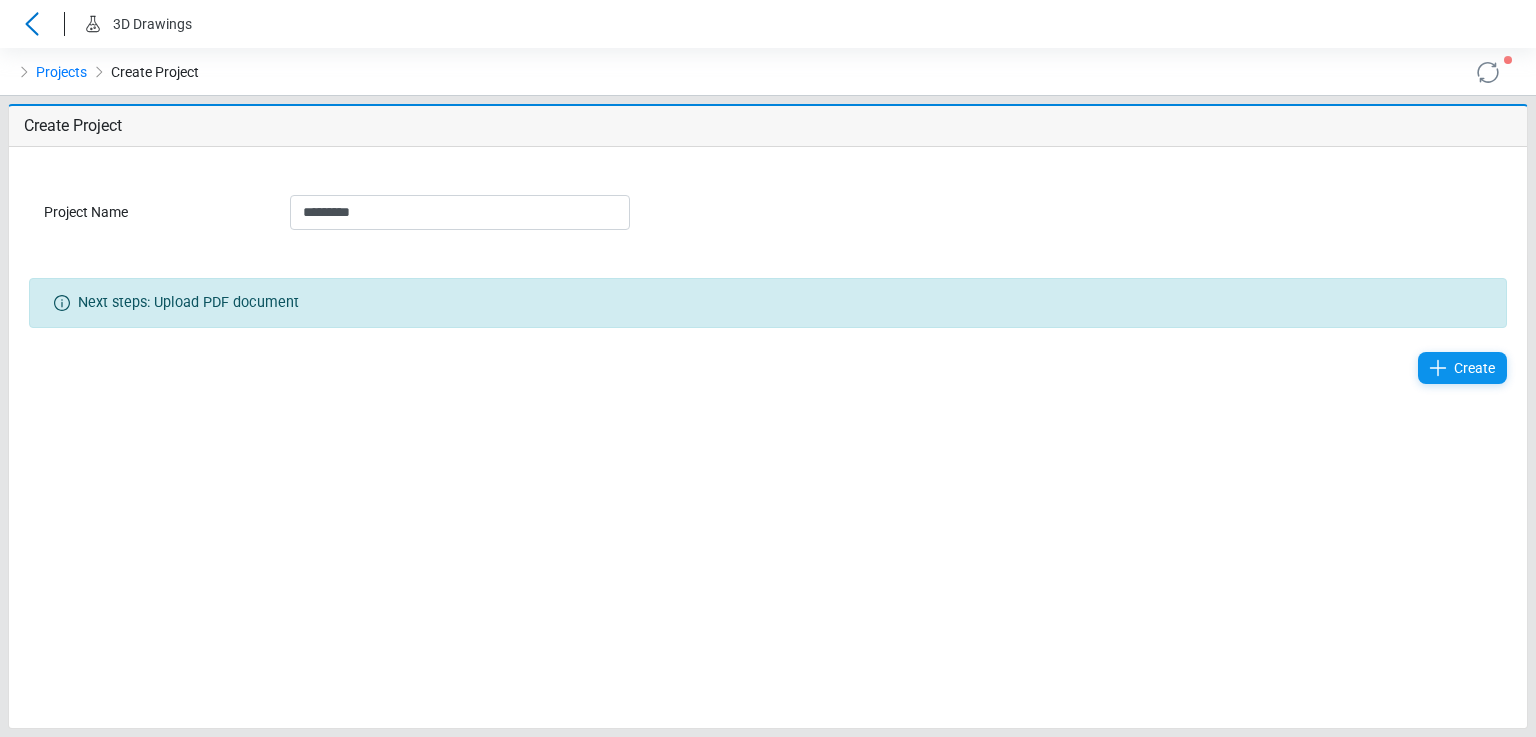 type on "*********" 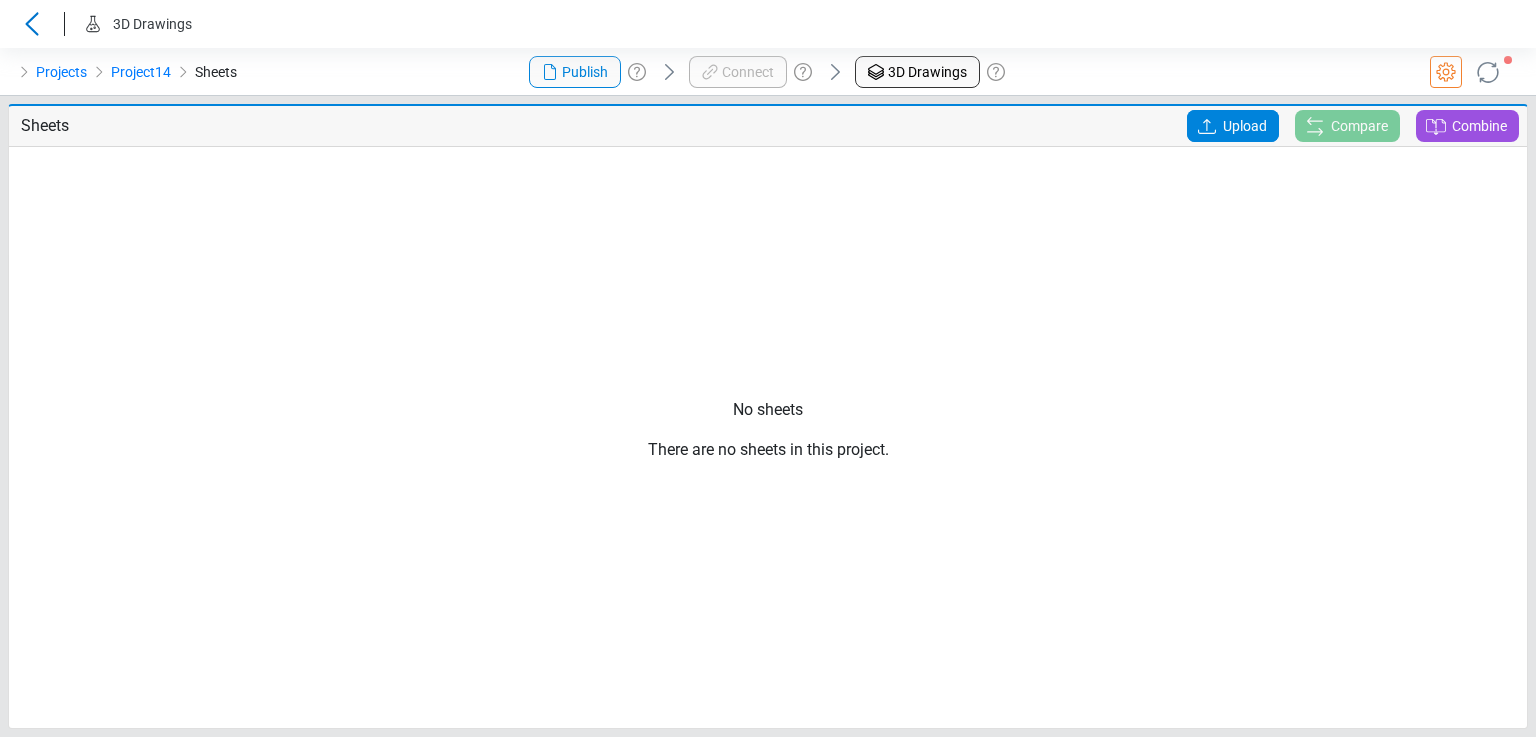 click 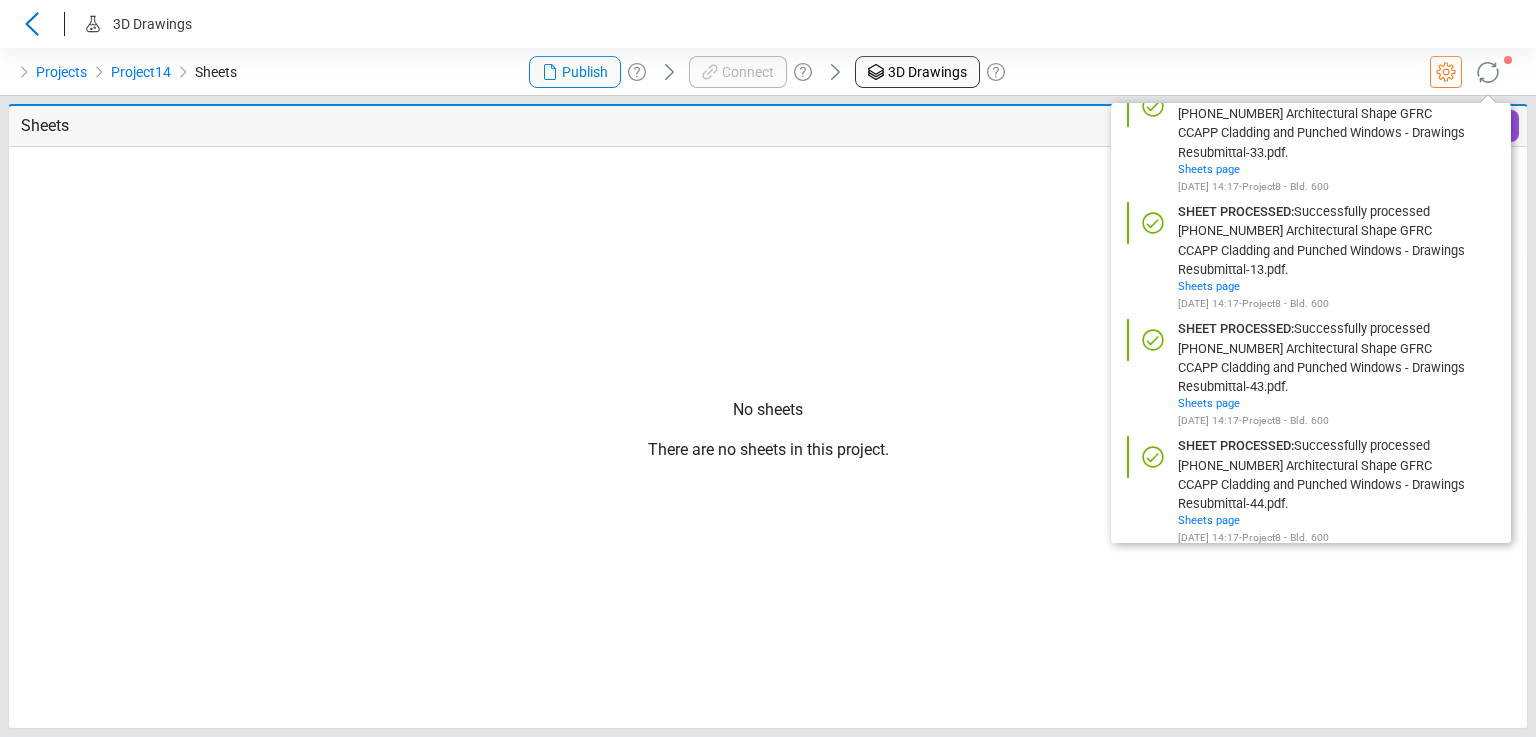 scroll, scrollTop: 0, scrollLeft: 0, axis: both 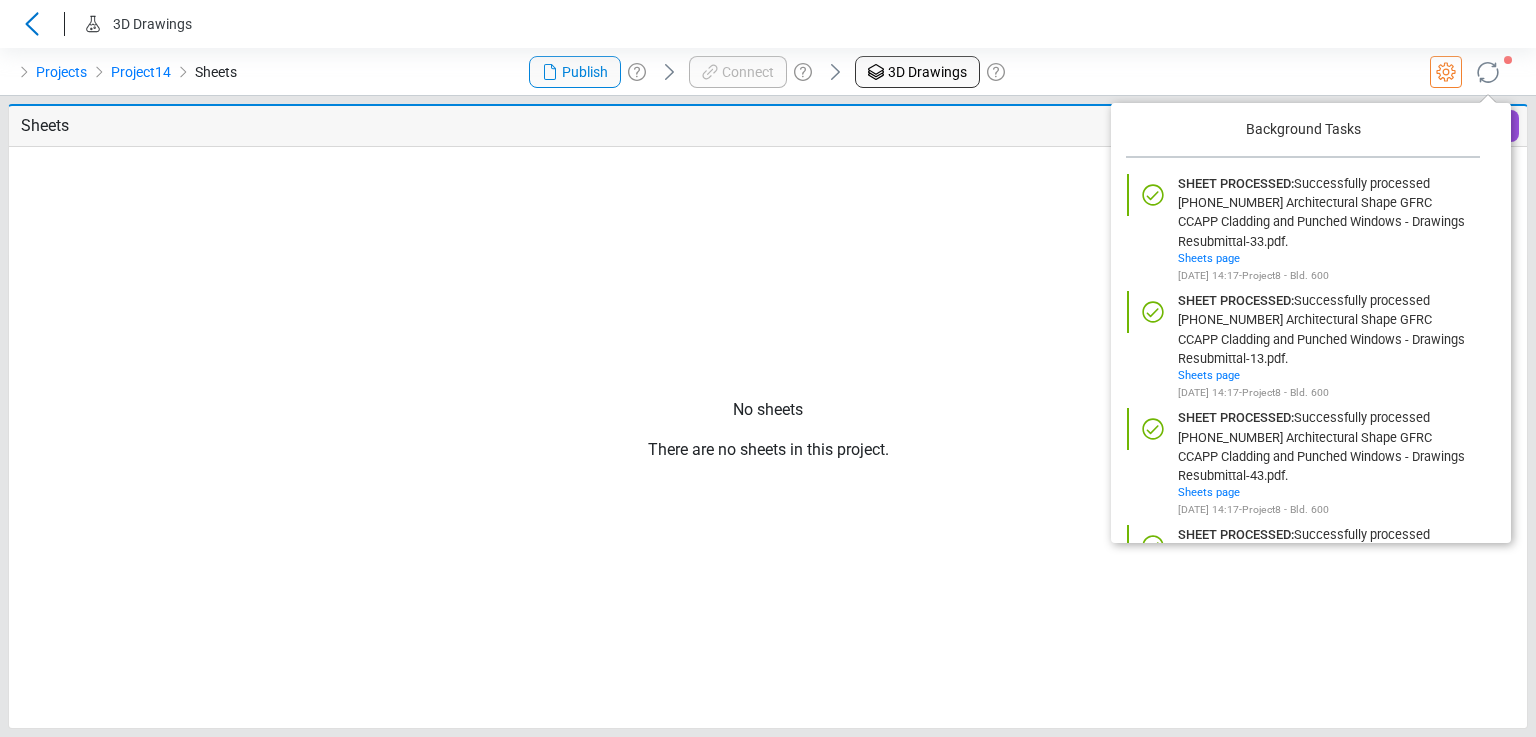 click on "No sheets There are no sheets in this project." 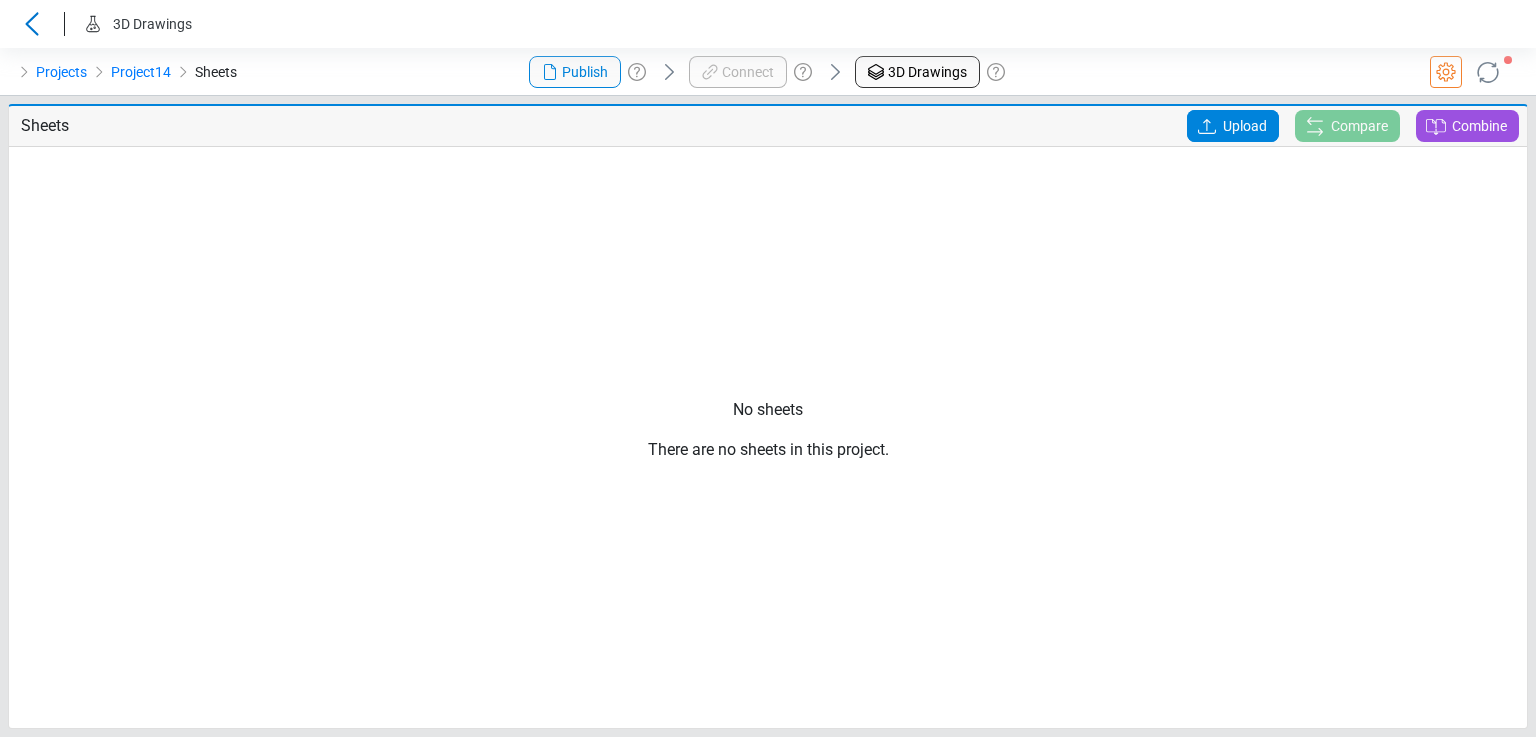 click 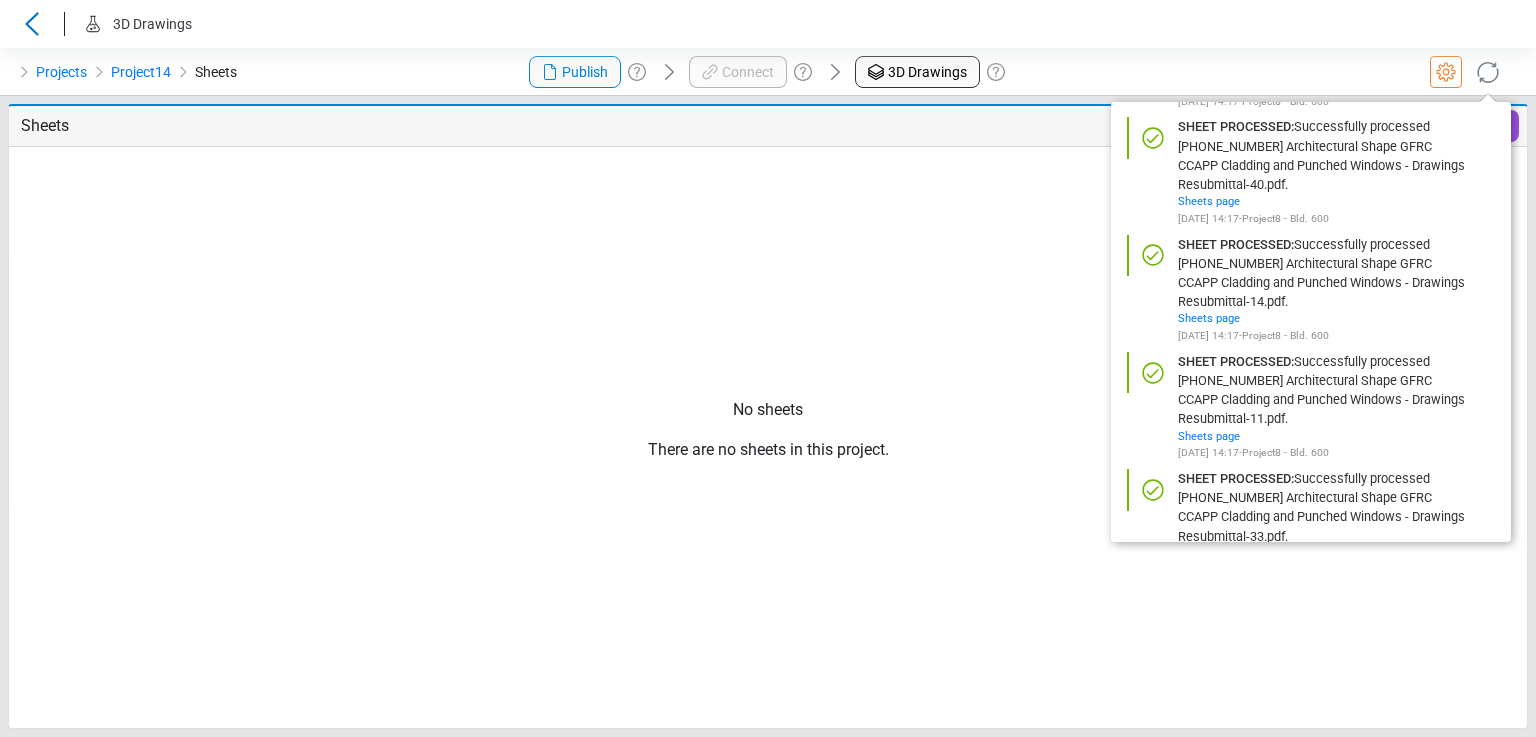 scroll, scrollTop: 0, scrollLeft: 0, axis: both 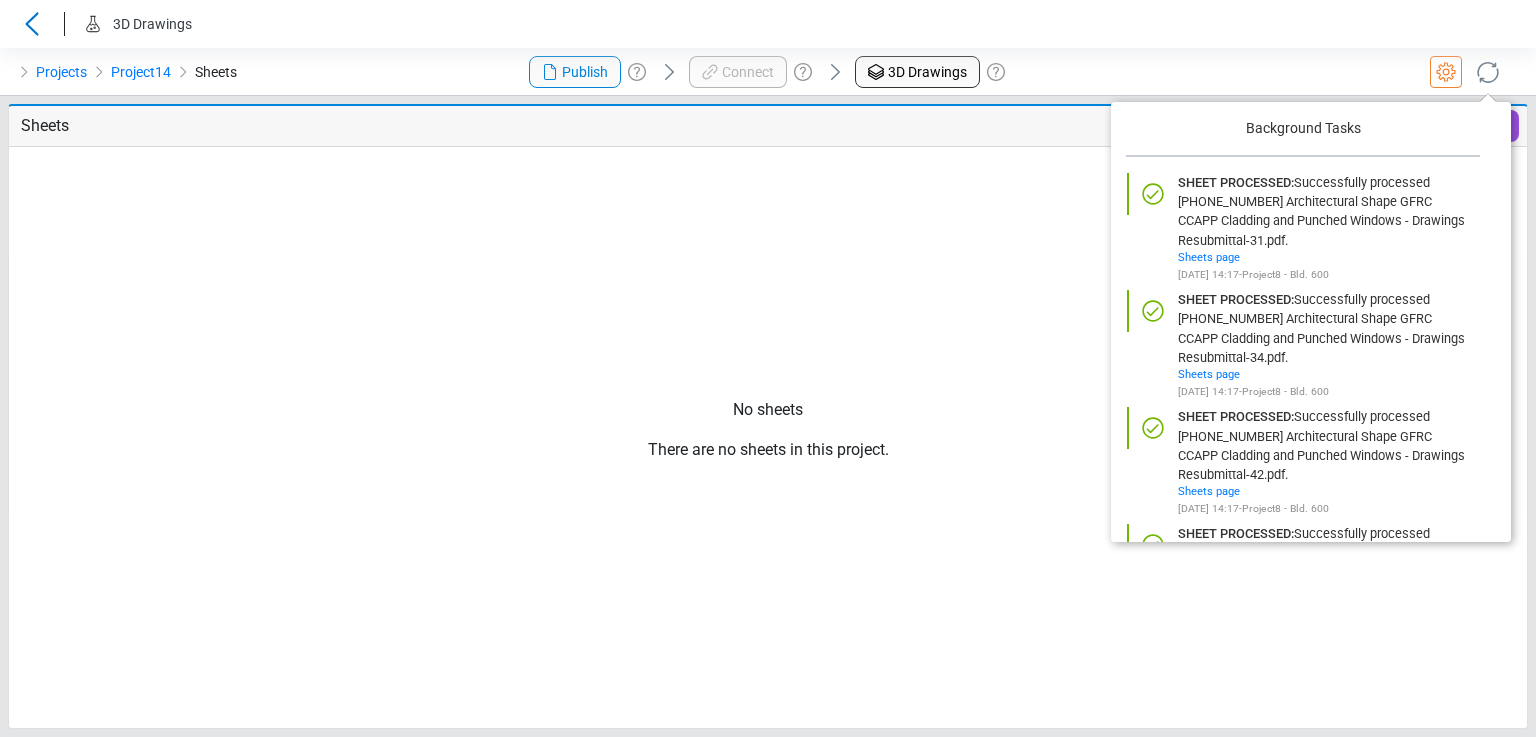 click on "No sheets There are no sheets in this project." 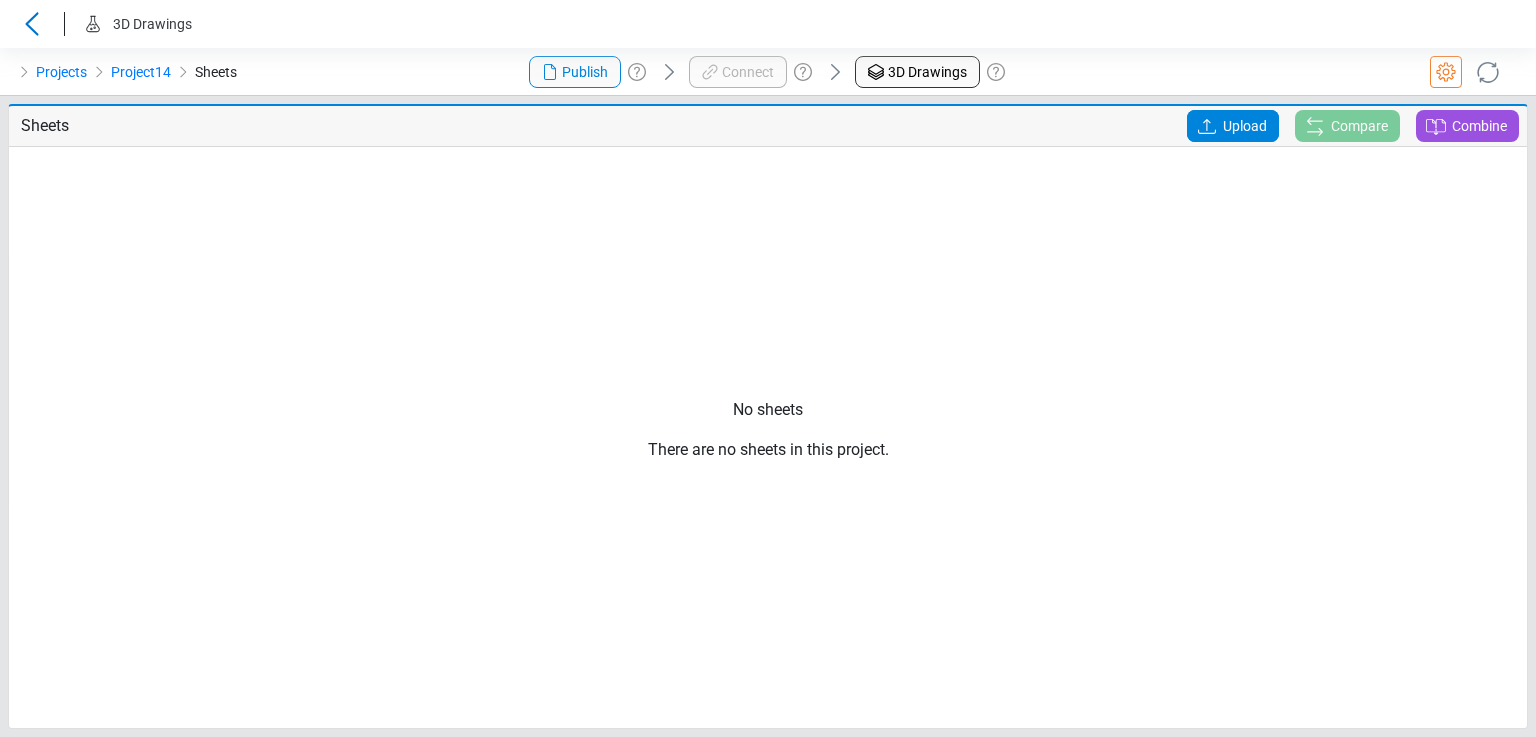 click 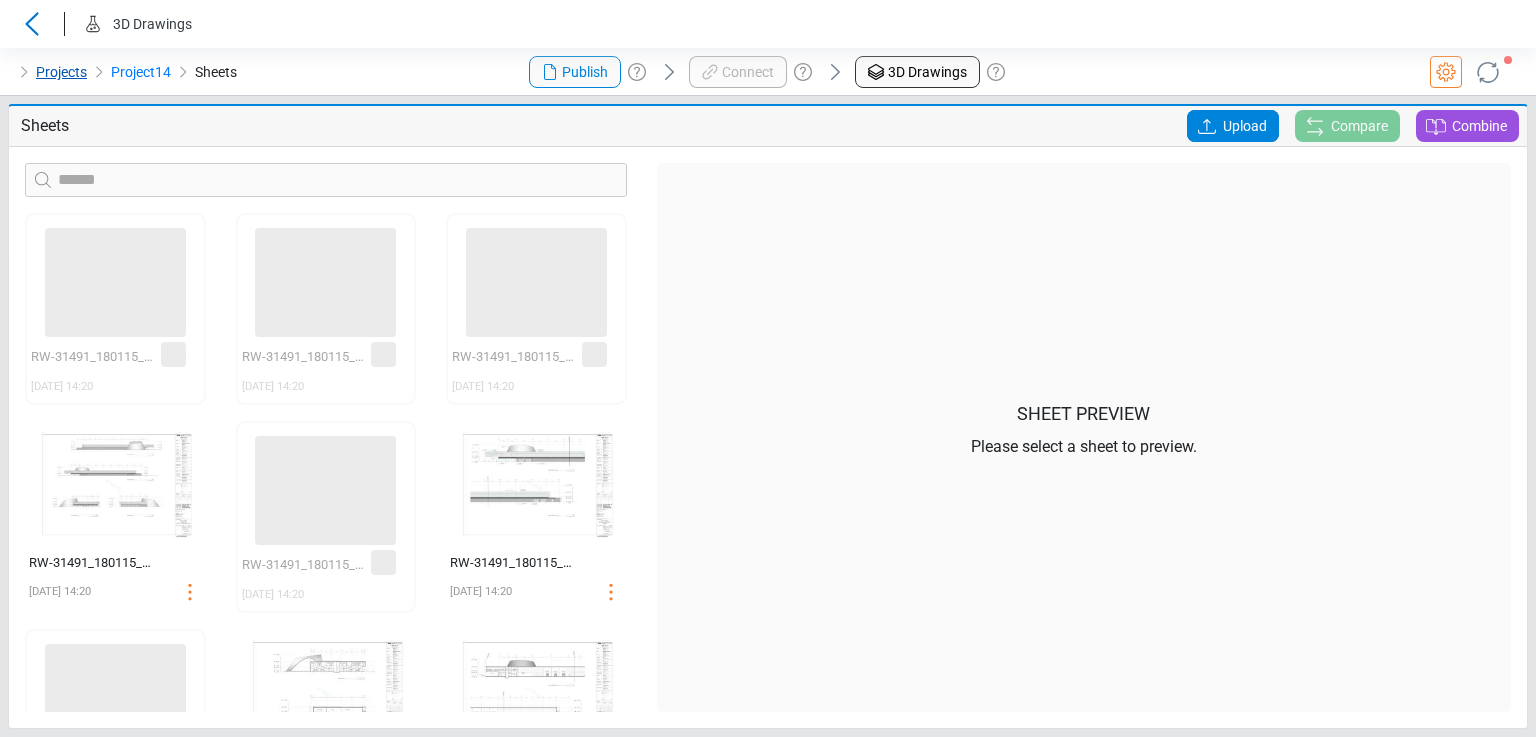 click on "Projects" at bounding box center (61, 72) 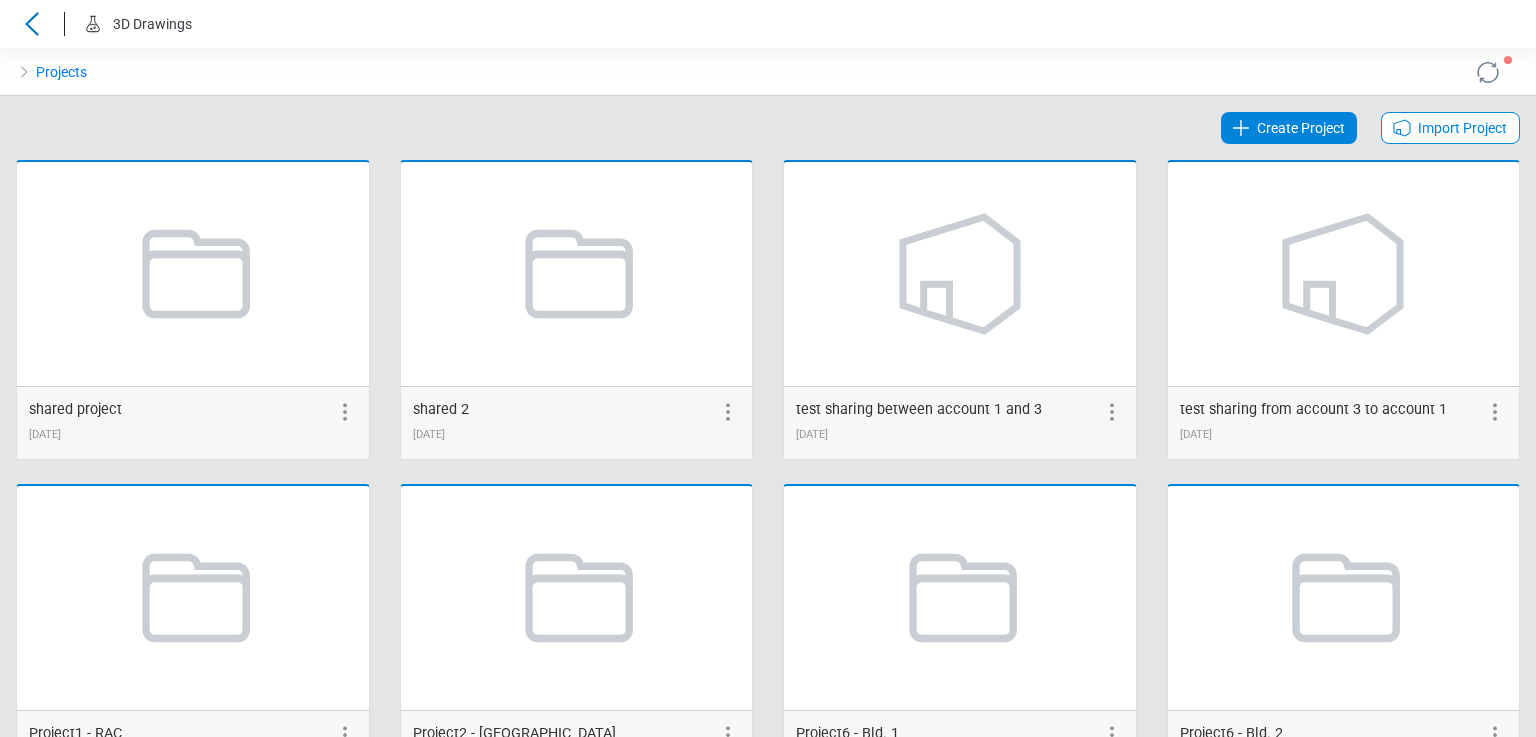 click on "Create Project" at bounding box center (1301, 128) 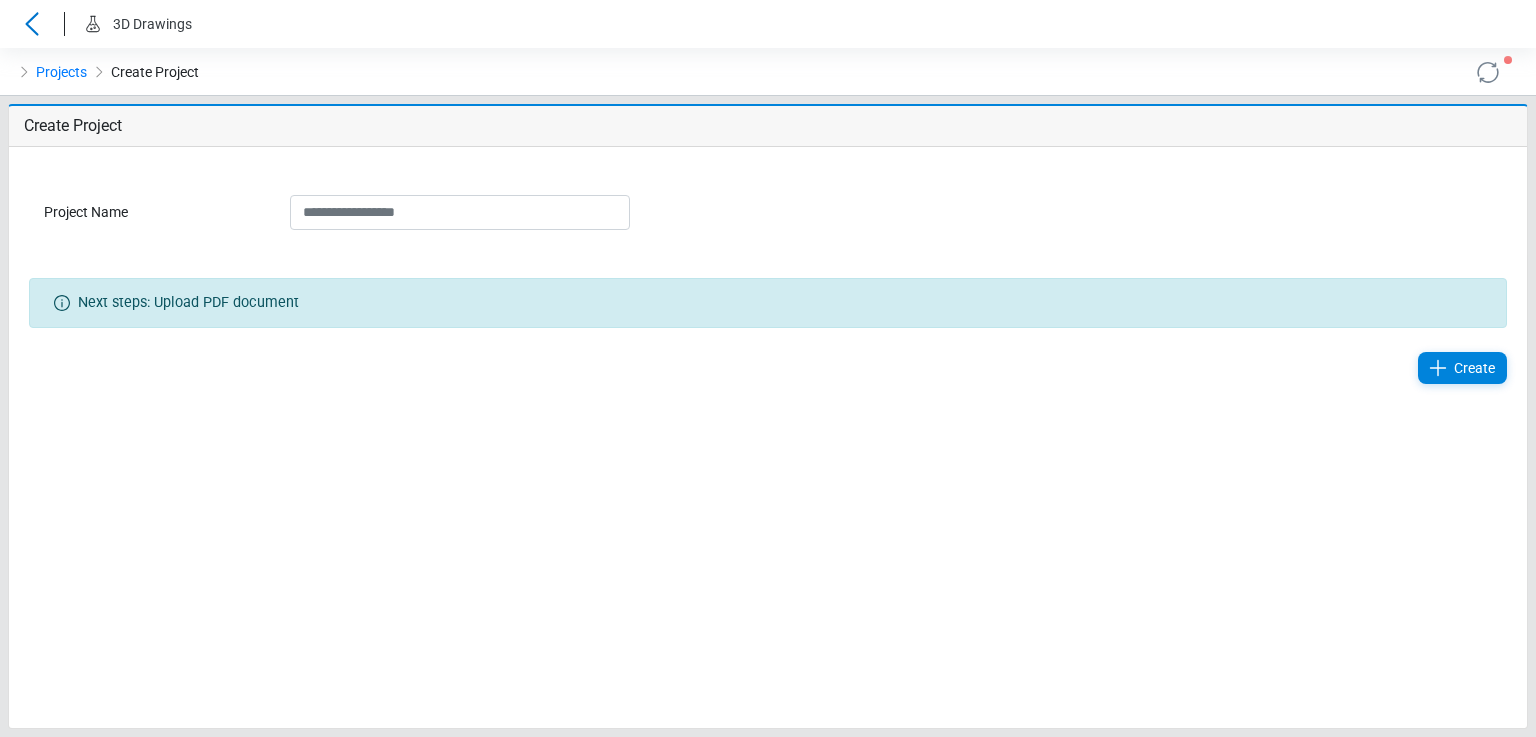 click on "Create" at bounding box center [768, 368] 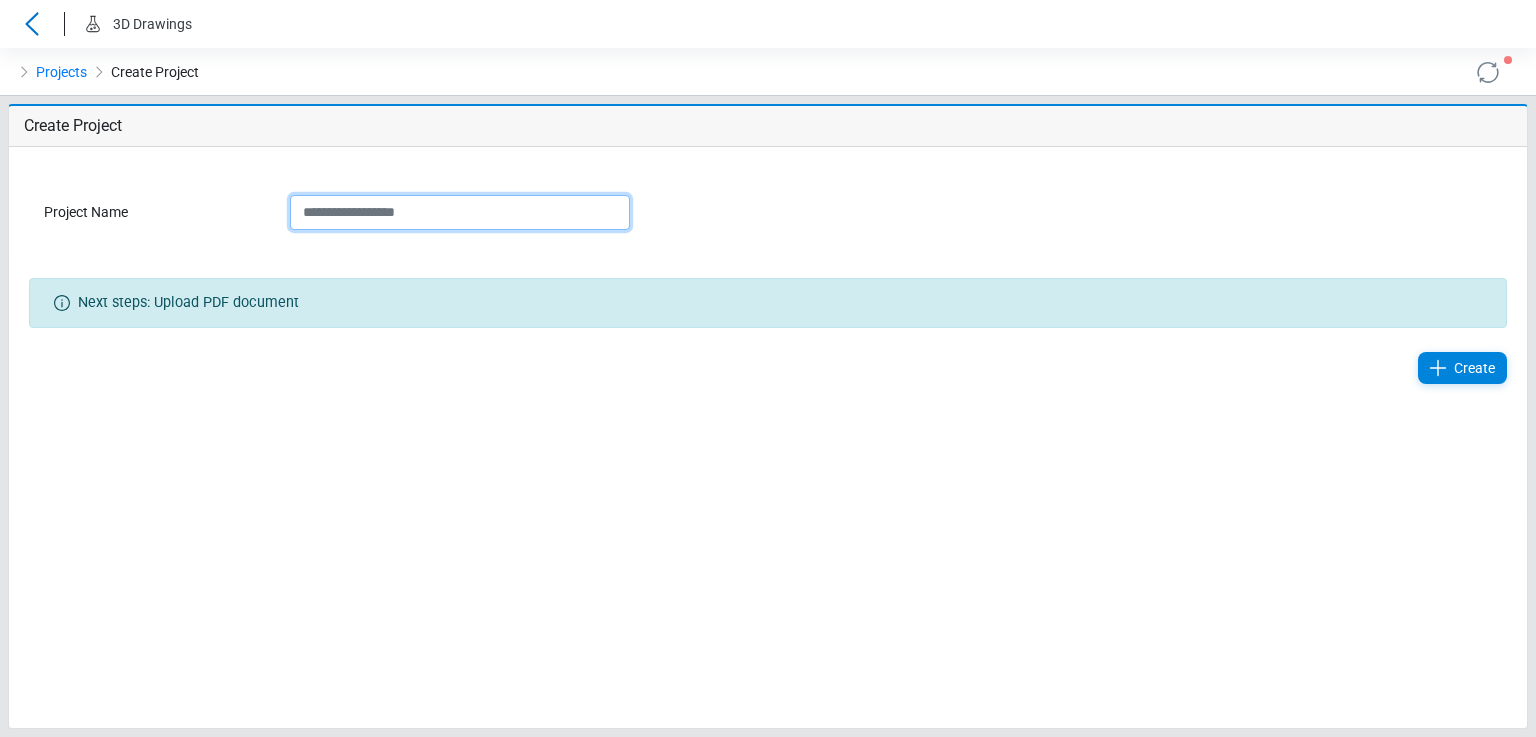 click on "Project Name" at bounding box center [460, 212] 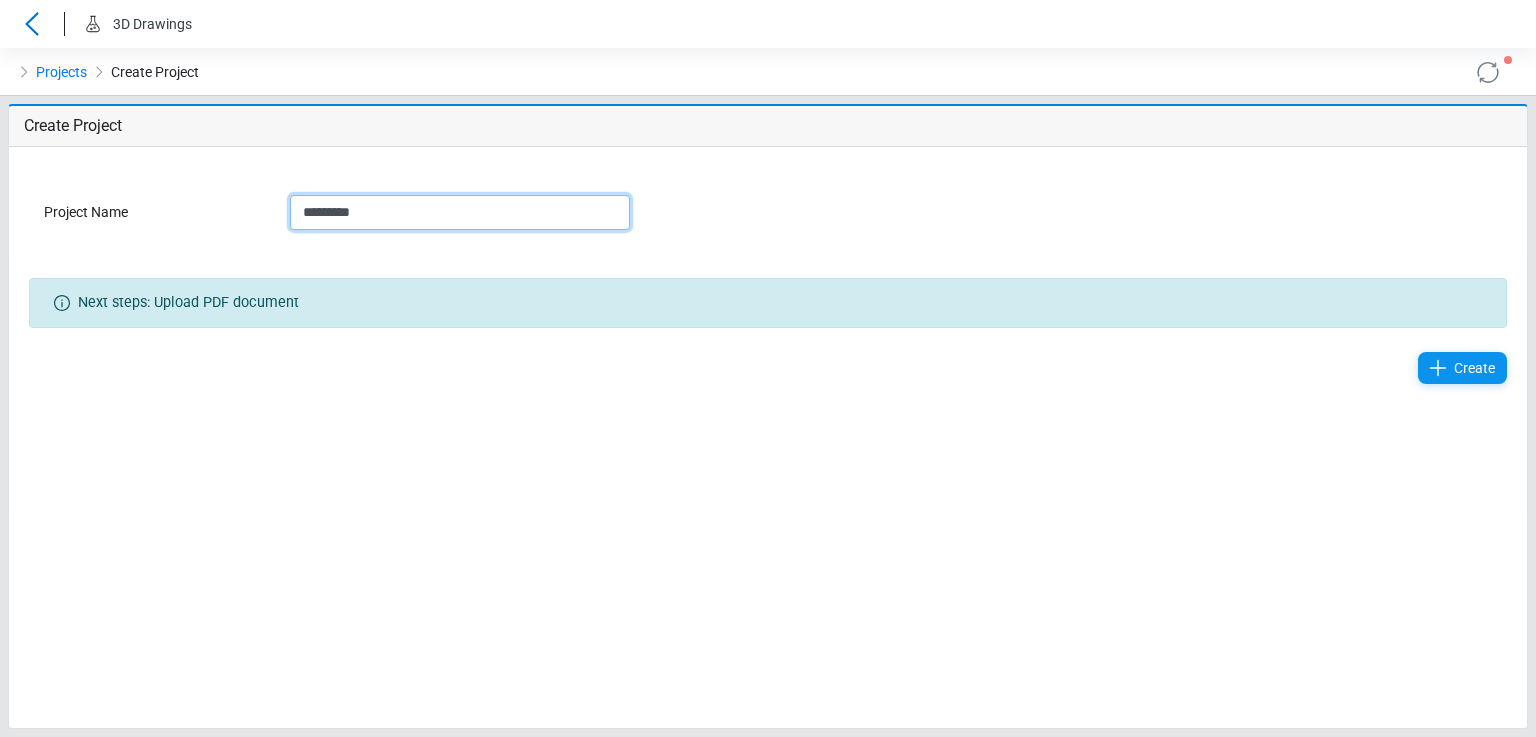 type on "*********" 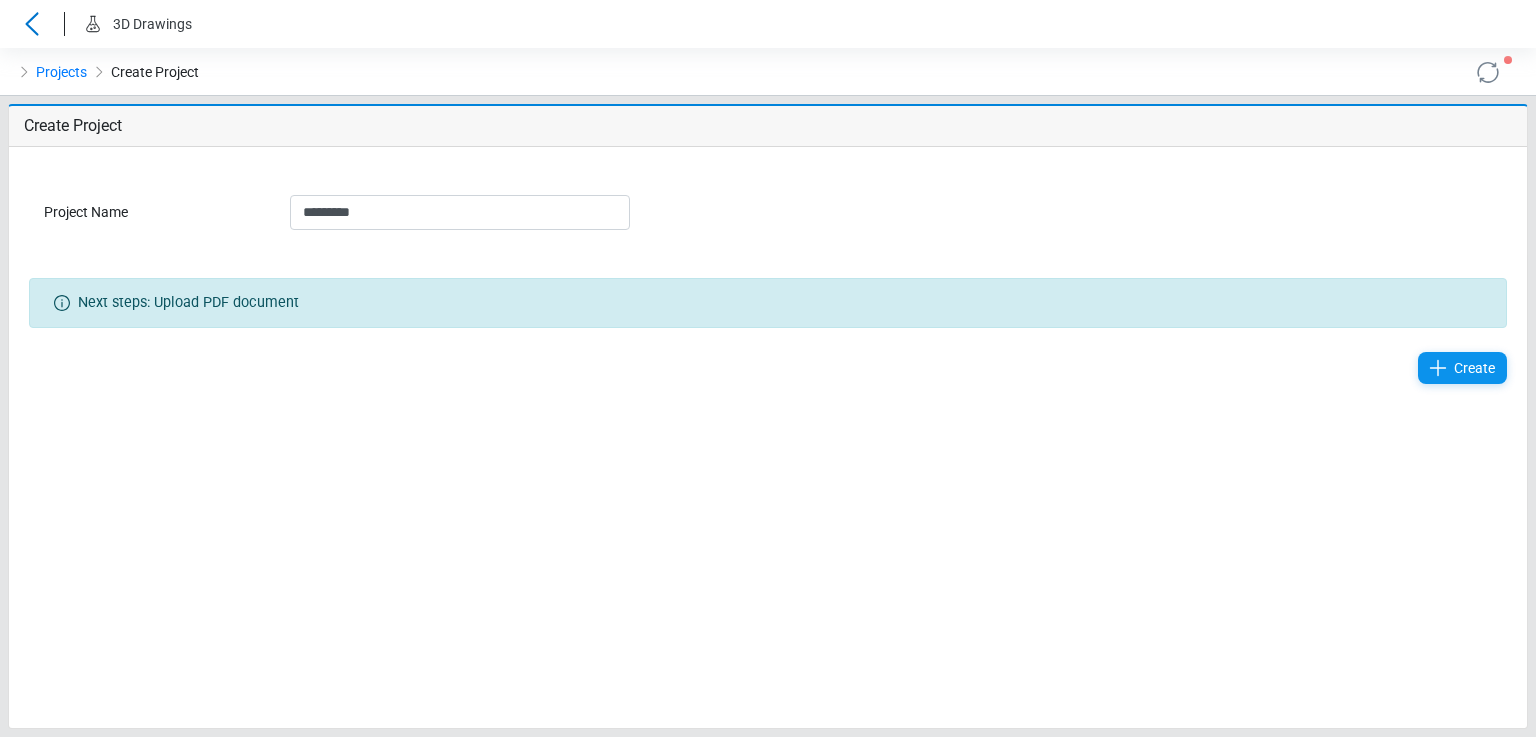 click 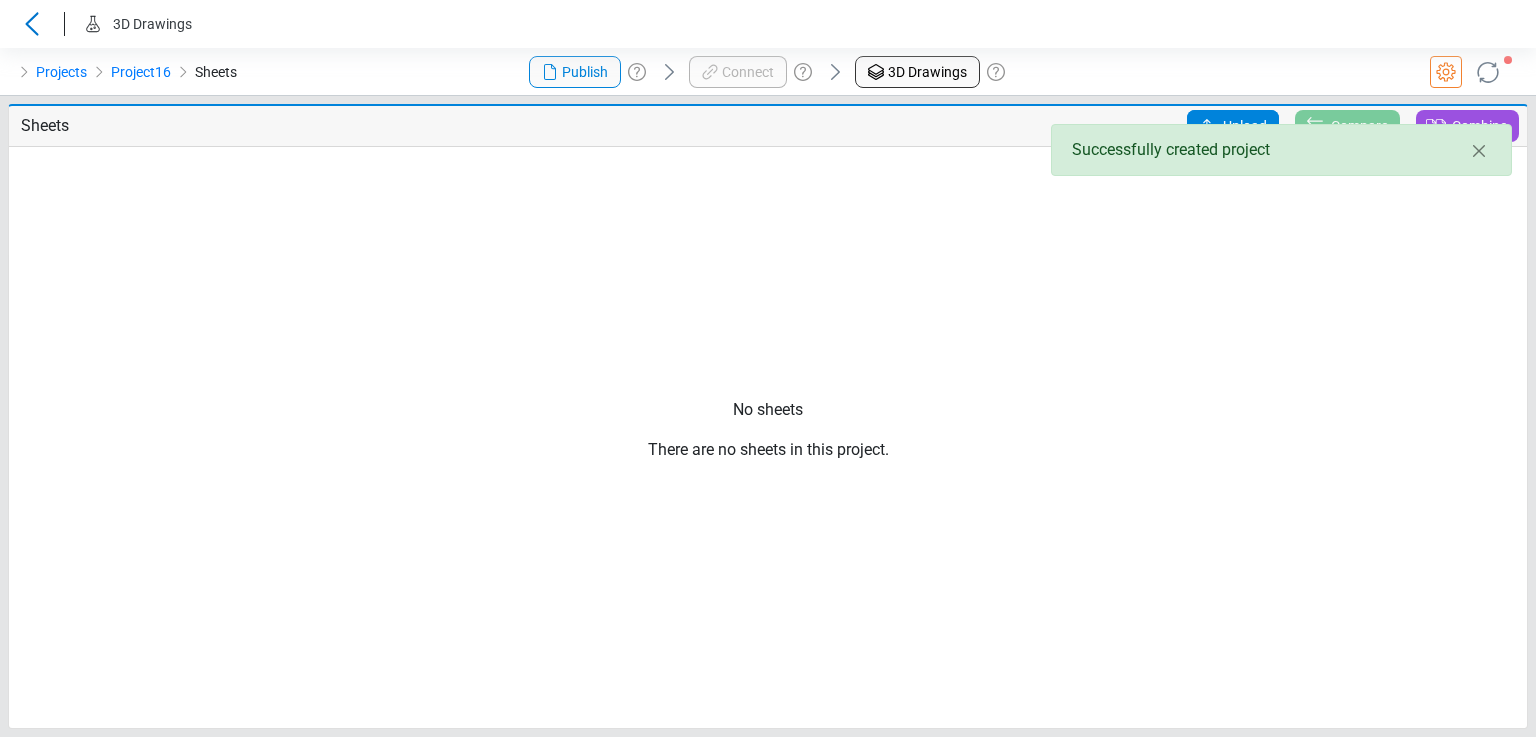 click on "Upload" at bounding box center (1245, 126) 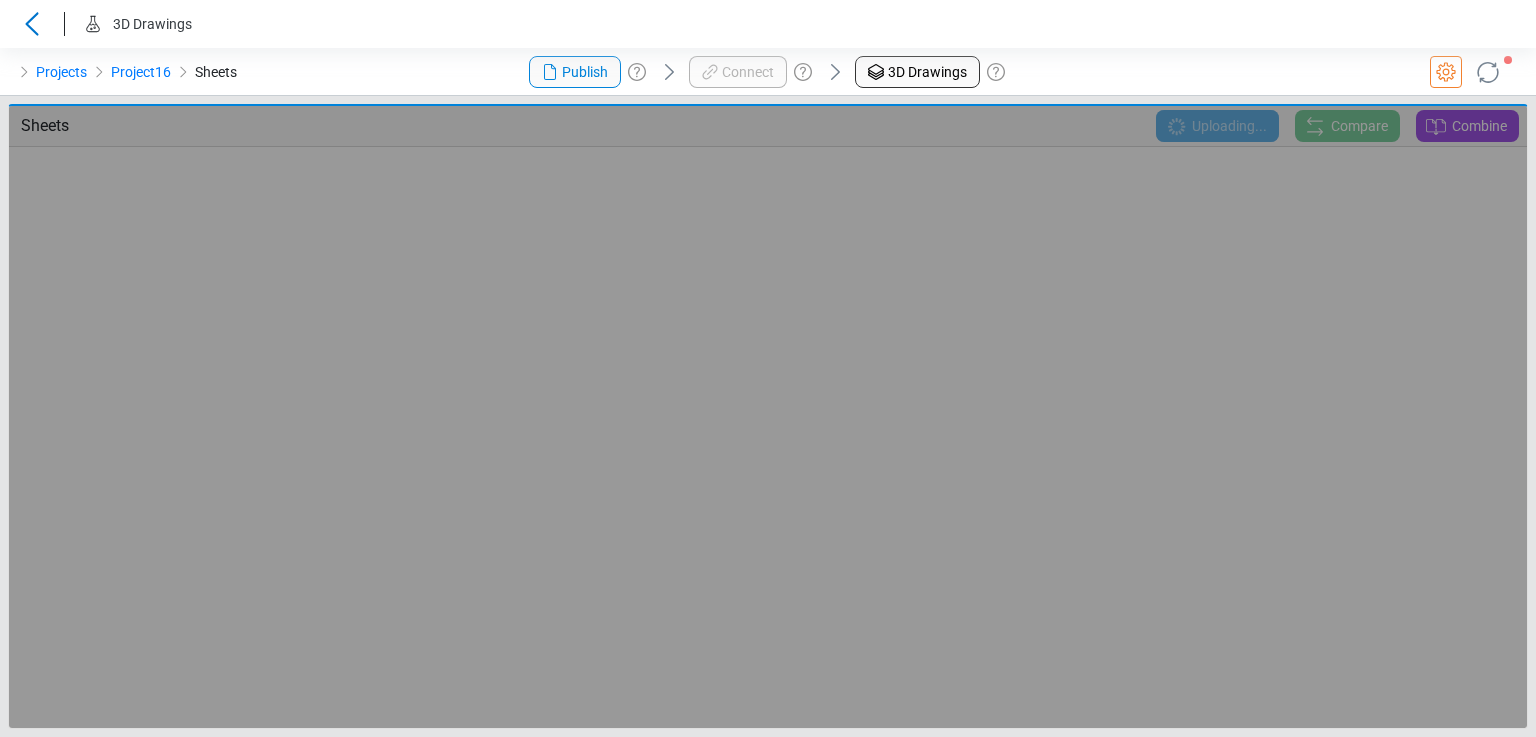 click 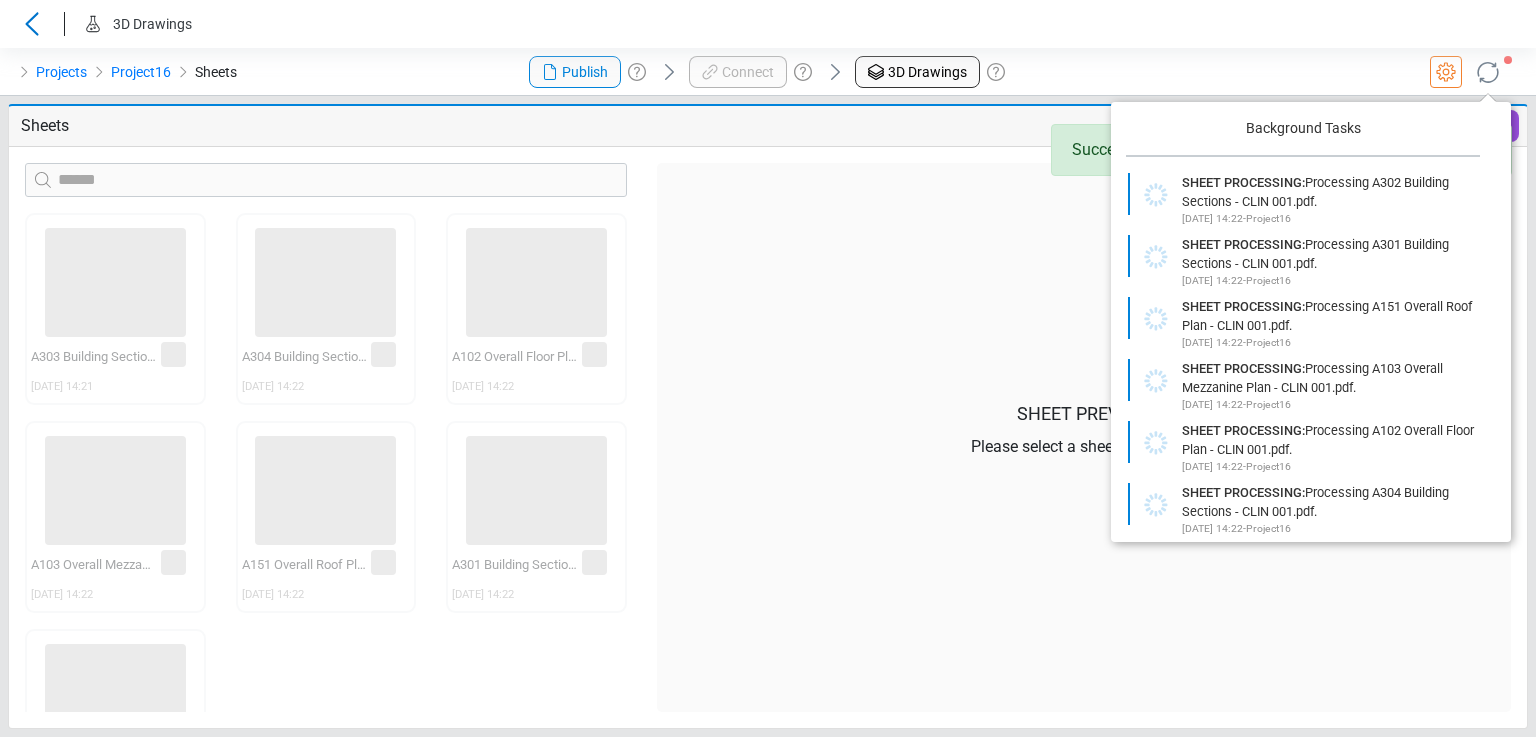 click on "‌ A303 Building Sections - CLIN 001 07/01/2025 14:21 ‌ ‌ A304 Building Sections - CLIN 001 07/01/2025 14:22 ‌ ‌ A102 Overall Floor Plan - CLIN 001 07/01/2025 14:22 ‌ ‌ A103 Overall Mezzanine Plan - CLIN 001 07/01/2025 14:22 ‌ ‌ A151 Overall Roof Plan - CLIN 001 07/01/2025 14:22 ‌ ‌ A301 Building Sections - CLIN 001 07/01/2025 14:22 ‌ ‌ A302 Building Sections - CLIN 001 07/01/2025 14:22 ‌" 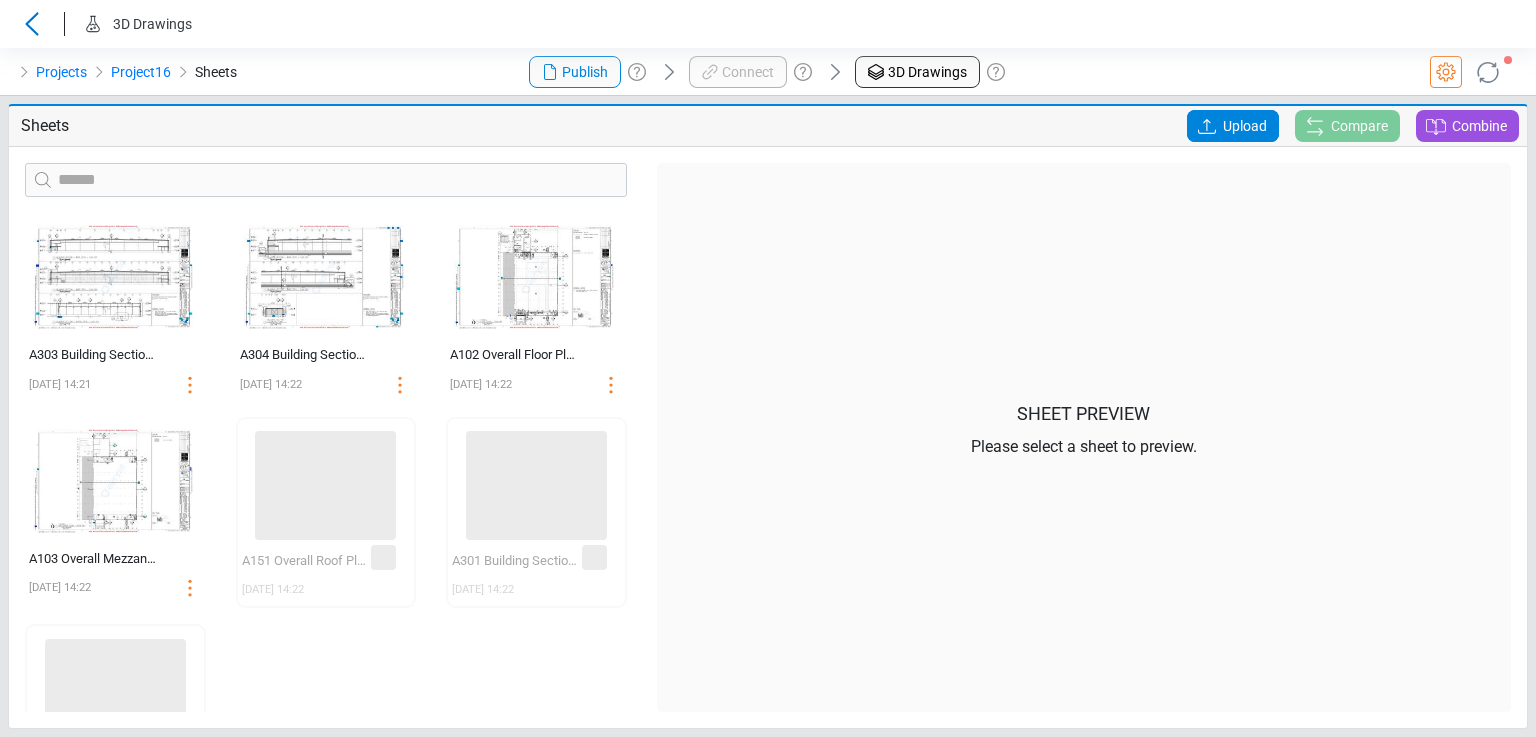 click 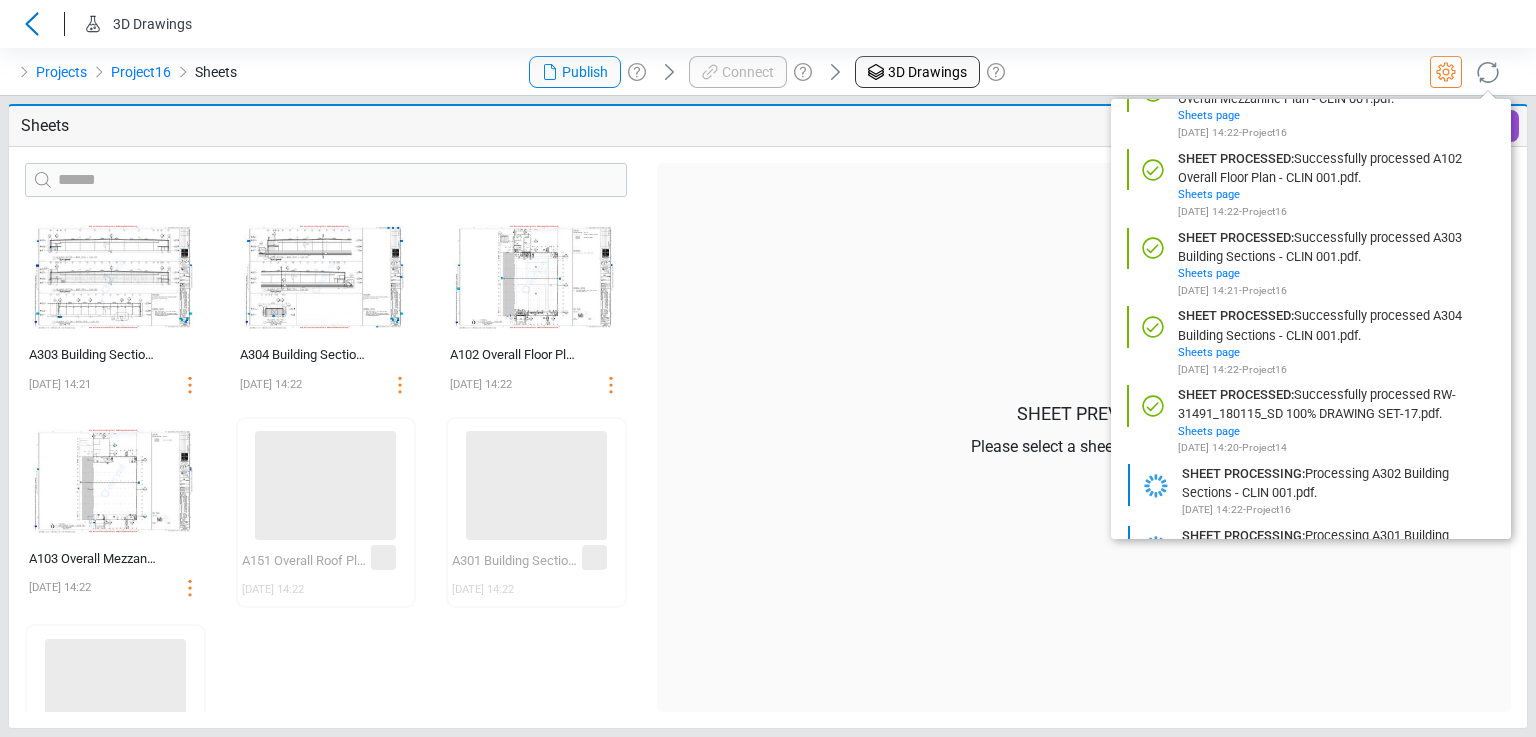 scroll, scrollTop: 0, scrollLeft: 0, axis: both 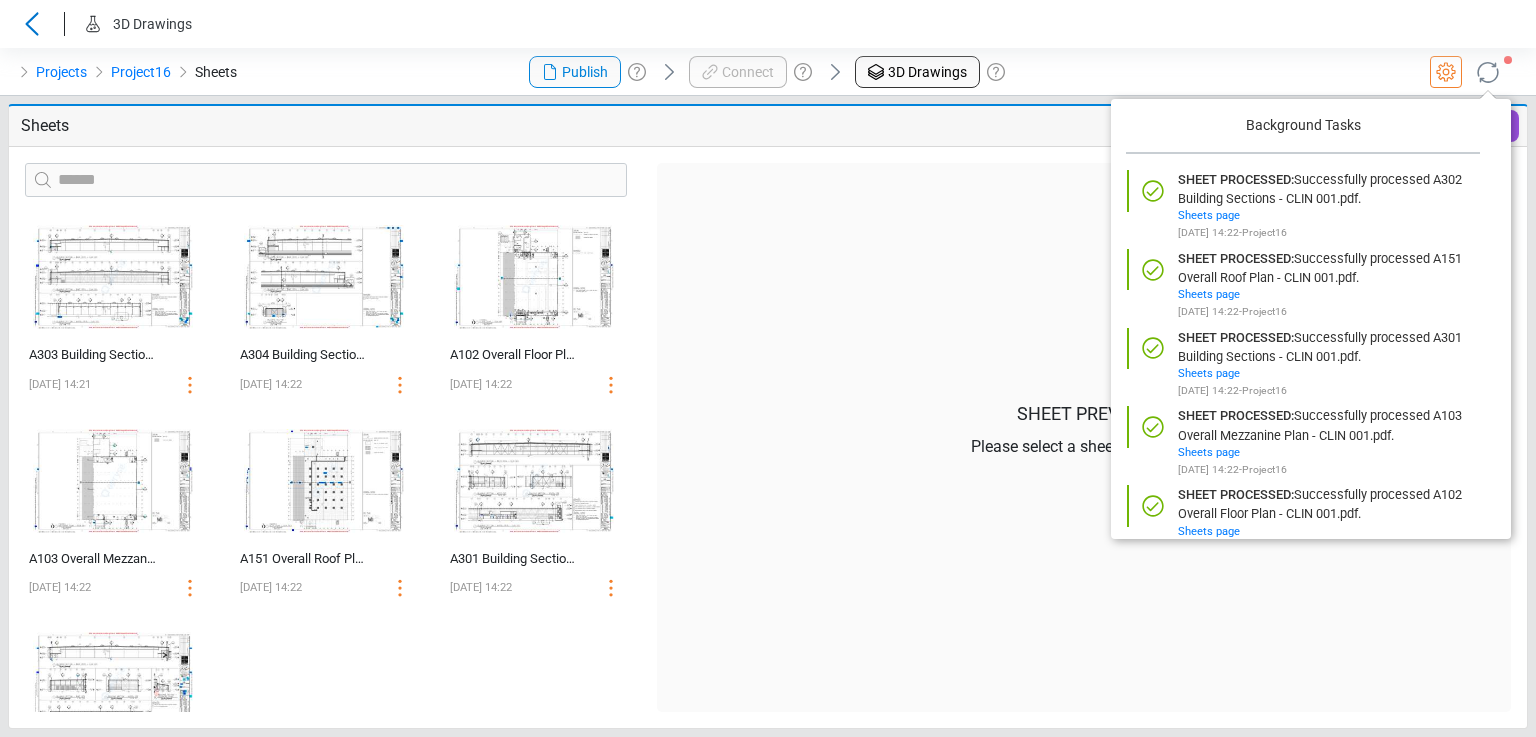 click 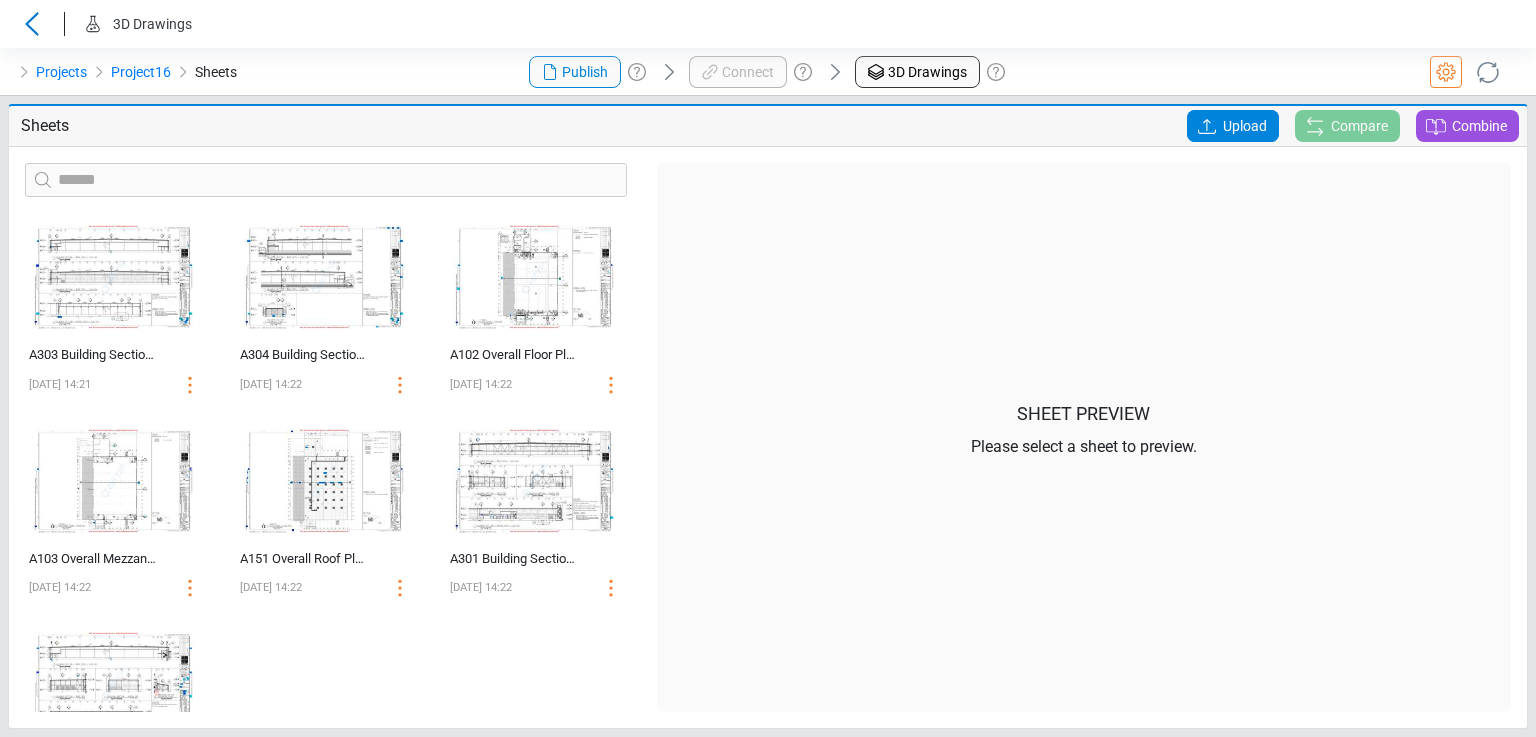 click at bounding box center [772, 126] 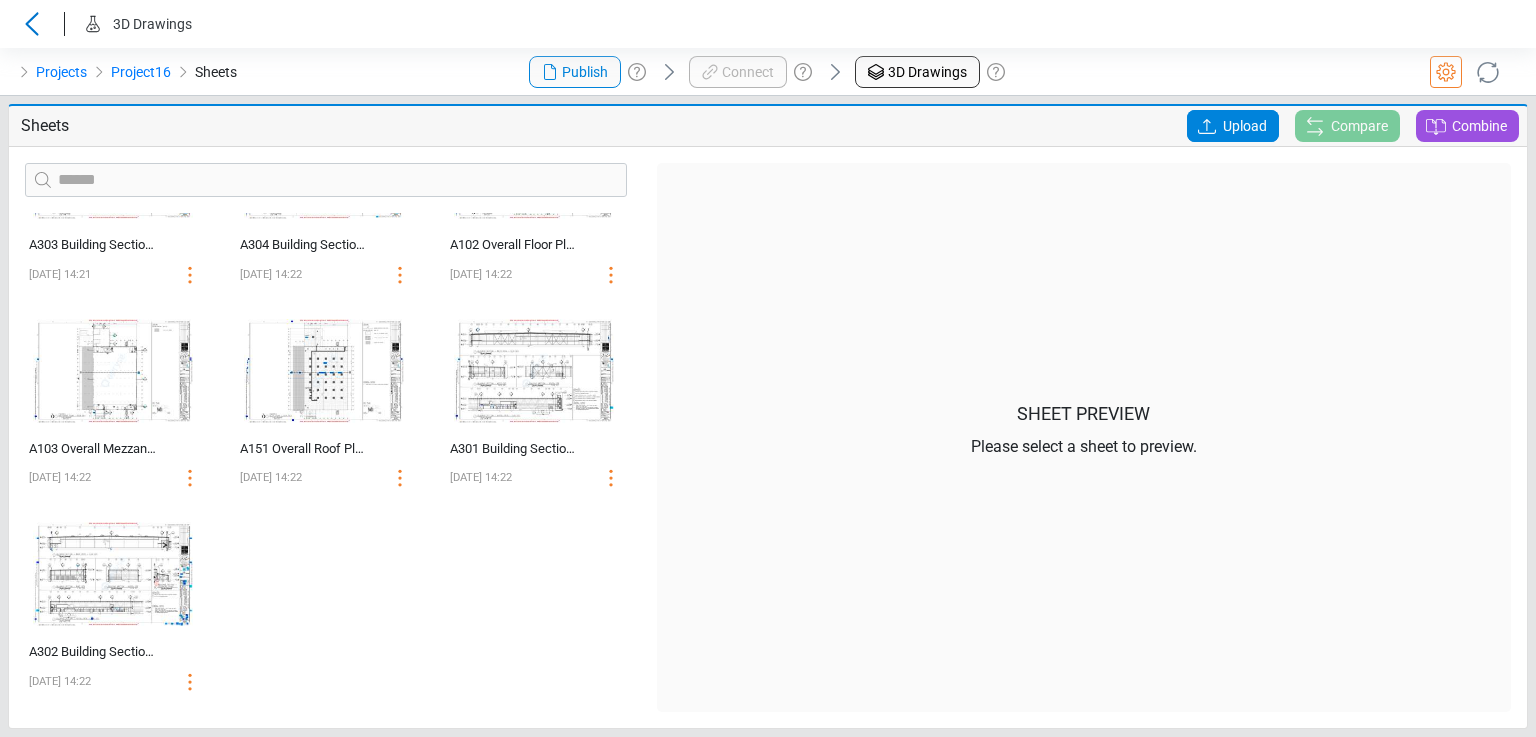 scroll, scrollTop: 0, scrollLeft: 0, axis: both 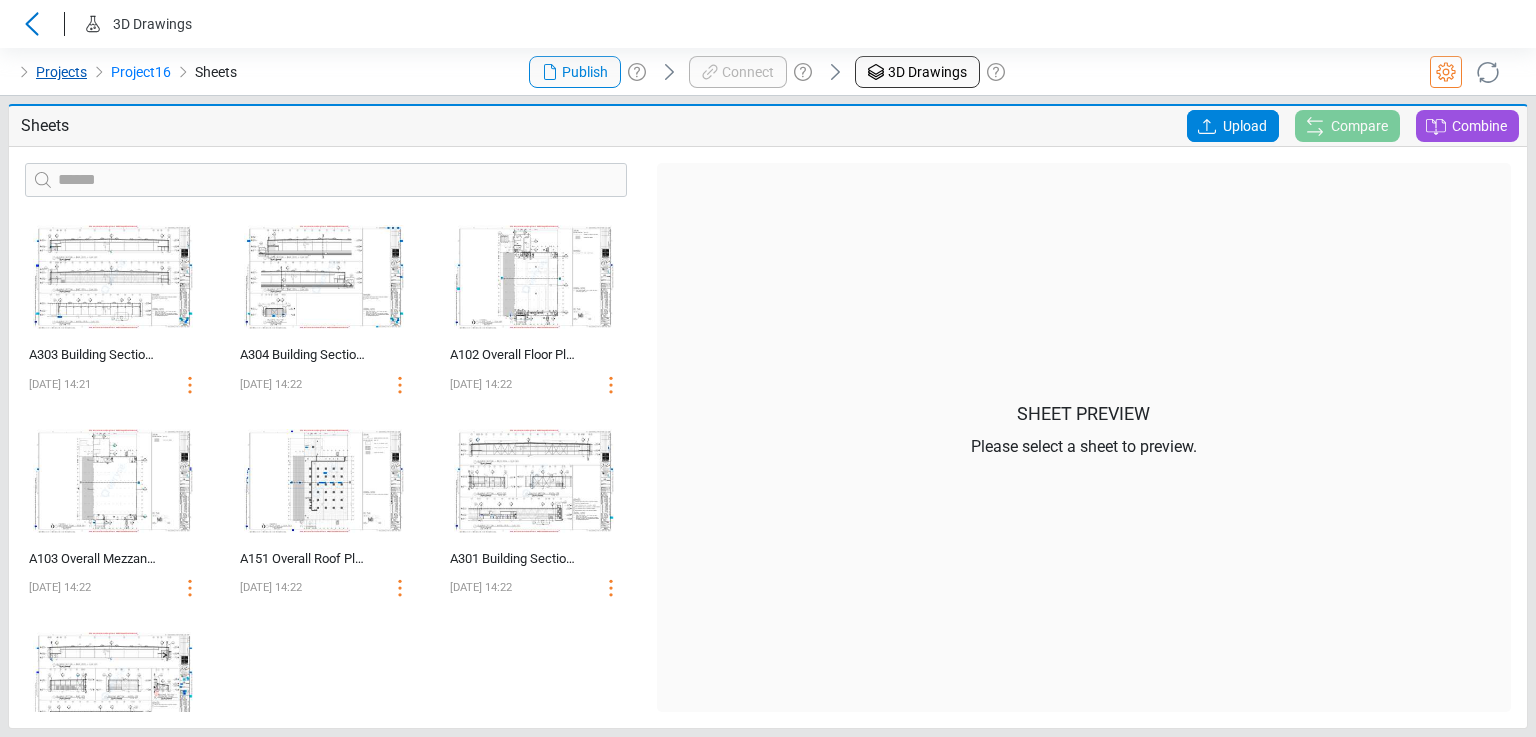 click on "Projects" at bounding box center [61, 72] 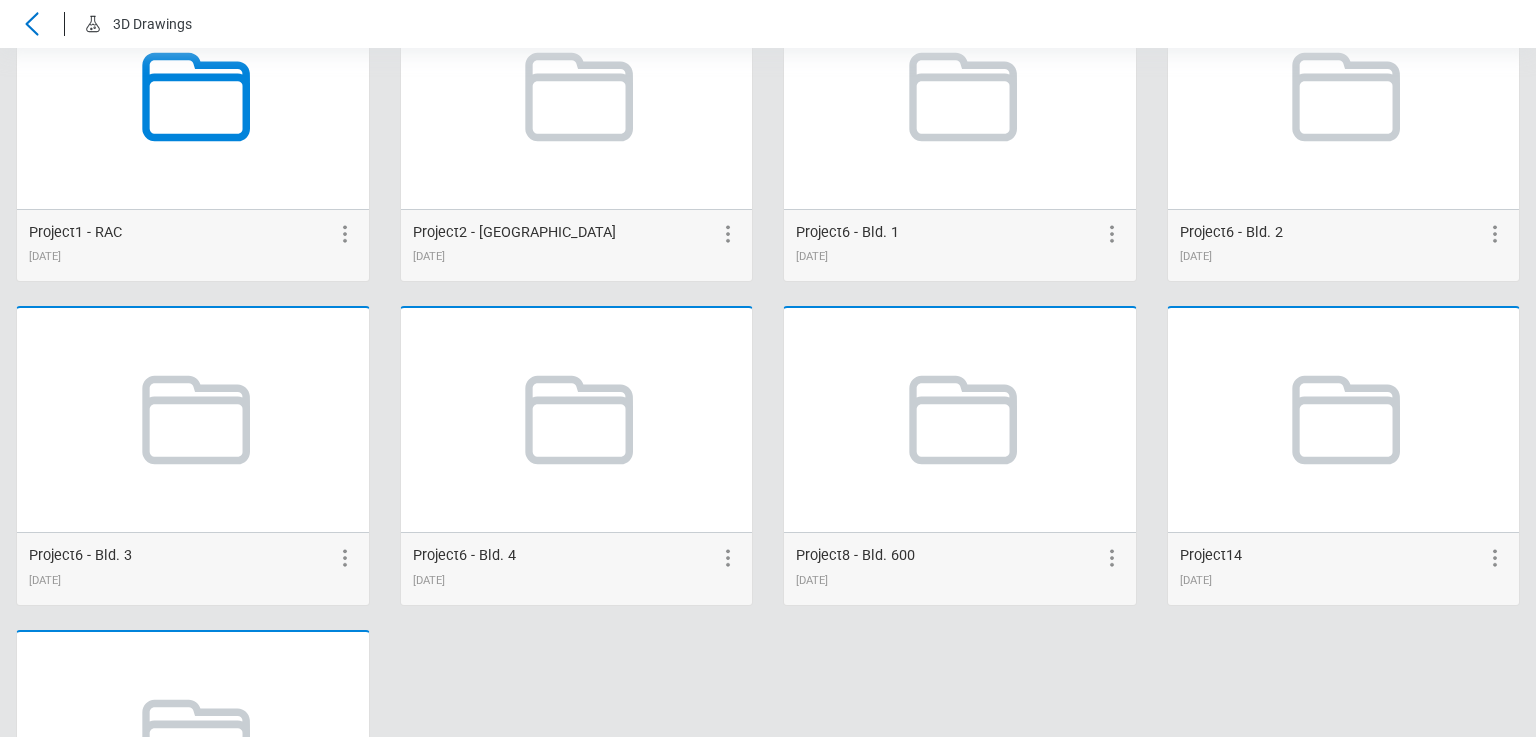 scroll, scrollTop: 531, scrollLeft: 0, axis: vertical 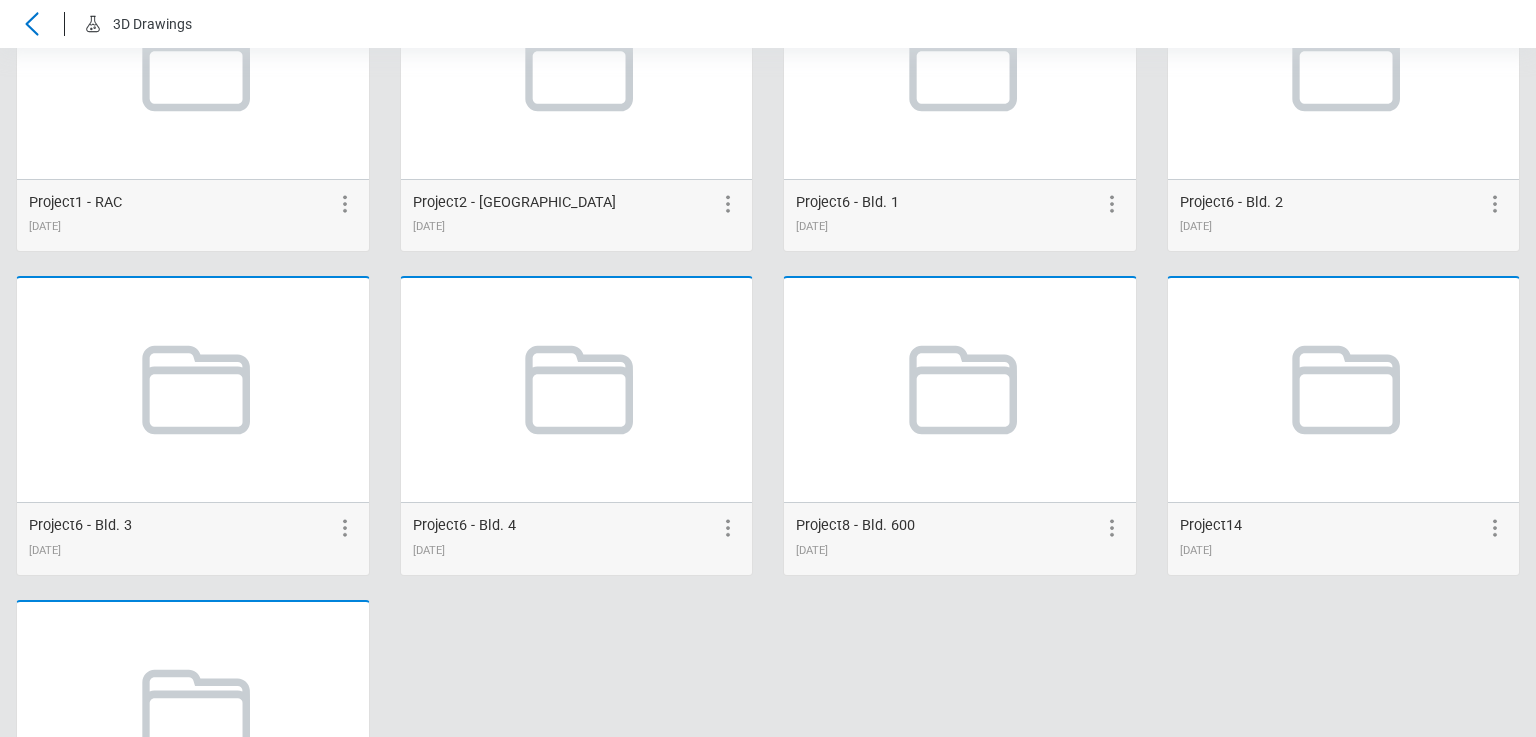 click on "shared project 01/17/2025 shared 2 01/17/2025 test sharing between account 1 and 3 03/14/2025 test sharing from account 3 to account 1 03/14/2025 Project1 - RAC 07/01/2025 Project2 - Pasadena airport 07/01/2025 Project6 - Bld. 1 07/01/2025 Project6 - Bld. 2 07/01/2025 Project6 - Bld. 3 07/01/2025 Project6 - Bld. 4 07/01/2025 Project8 - Bld. 600 07/01/2025 Project14 07/01/2025 Project16 07/01/2025" at bounding box center (768, 276) 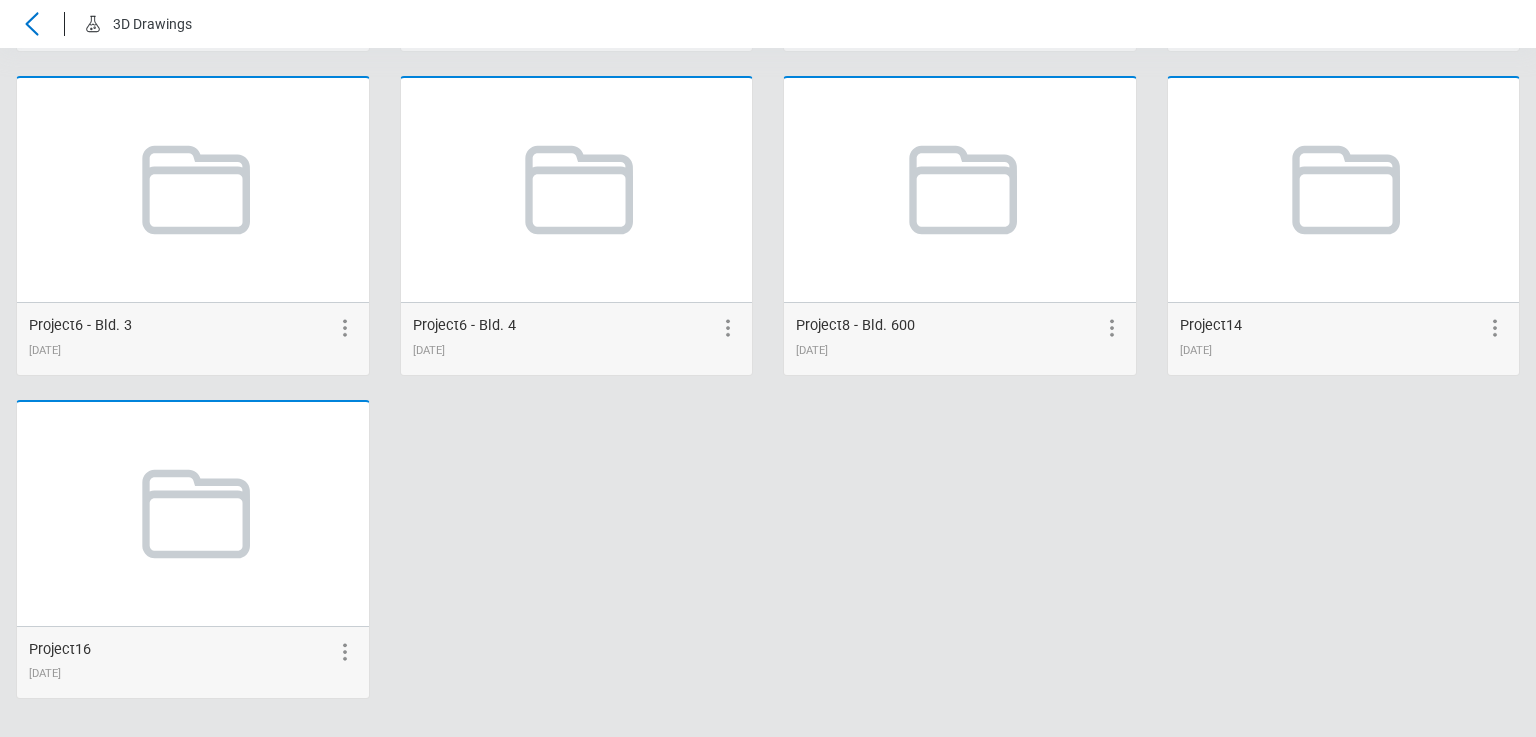 click on "shared project 01/17/2025 shared 2 01/17/2025 test sharing between account 1 and 3 03/14/2025 test sharing from account 3 to account 1 03/14/2025 Project1 - RAC 07/01/2025 Project2 - Pasadena airport 07/01/2025 Project6 - Bld. 1 07/01/2025 Project6 - Bld. 2 07/01/2025 Project6 - Bld. 3 07/01/2025 Project6 - Bld. 4 07/01/2025 Project8 - Bld. 600 07/01/2025 Project14 07/01/2025 Project16 07/01/2025" at bounding box center [768, 76] 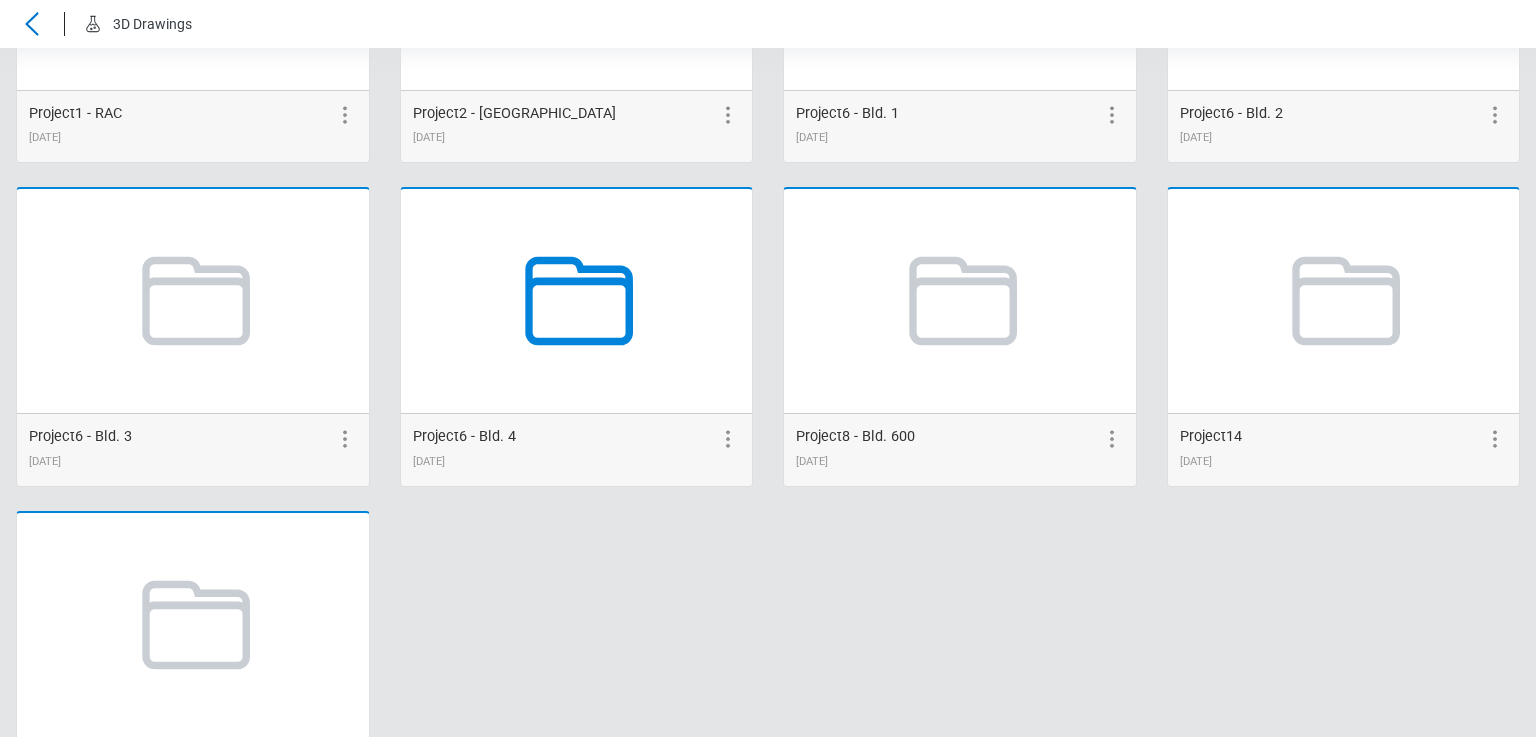 scroll, scrollTop: 731, scrollLeft: 0, axis: vertical 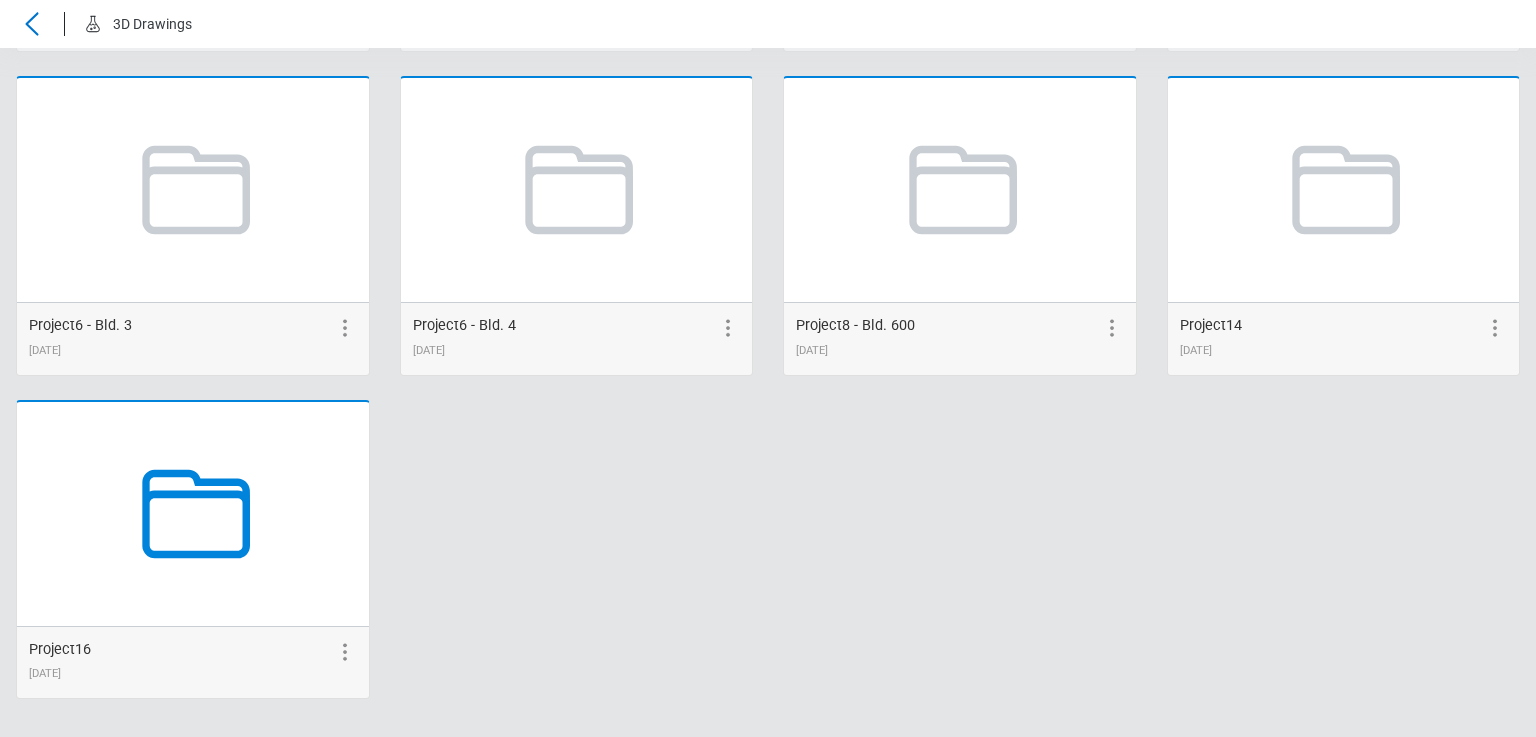 click 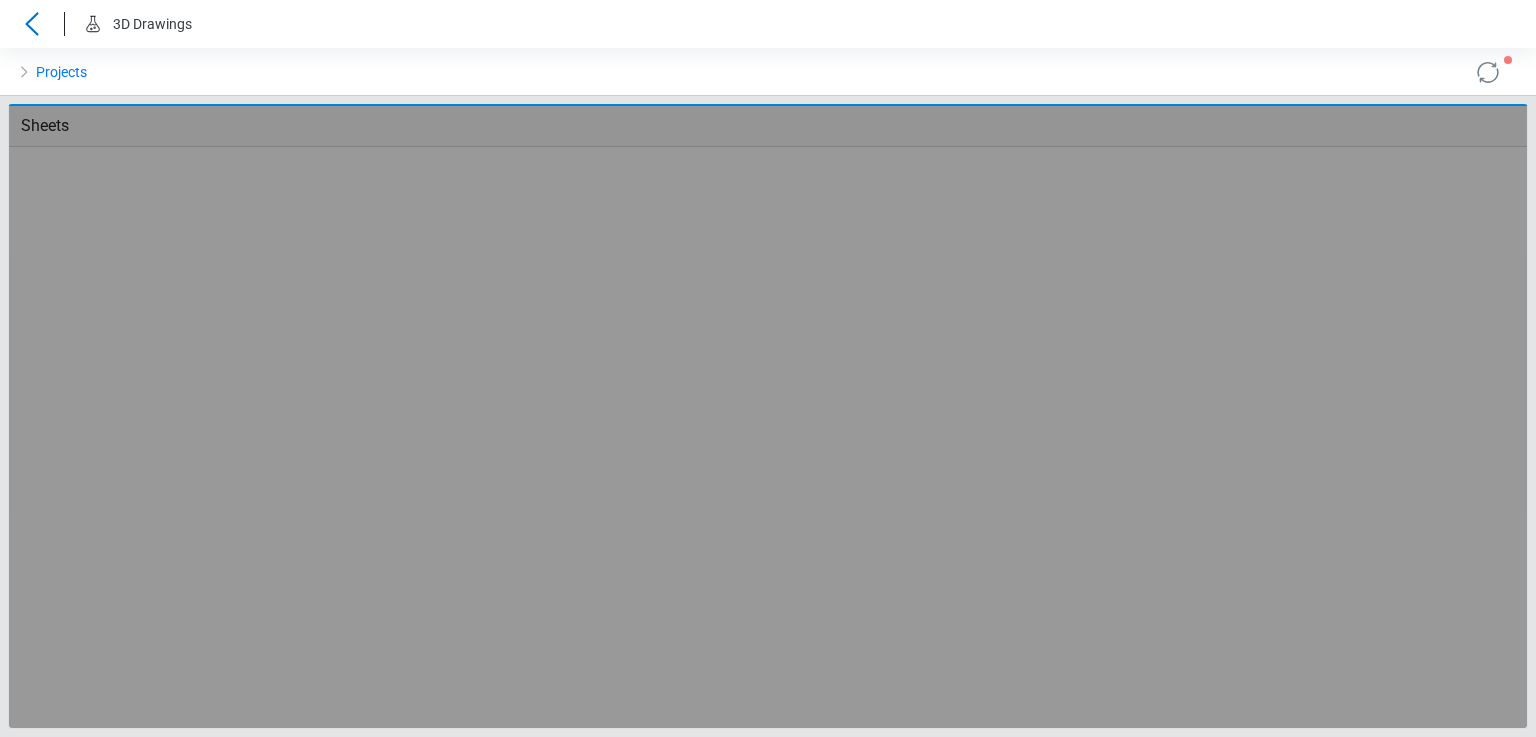 scroll, scrollTop: 0, scrollLeft: 0, axis: both 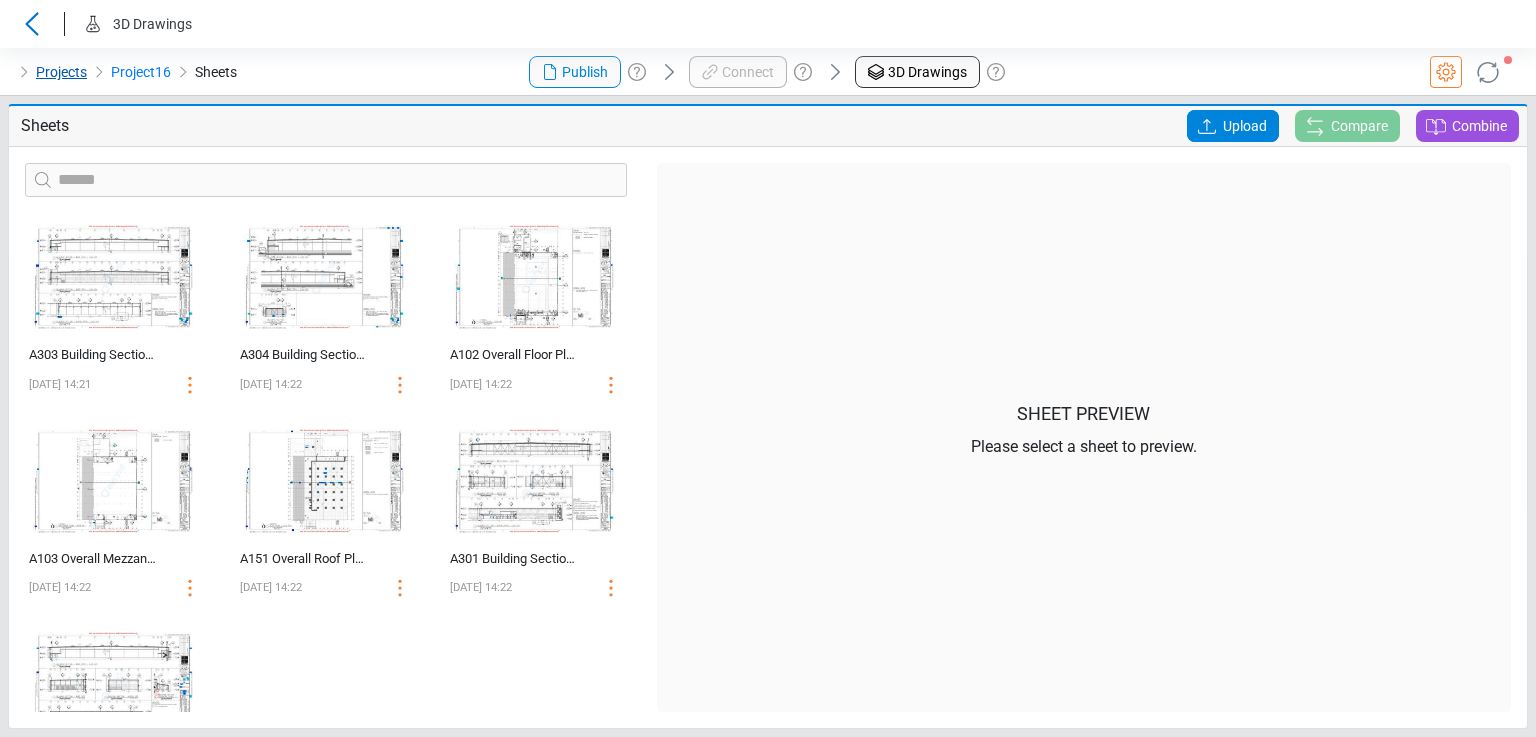 click on "Projects" at bounding box center (61, 72) 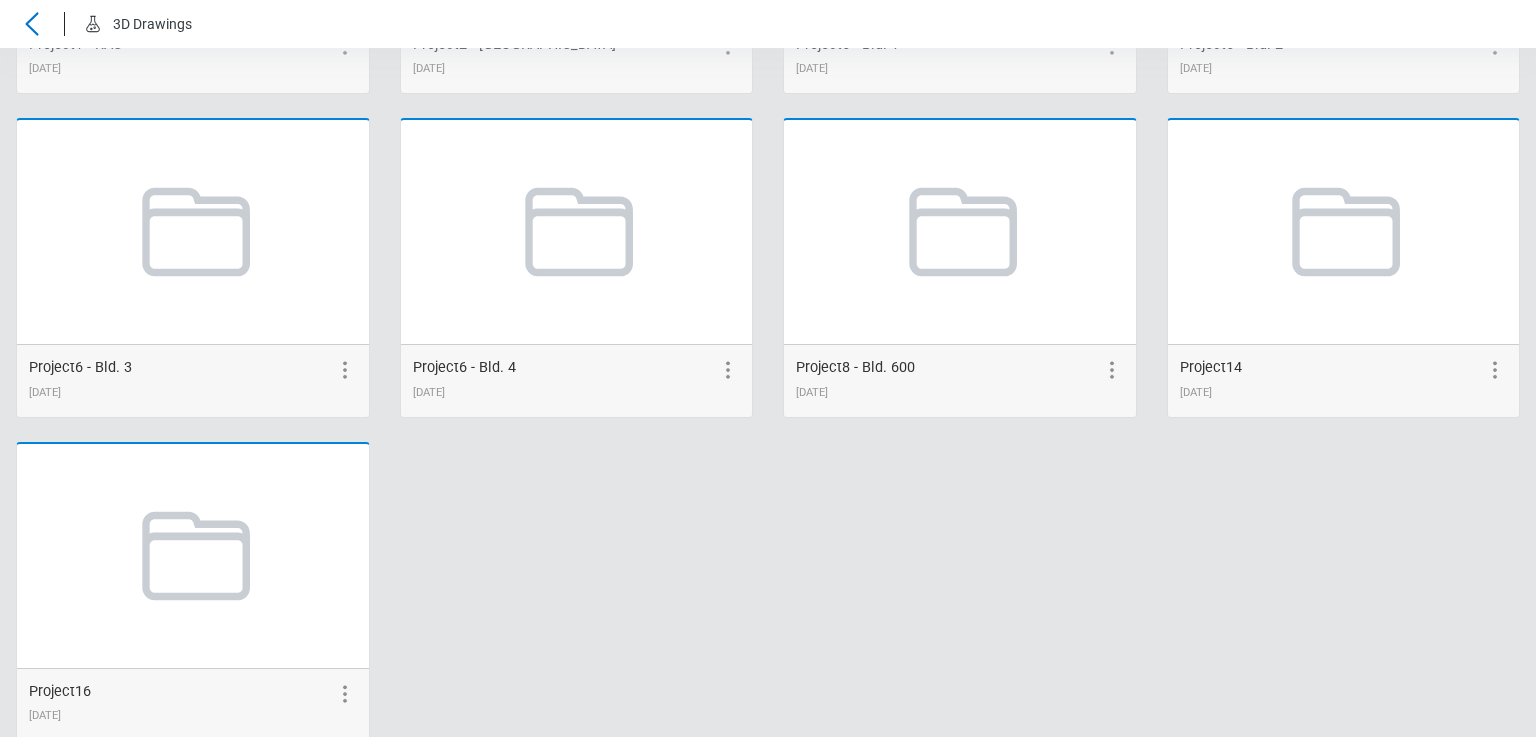 scroll, scrollTop: 731, scrollLeft: 0, axis: vertical 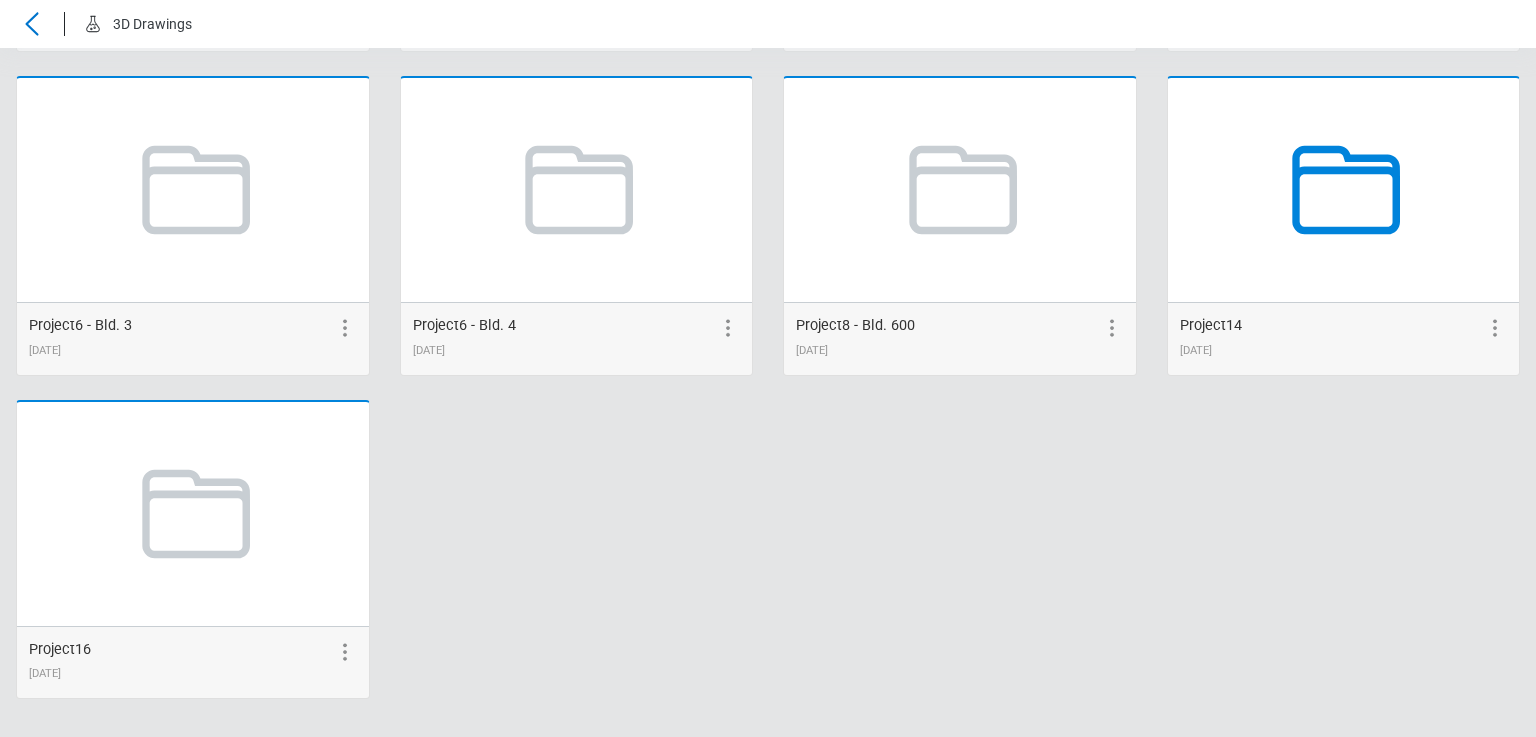 click 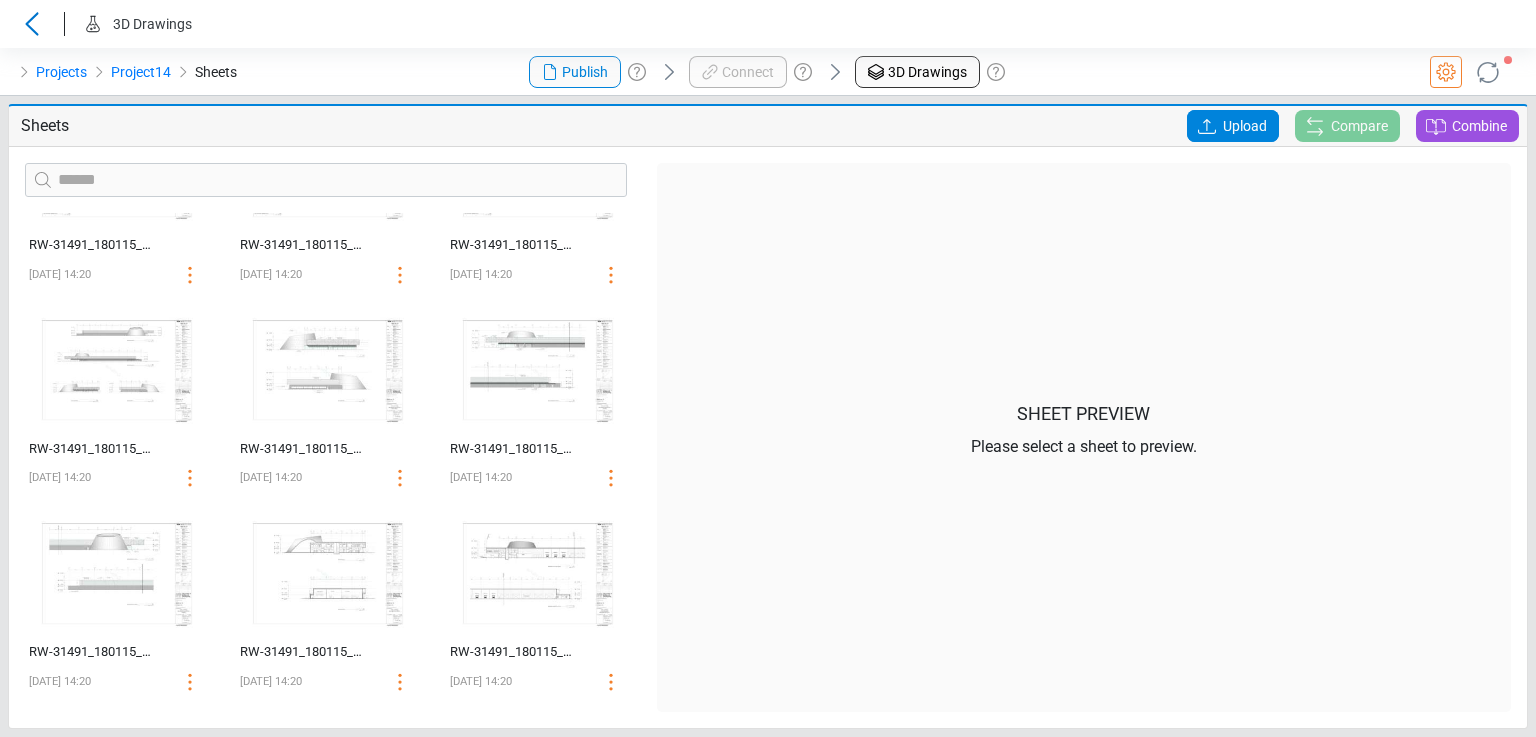 scroll, scrollTop: 0, scrollLeft: 0, axis: both 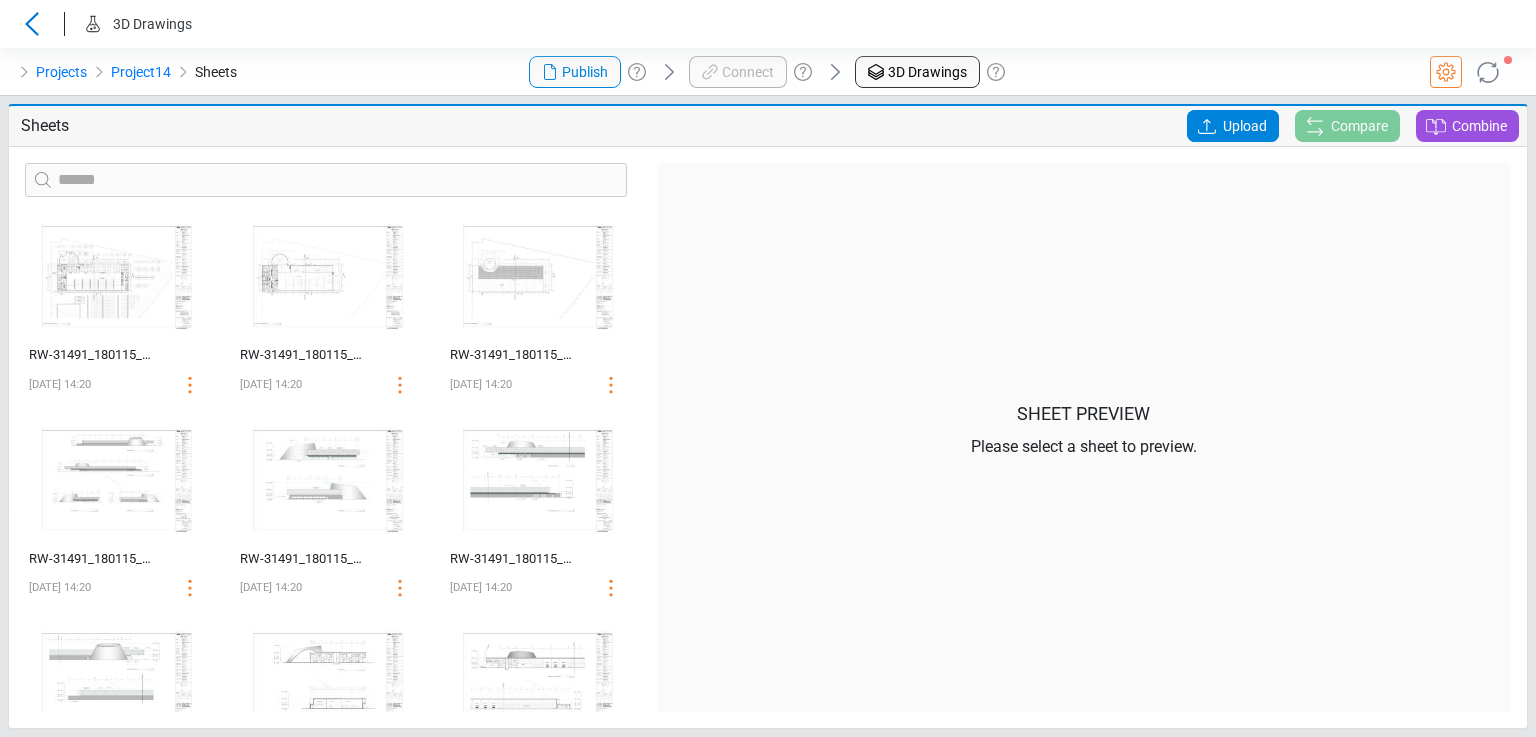click 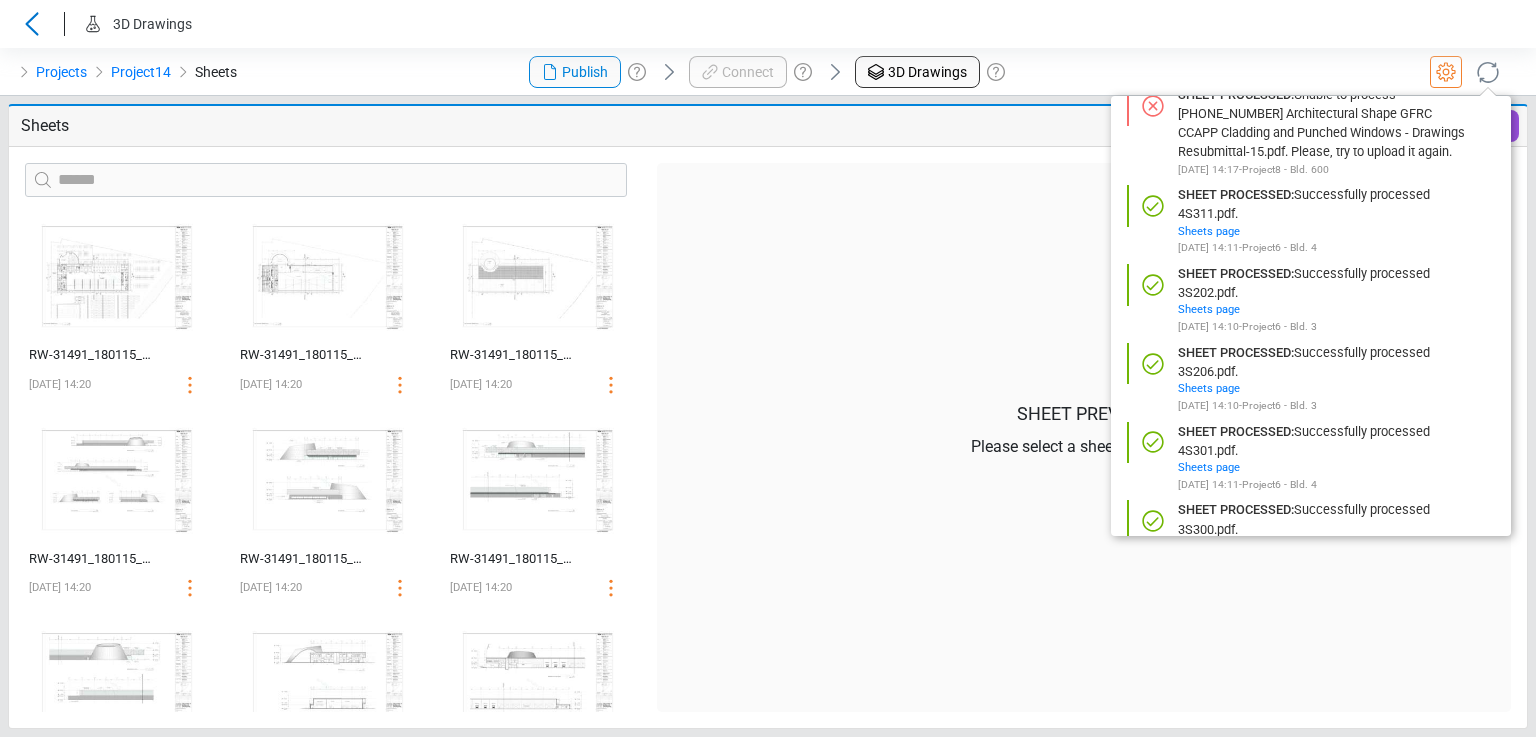 scroll, scrollTop: 3000, scrollLeft: 0, axis: vertical 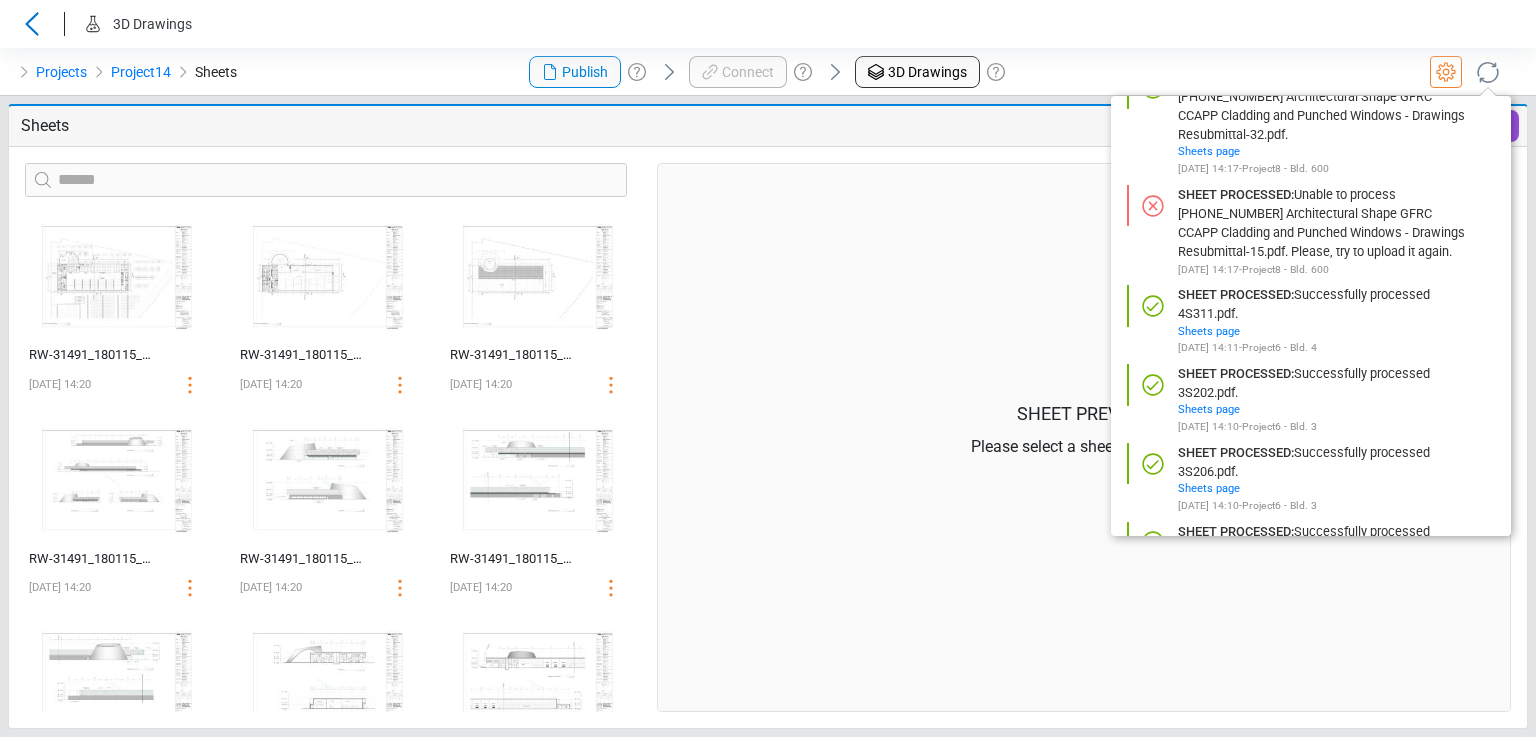 click on "Sheet Preview Please select a sheet to preview." at bounding box center [1084, 437] 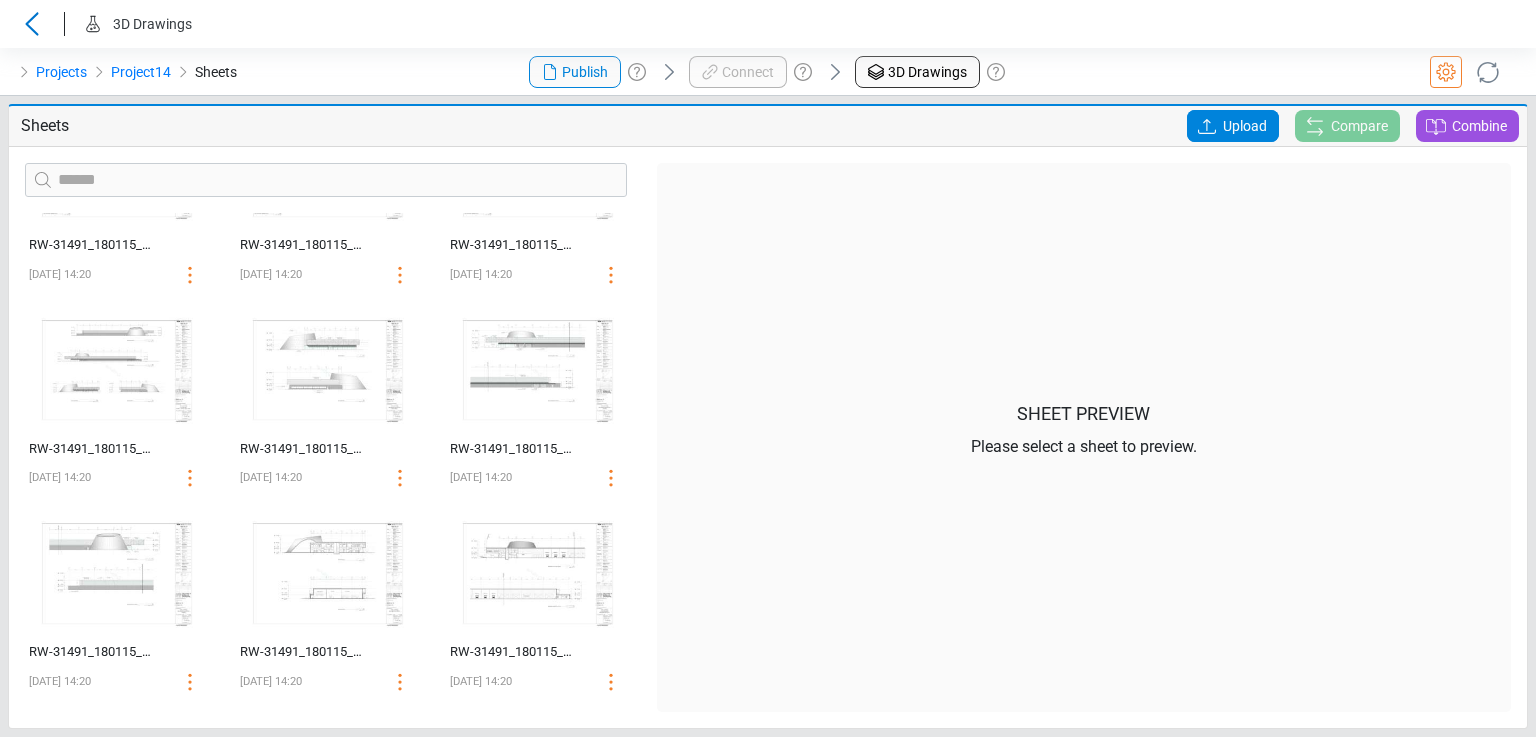 scroll, scrollTop: 0, scrollLeft: 0, axis: both 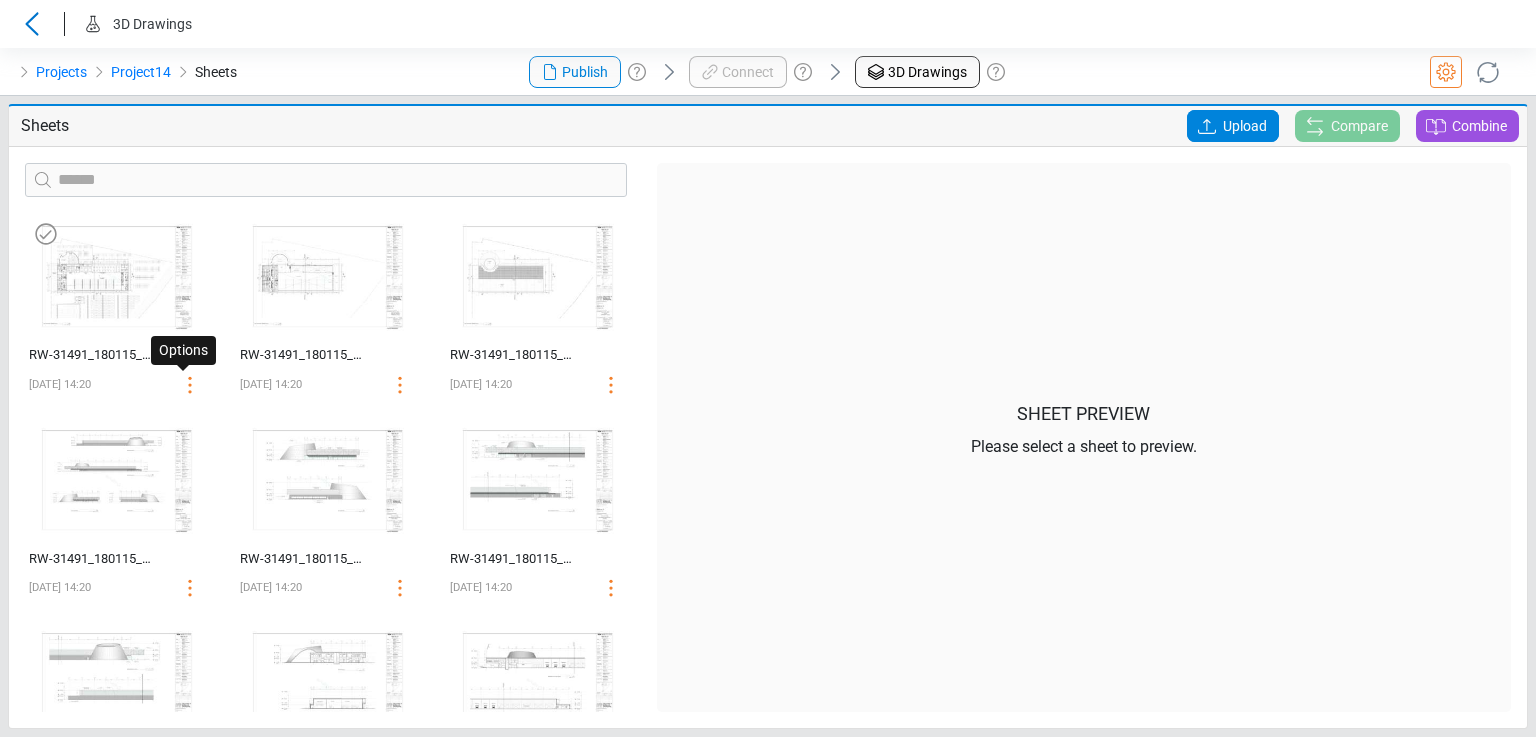 click 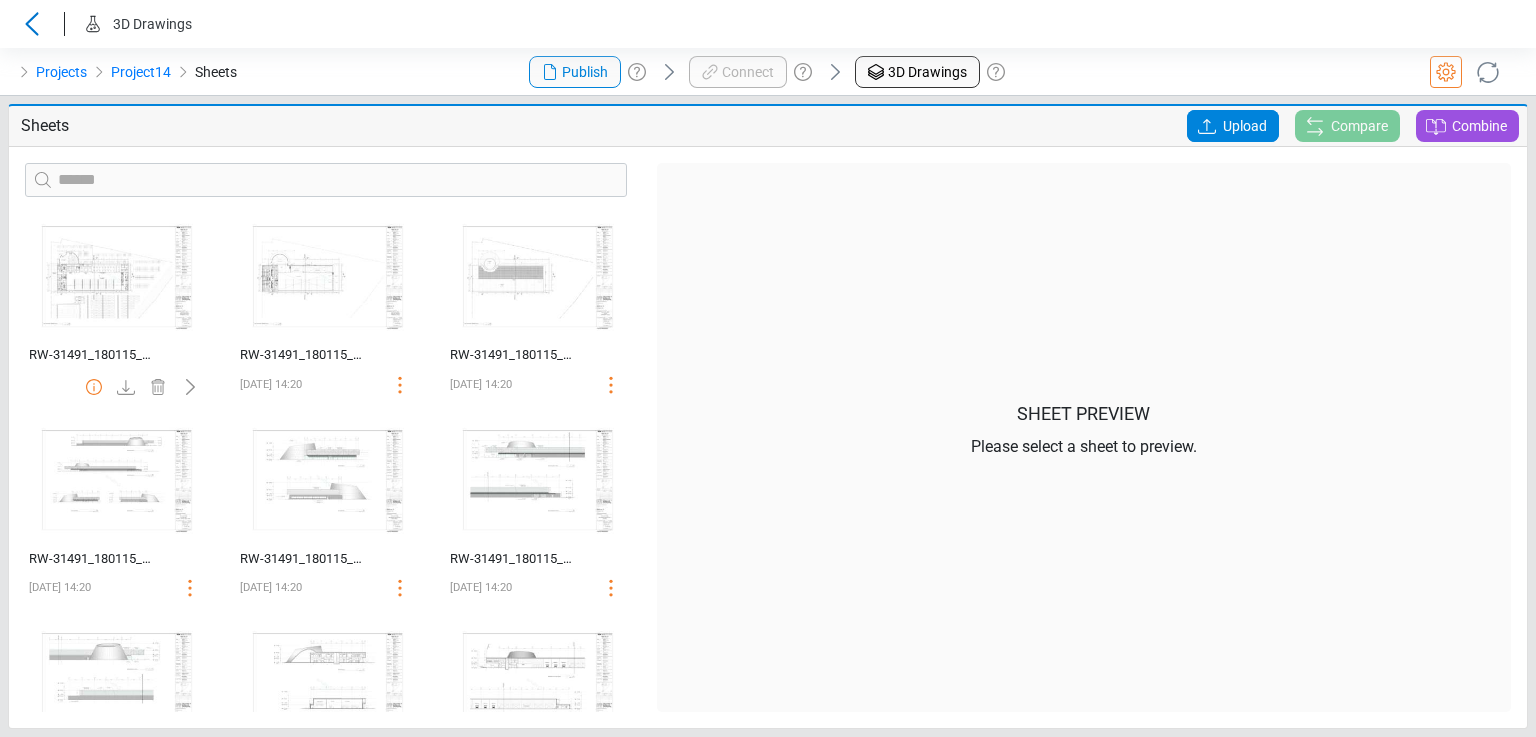 click on "‌ RW-31491_180115_SD 100% DRAWING SET-11 07/01/2025 14:20 ‌ RW-31491_180115_SD 100% DRAWING SET-14 07/01/2025 14:20 ‌ RW-31491_180115_SD 100% DRAWING SET-17 07/01/2025 14:20 ‌ RW-31491_180115_SD 100% DRAWING SET-20 07/01/2025 14:20 ‌ RW-31491_180115_SD 100% DRAWING SET-21 07/01/2025 14:20 ‌ RW-31491_180115_SD 100% DRAWING SET-22 07/01/2025 14:20 ‌ RW-31491_180115_SD 100% DRAWING SET-23 07/01/2025 14:20 ‌ RW-31491_180115_SD 100% DRAWING SET-24 07/01/2025 14:20 ‌ RW-31491_180115_SD 100% DRAWING SET-25 07/01/2025 14:20 Sheet Preview Please select a sheet to preview." at bounding box center [768, 437] 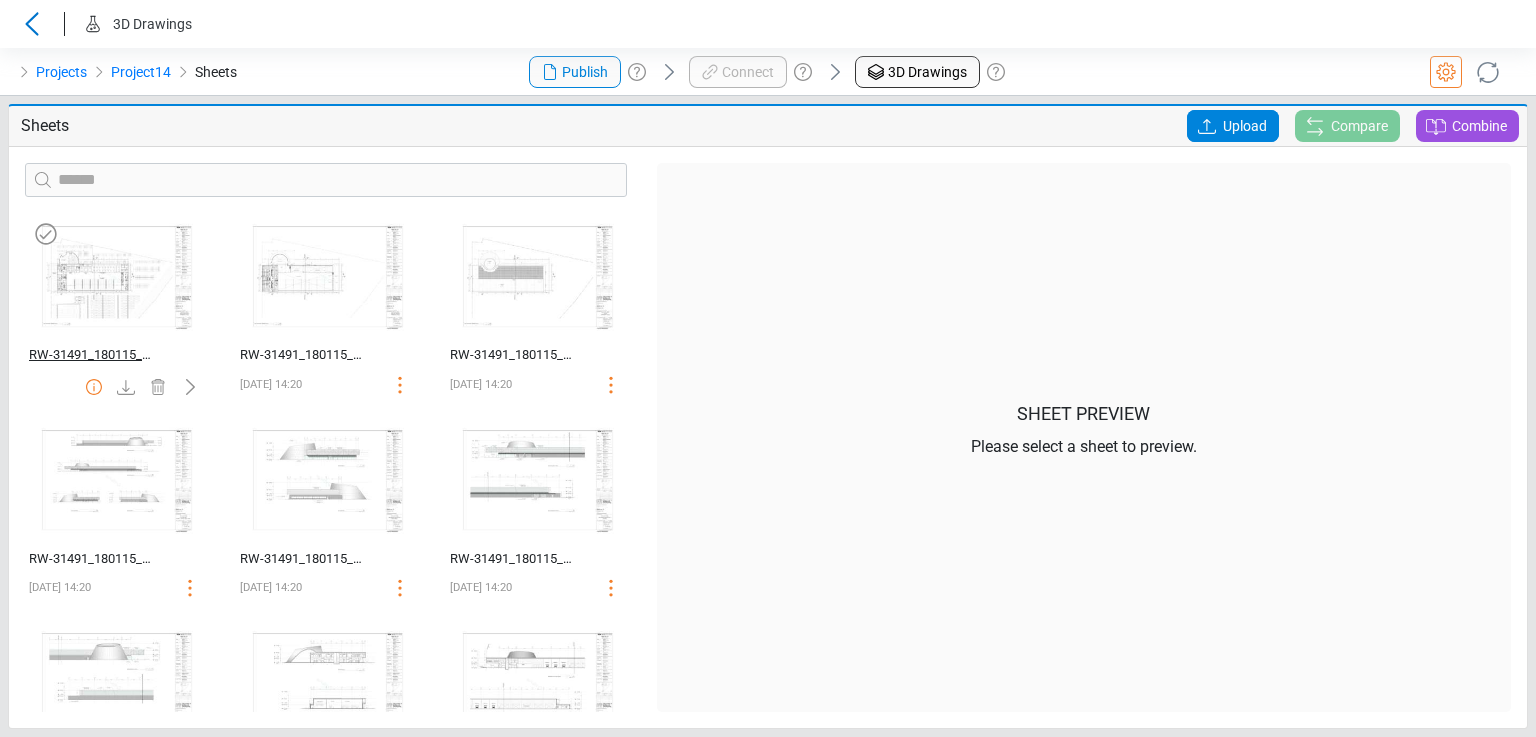 click on "RW-31491_180115_SD 100% DRAWING SET-11" at bounding box center (93, 355) 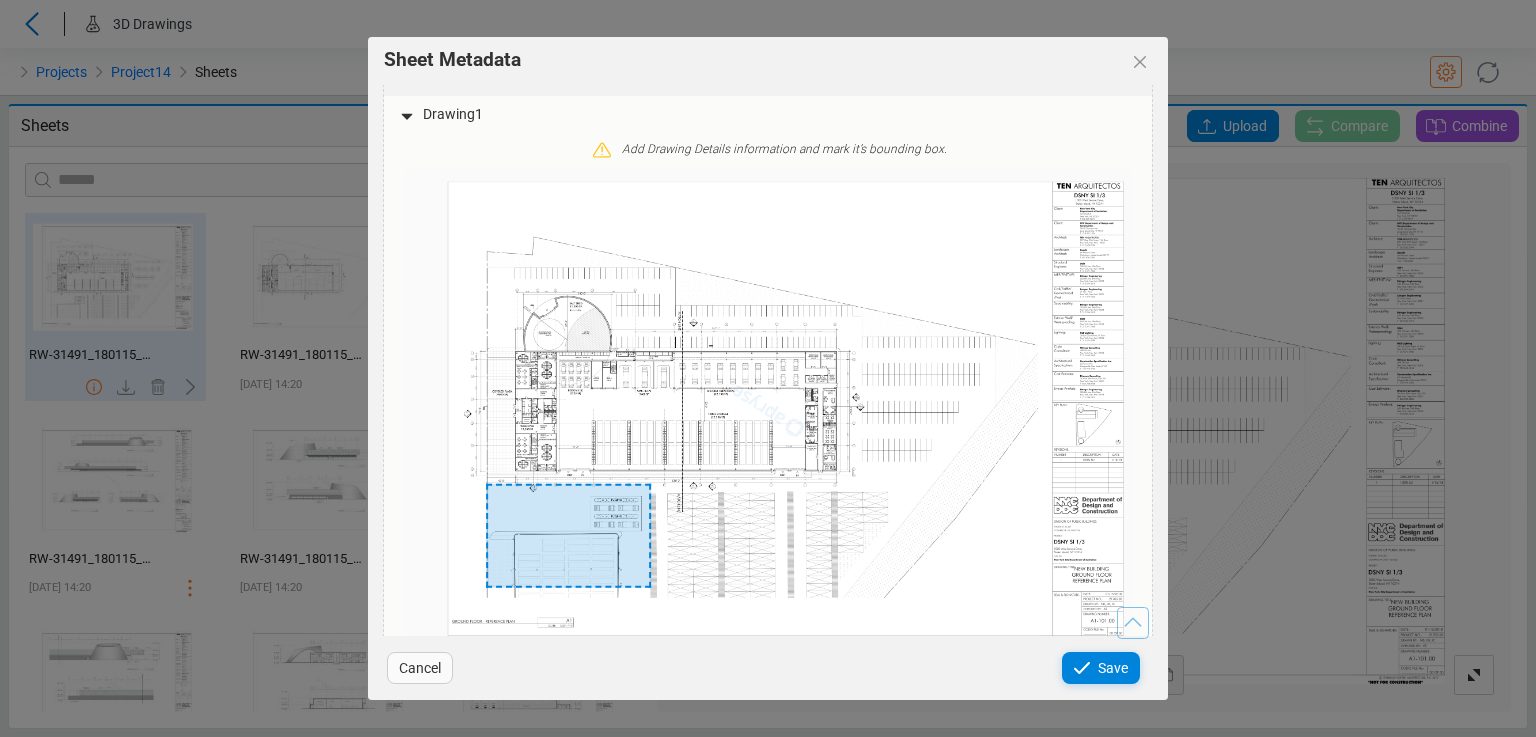 scroll, scrollTop: 0, scrollLeft: 0, axis: both 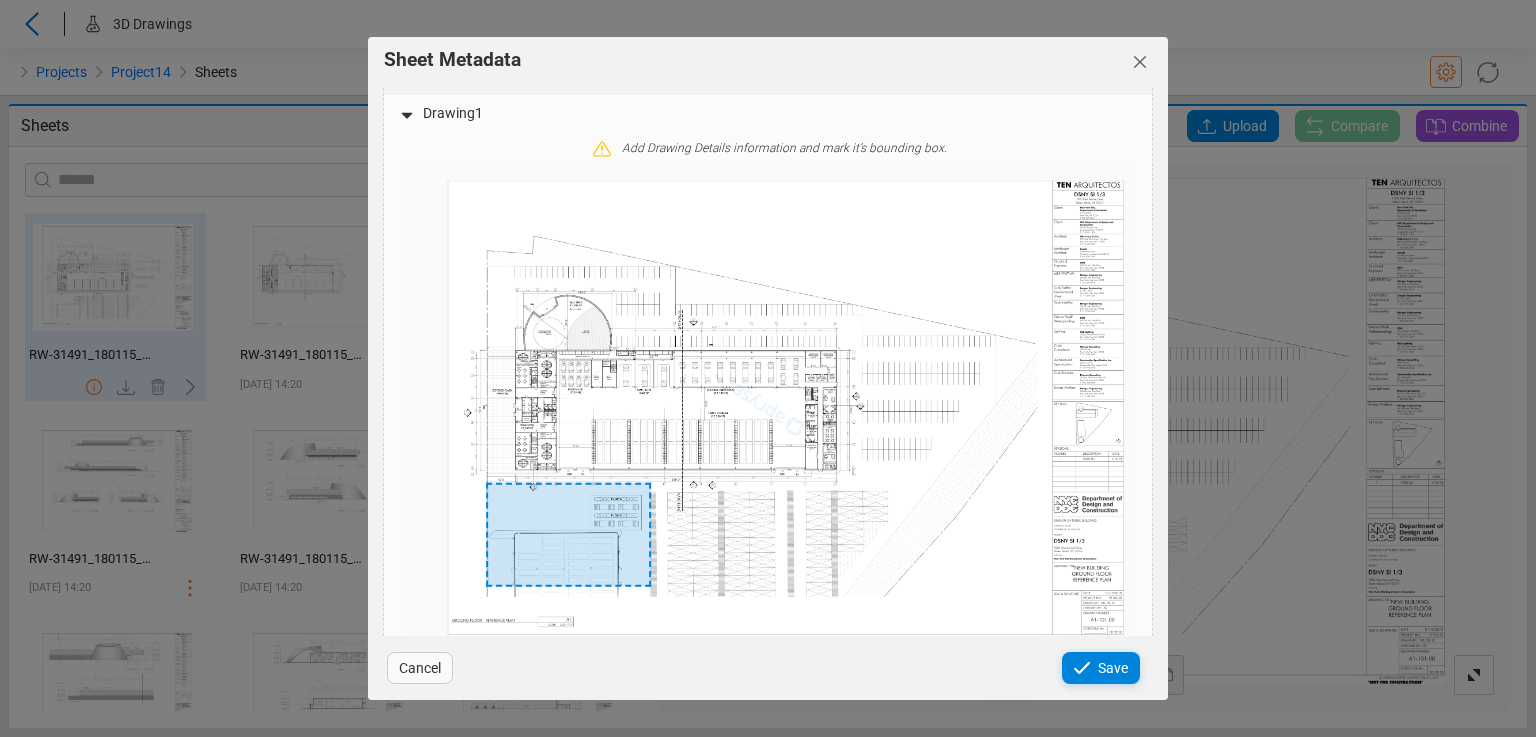 click 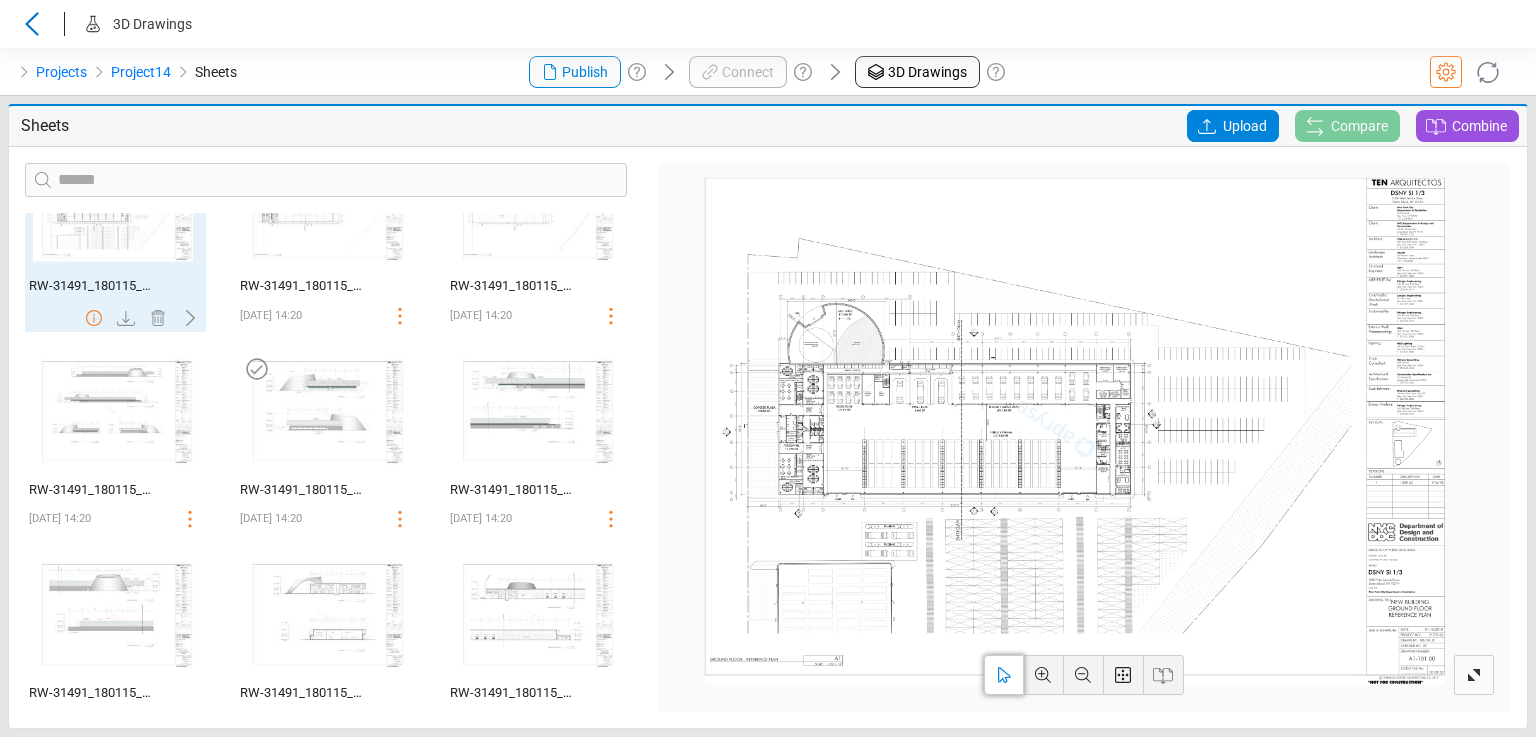 scroll, scrollTop: 100, scrollLeft: 0, axis: vertical 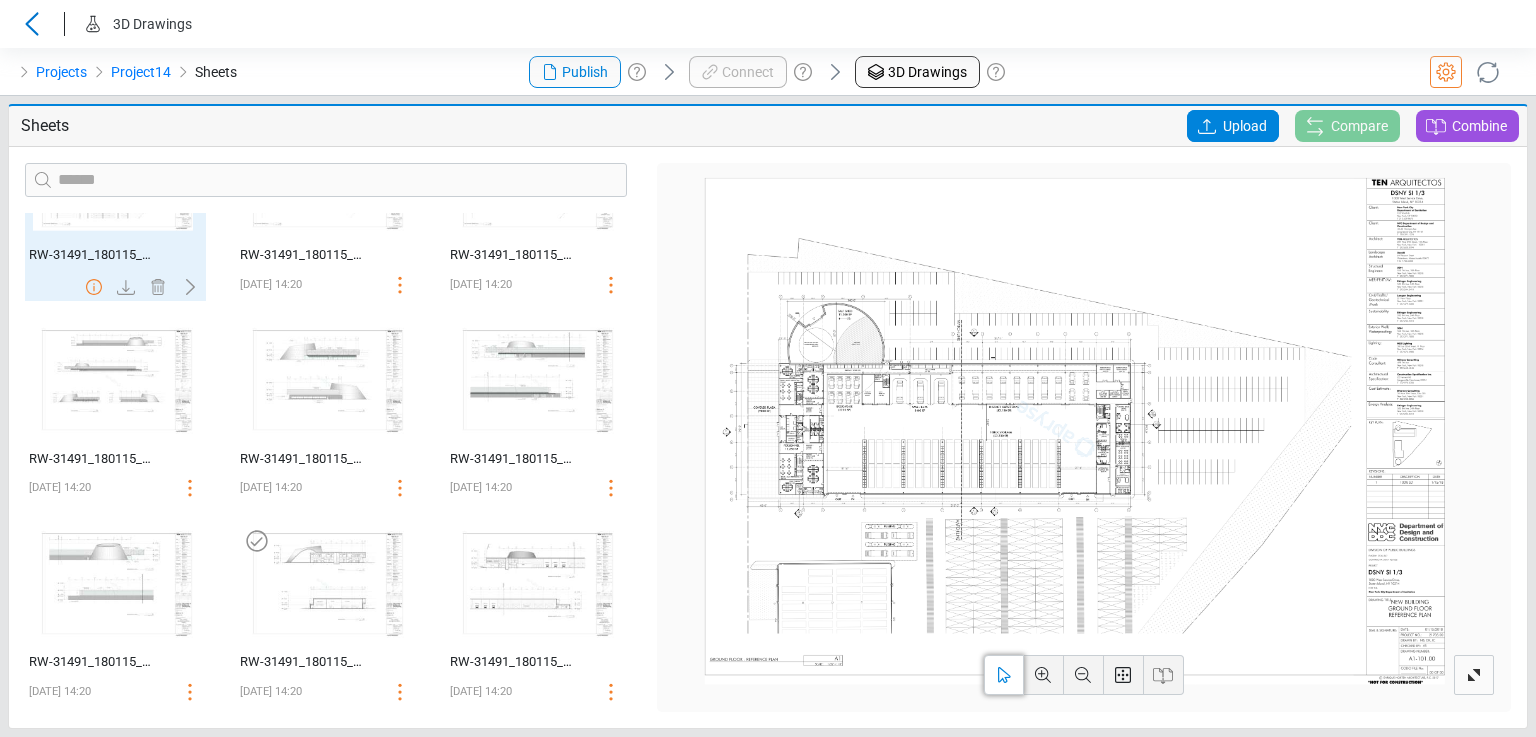 click at bounding box center (324, 584) 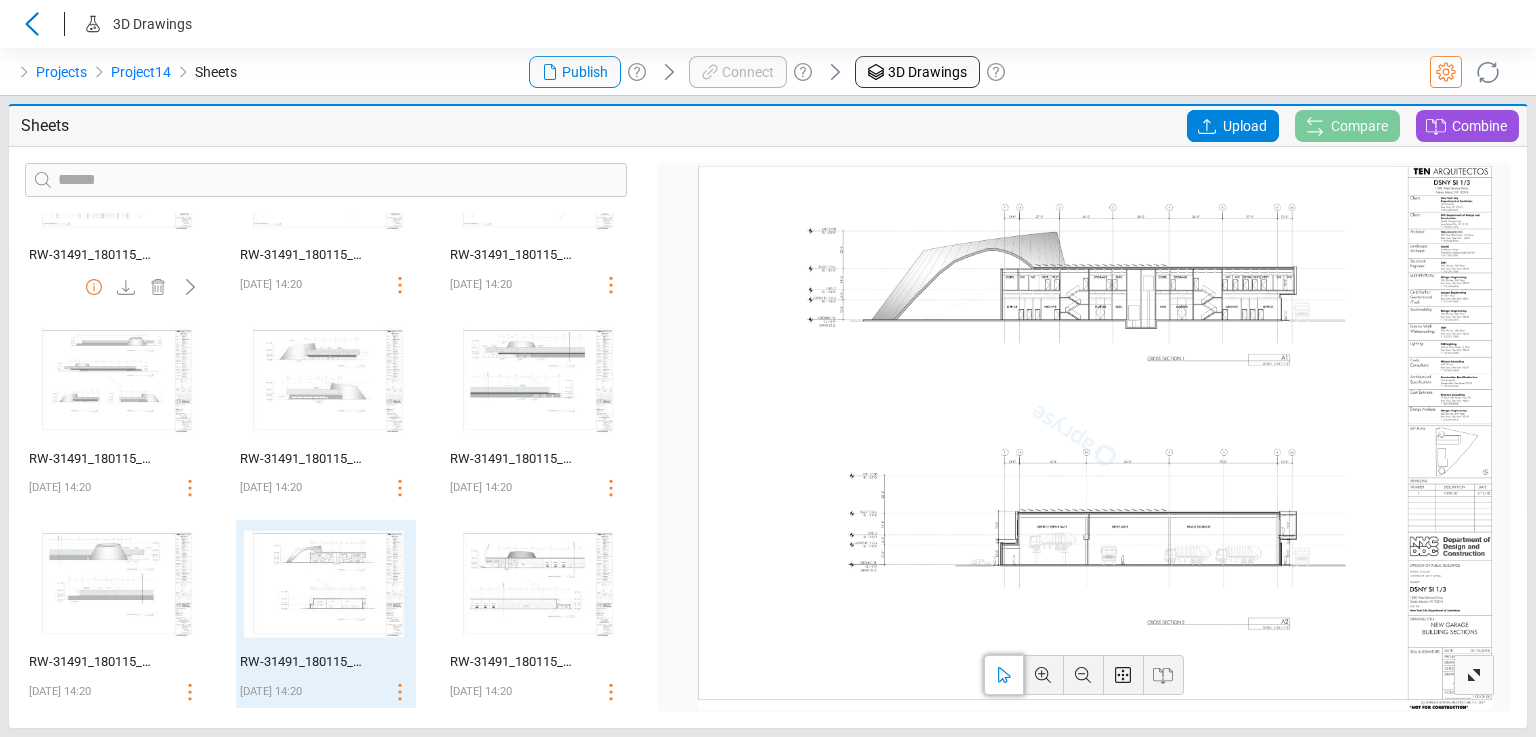 scroll, scrollTop: 0, scrollLeft: 0, axis: both 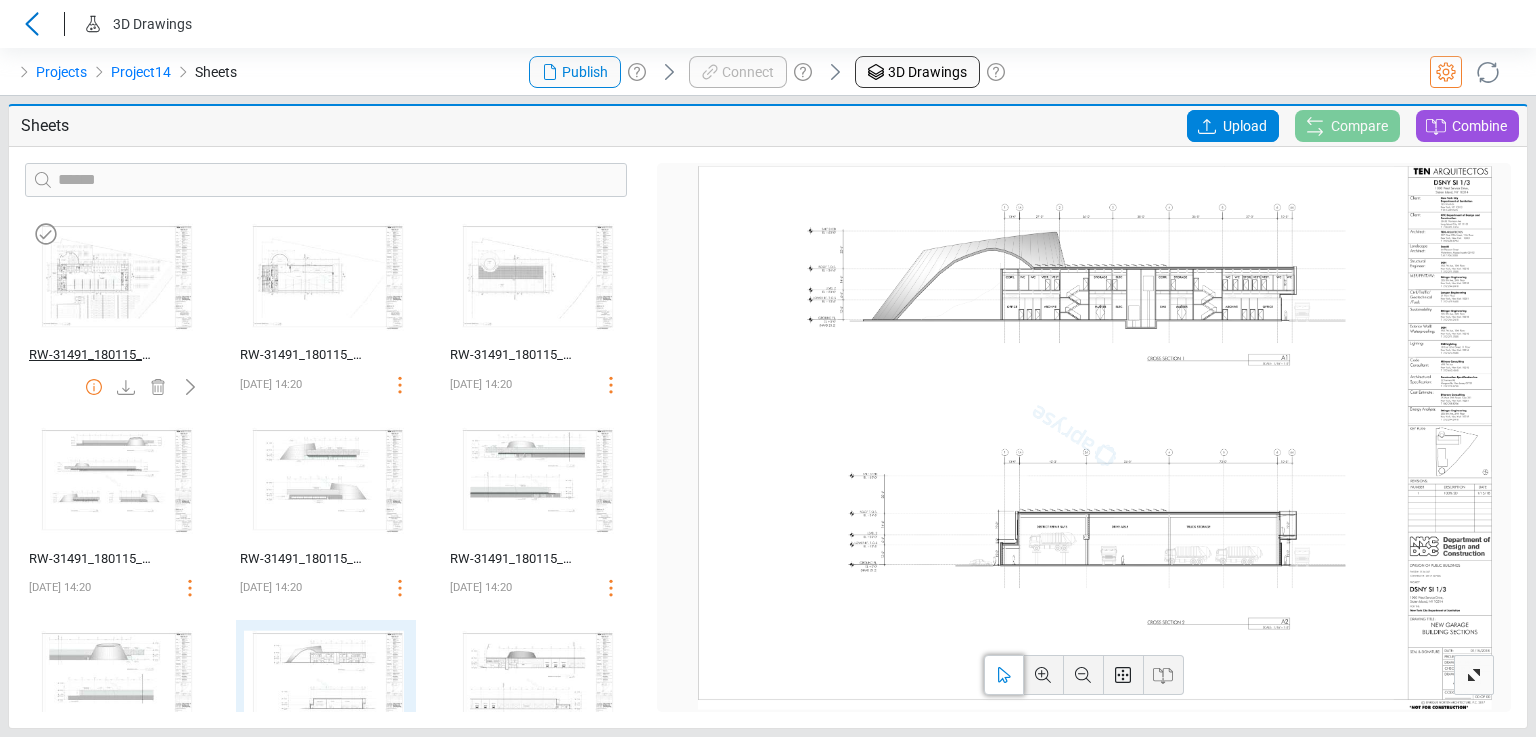 click on "RW-31491_180115_SD 100% DRAWING SET-11" at bounding box center [93, 355] 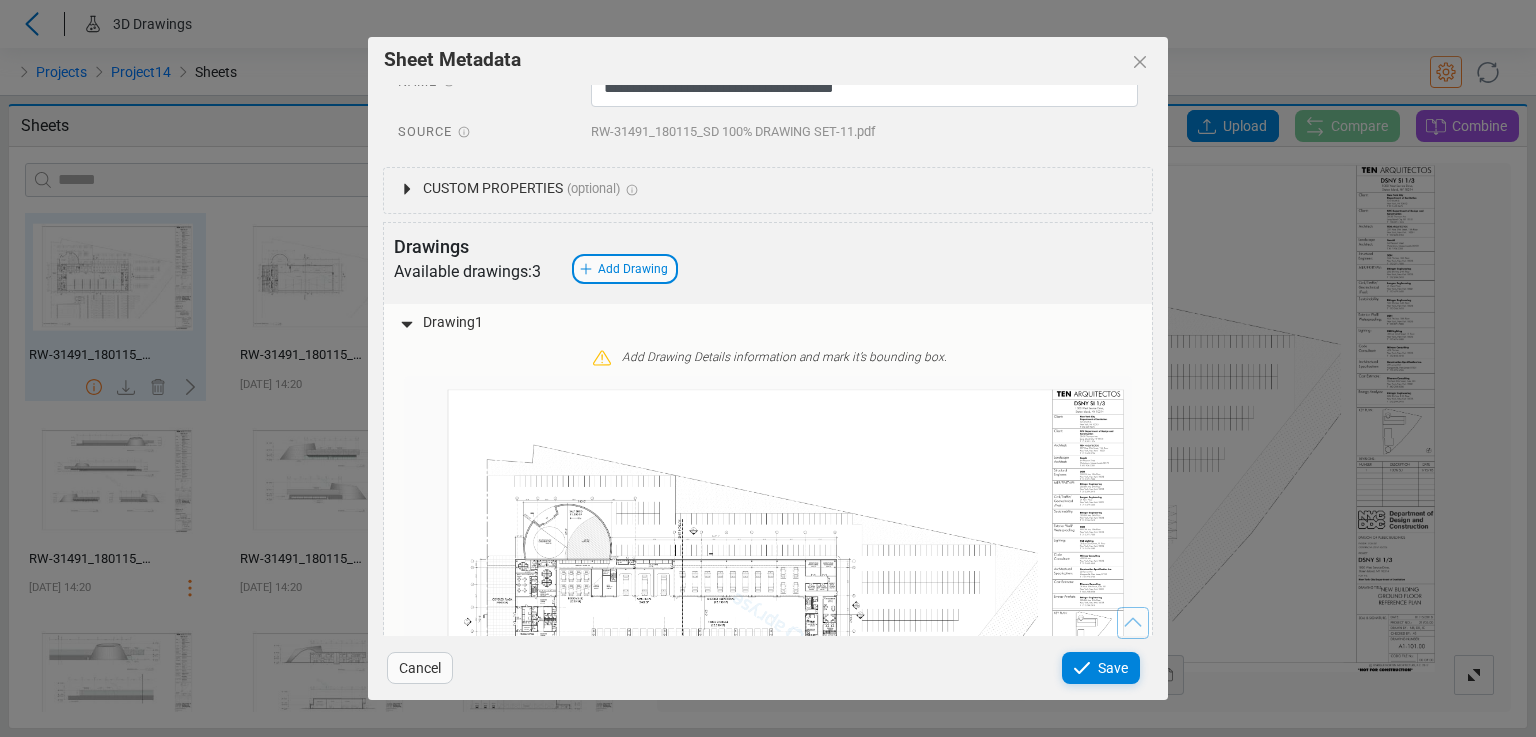 scroll, scrollTop: 100, scrollLeft: 0, axis: vertical 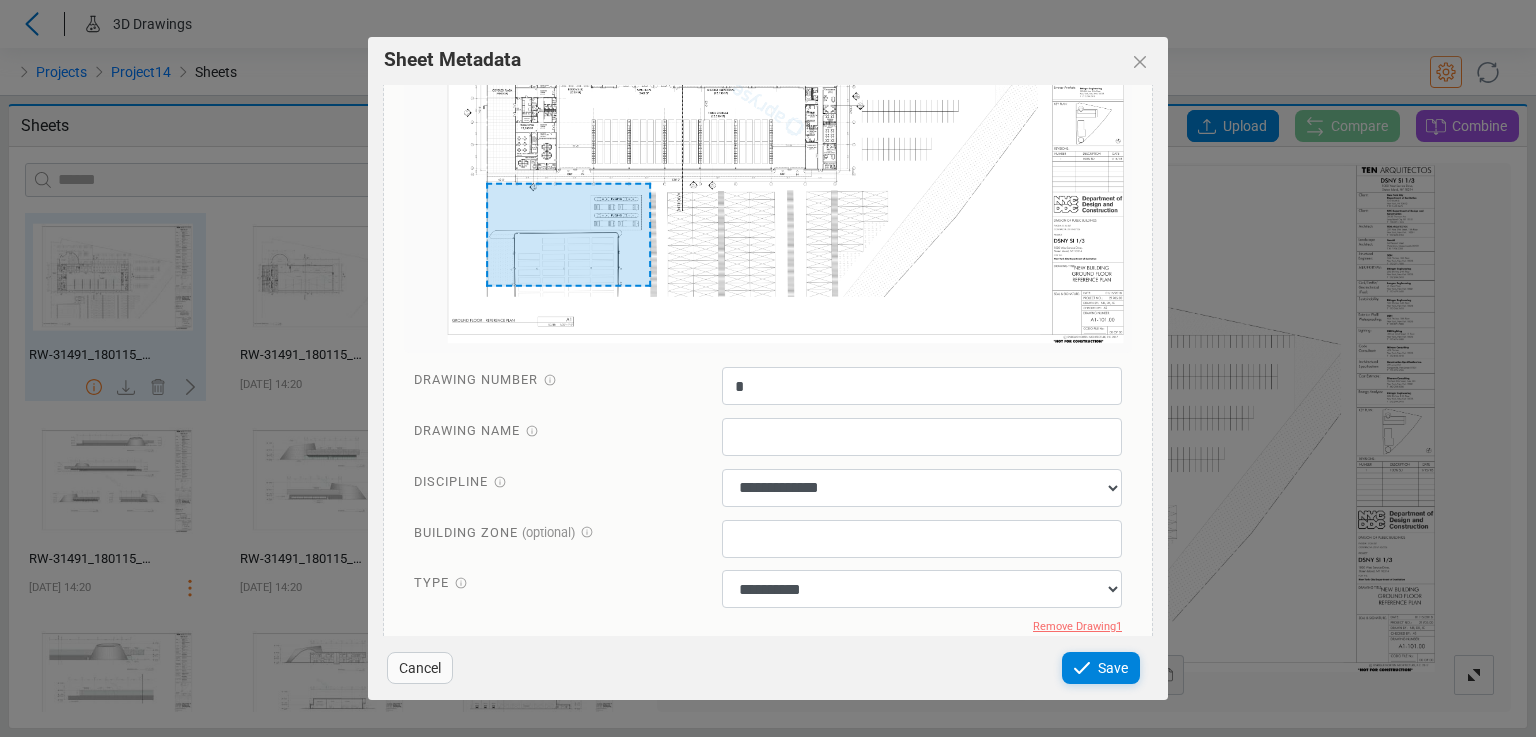 click on "Cancel" at bounding box center (420, 668) 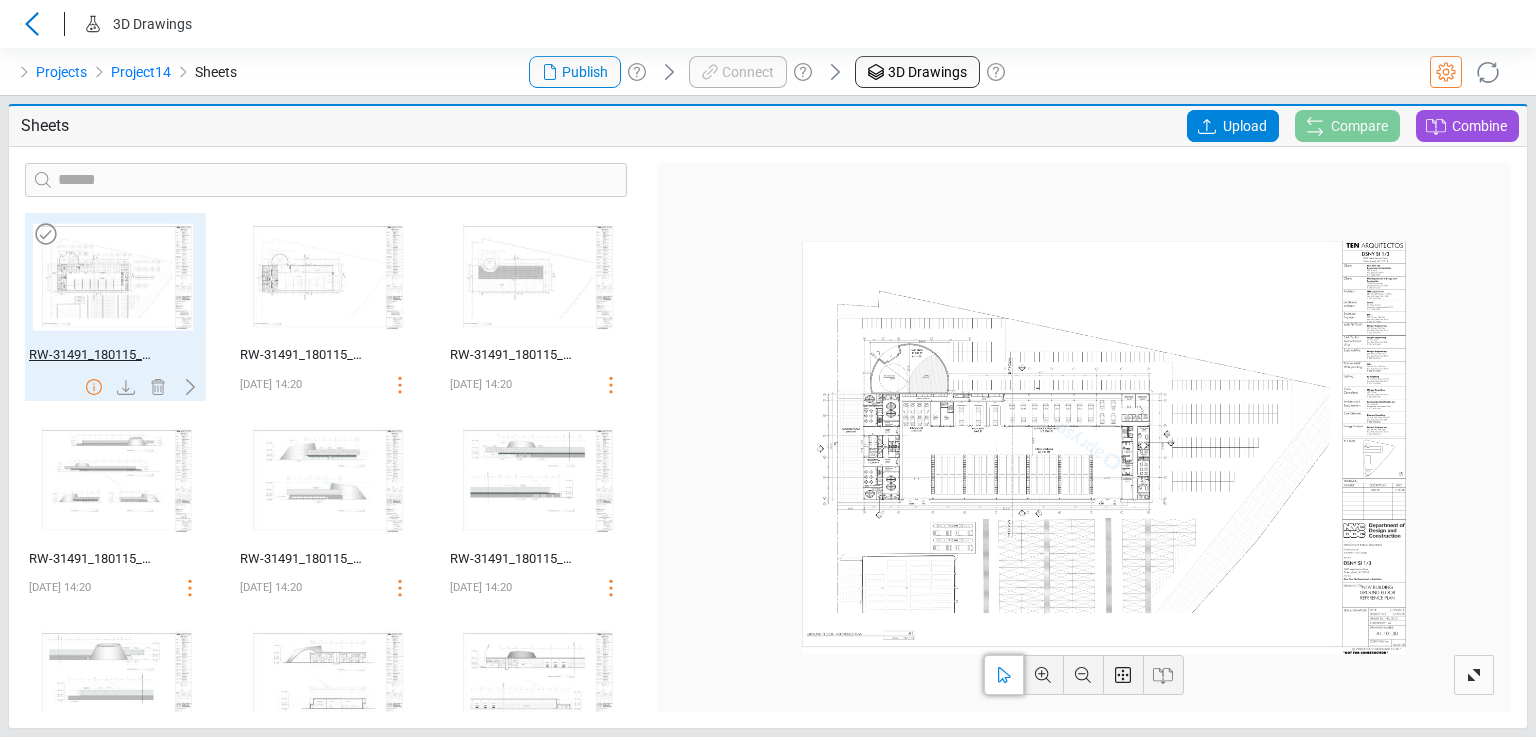 click on "RW-31491_180115_SD 100% DRAWING SET-11" at bounding box center (93, 355) 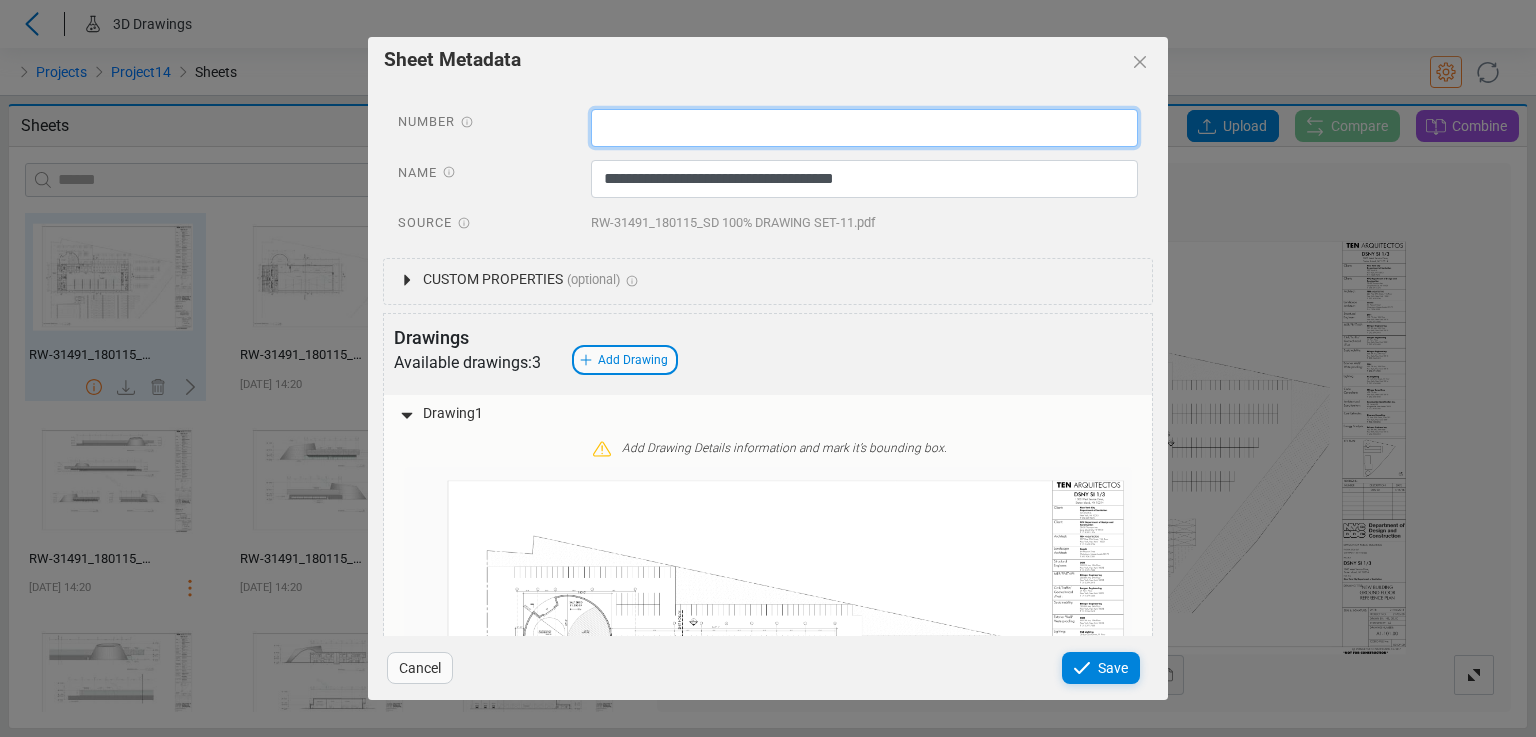 click at bounding box center [865, 128] 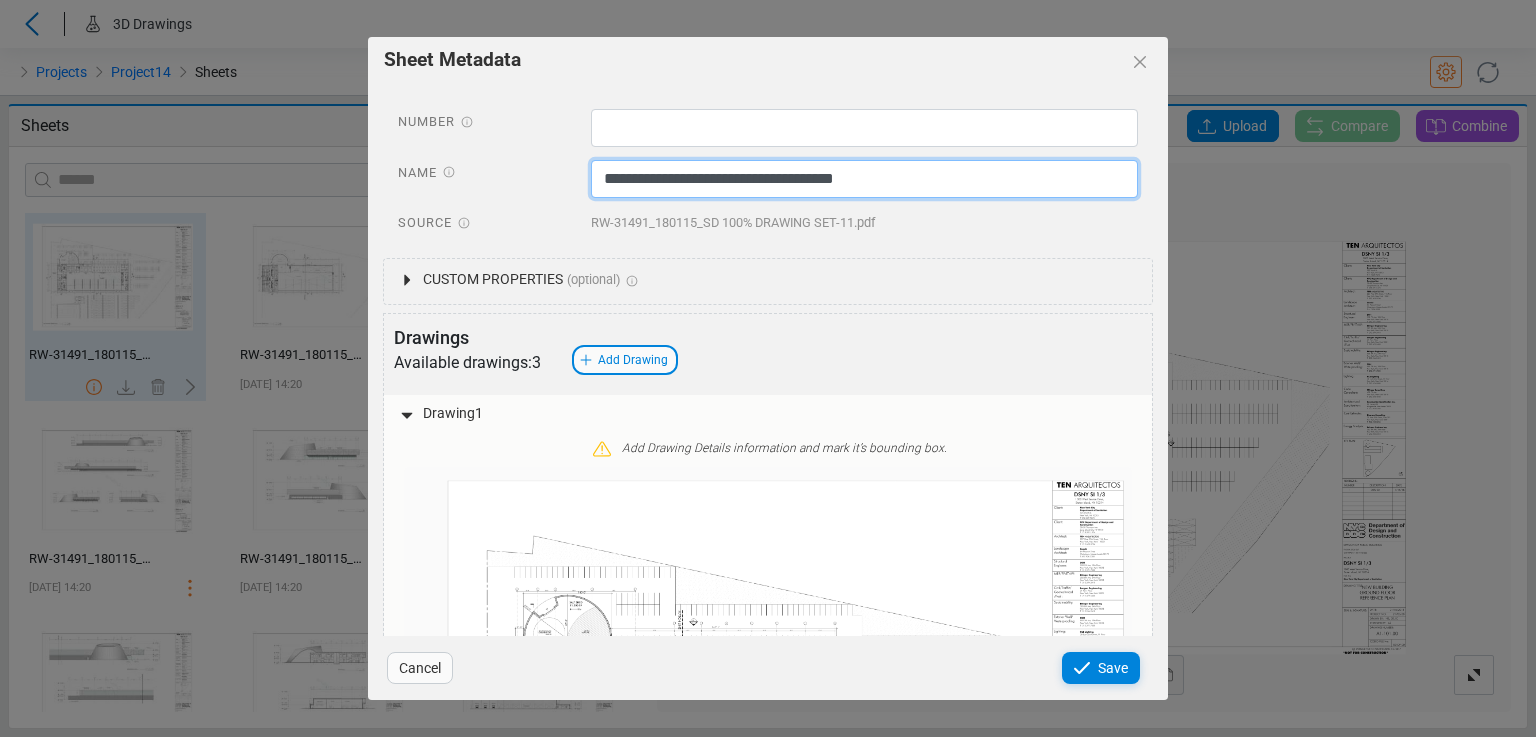 drag, startPoint x: 928, startPoint y: 181, endPoint x: 589, endPoint y: 194, distance: 339.24918 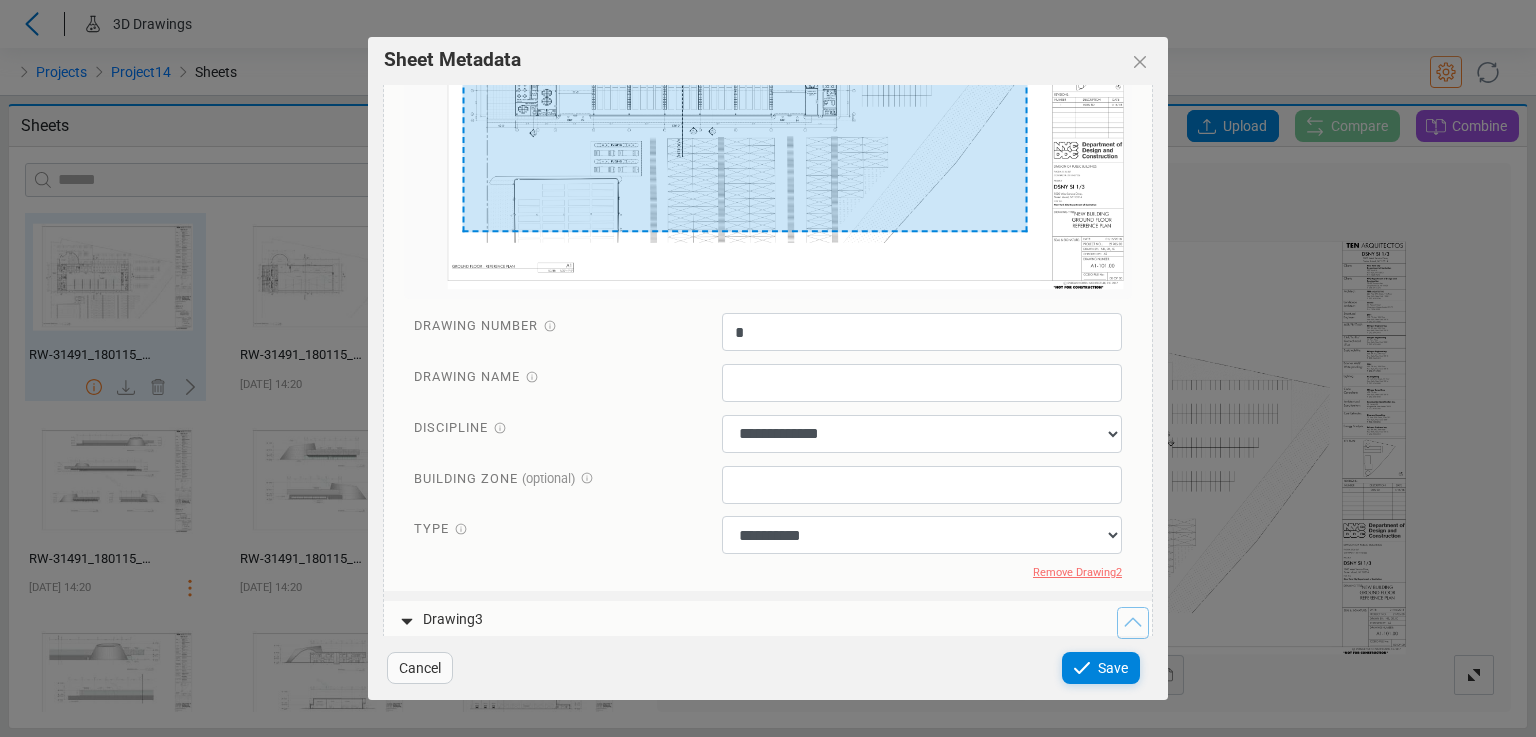 scroll, scrollTop: 1399, scrollLeft: 0, axis: vertical 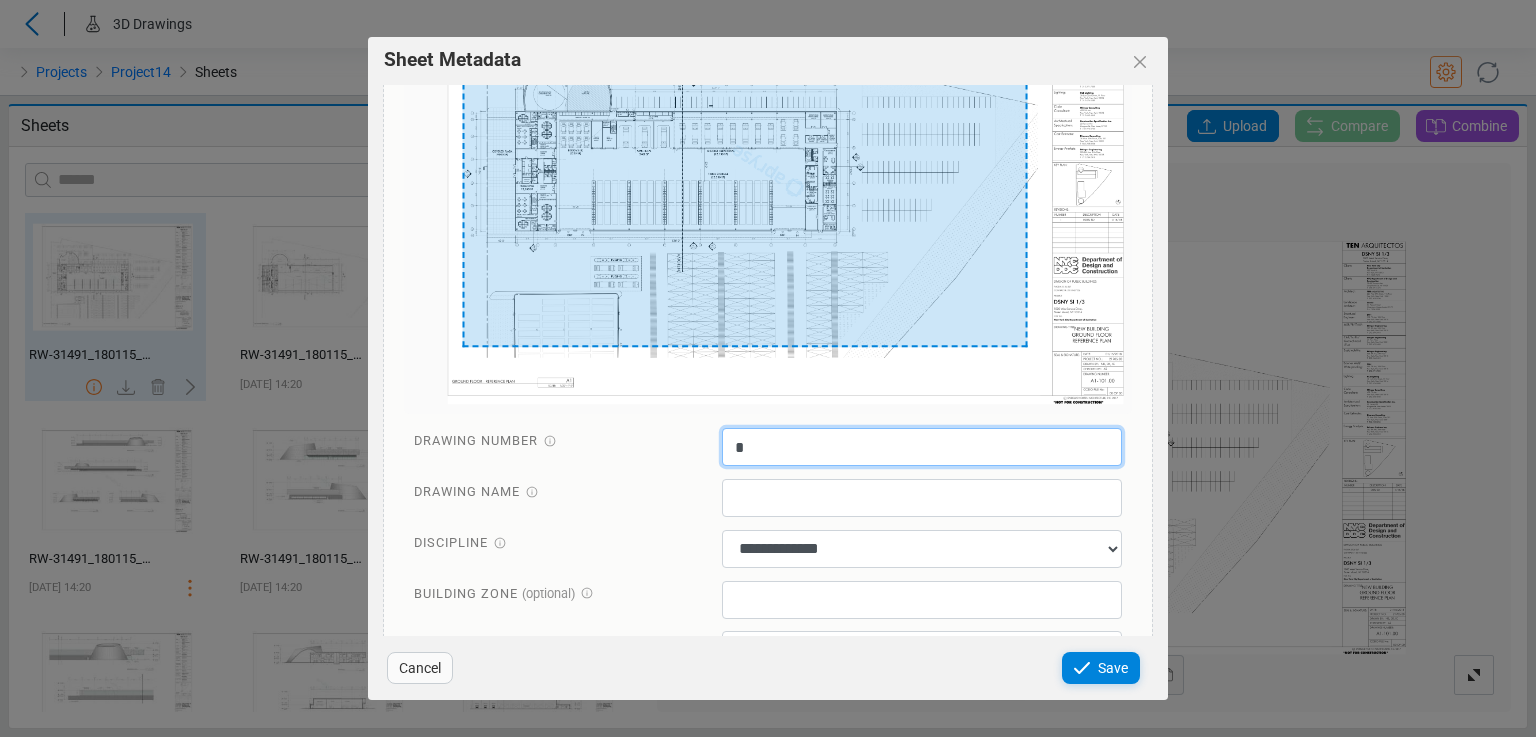 drag, startPoint x: 739, startPoint y: 424, endPoint x: 717, endPoint y: 427, distance: 22.203604 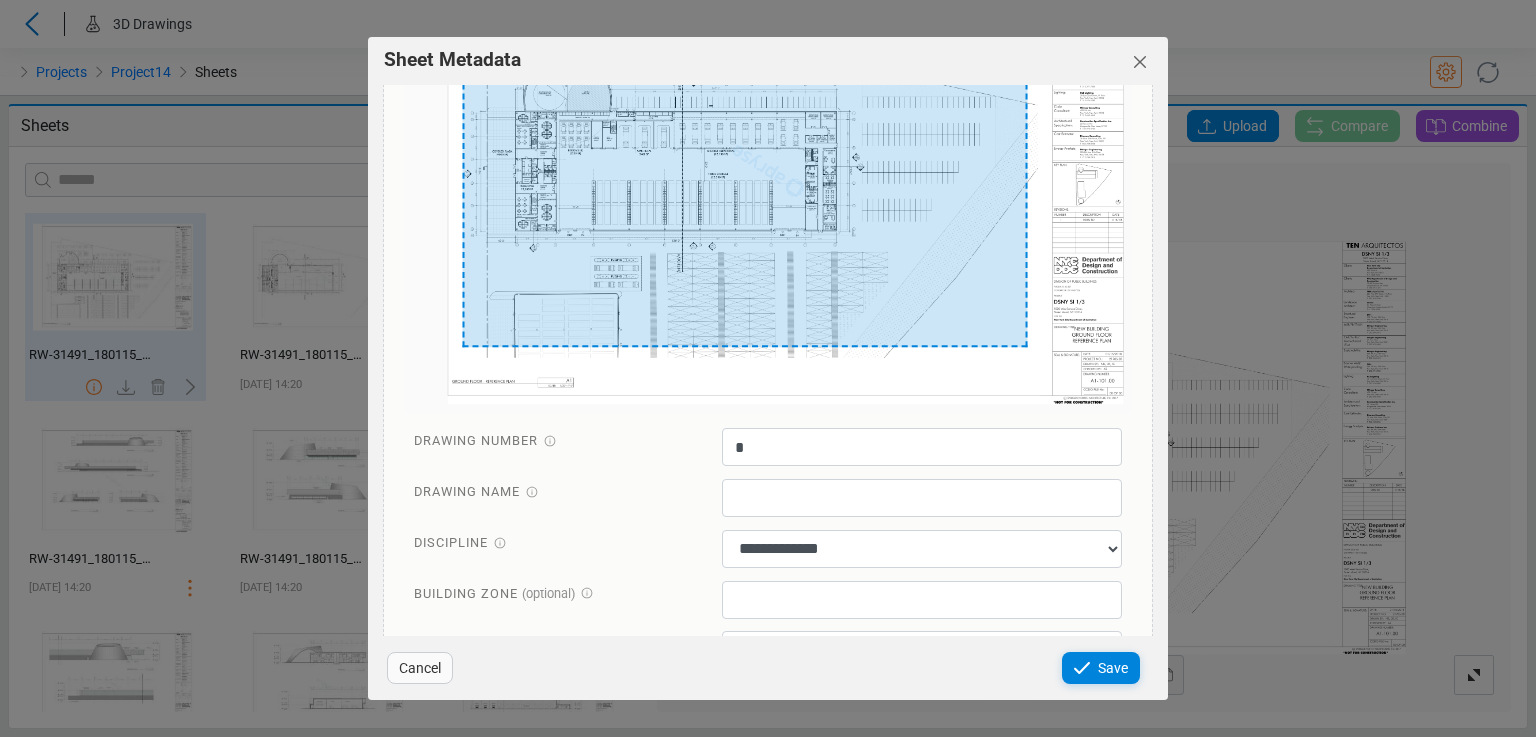 click 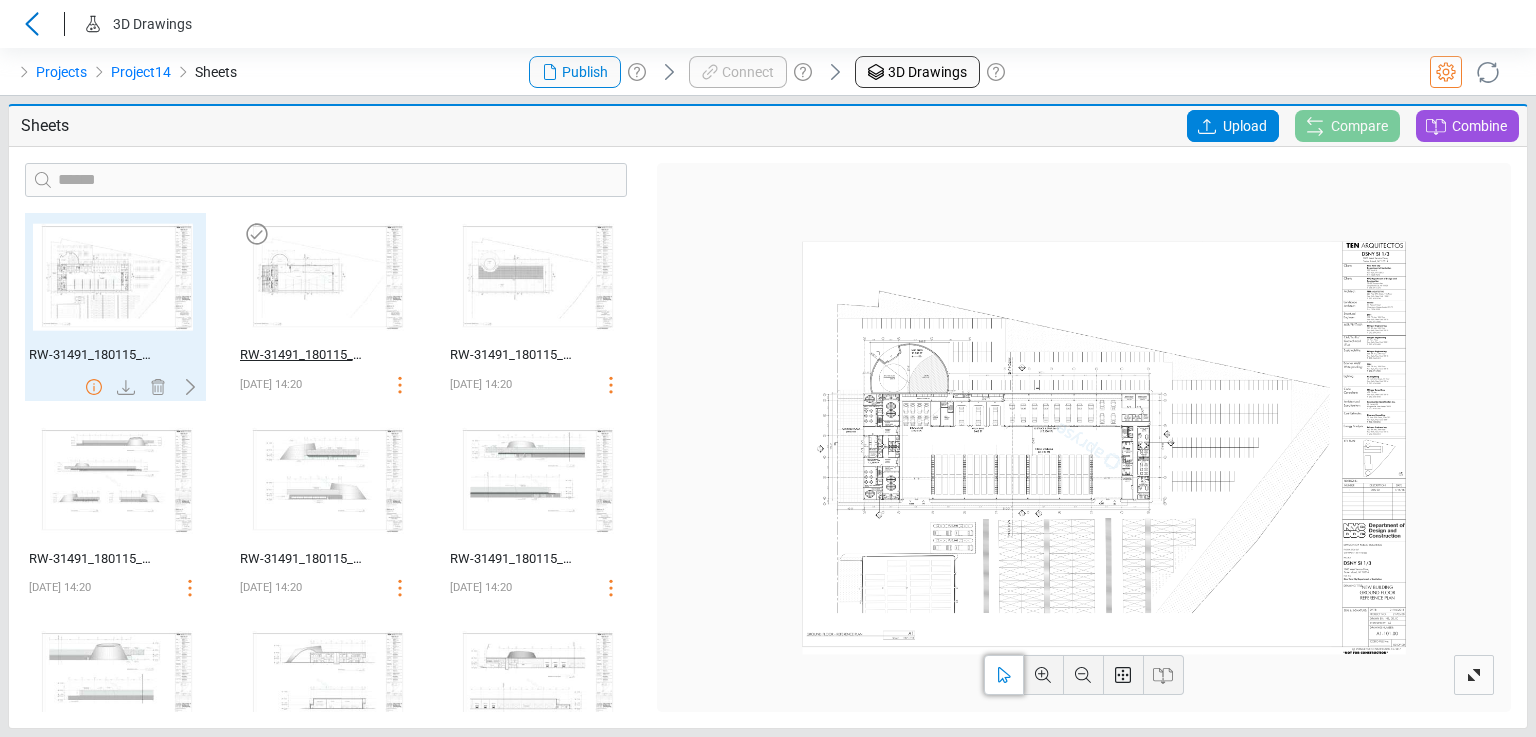 click on "RW-31491_180115_SD 100% DRAWING SET-14" at bounding box center (304, 355) 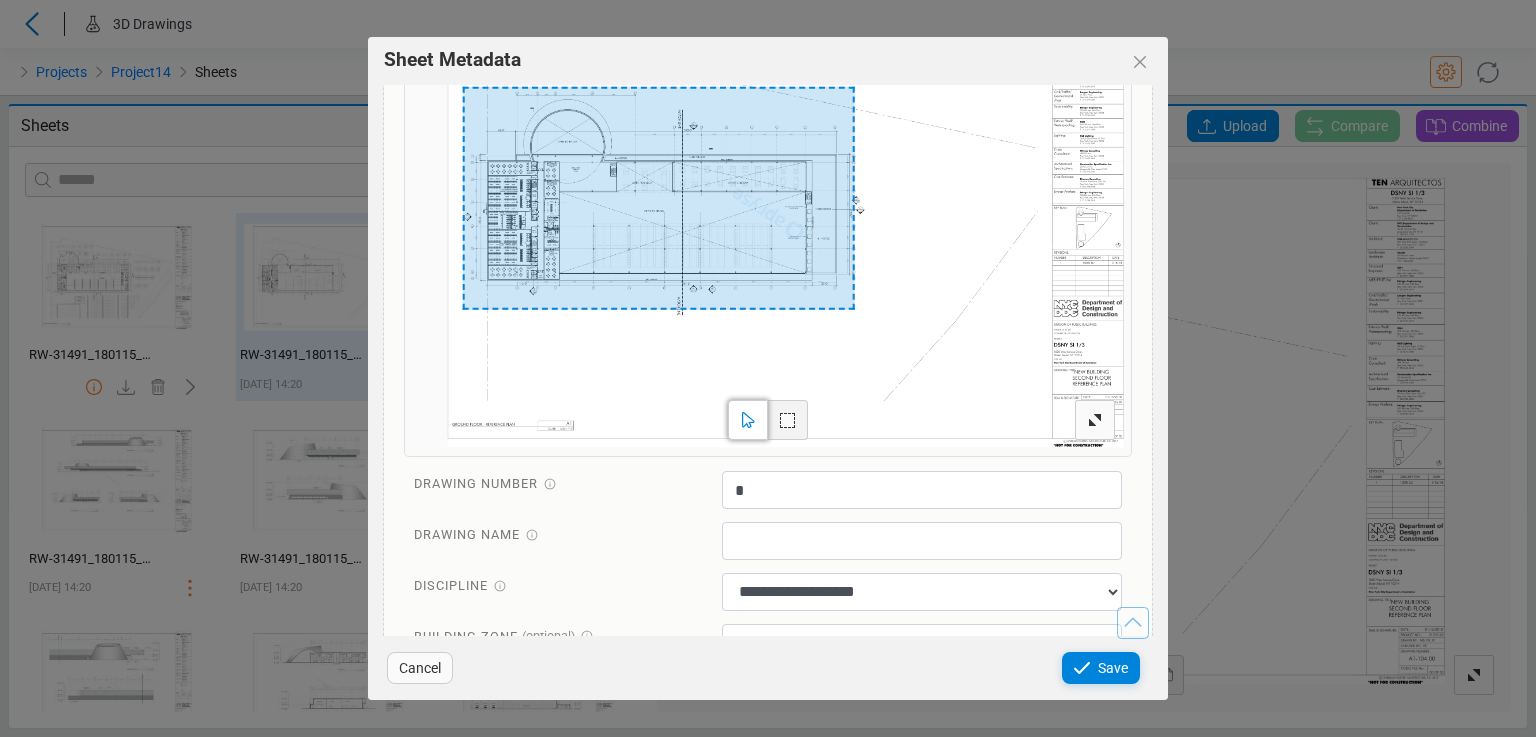 scroll, scrollTop: 541, scrollLeft: 0, axis: vertical 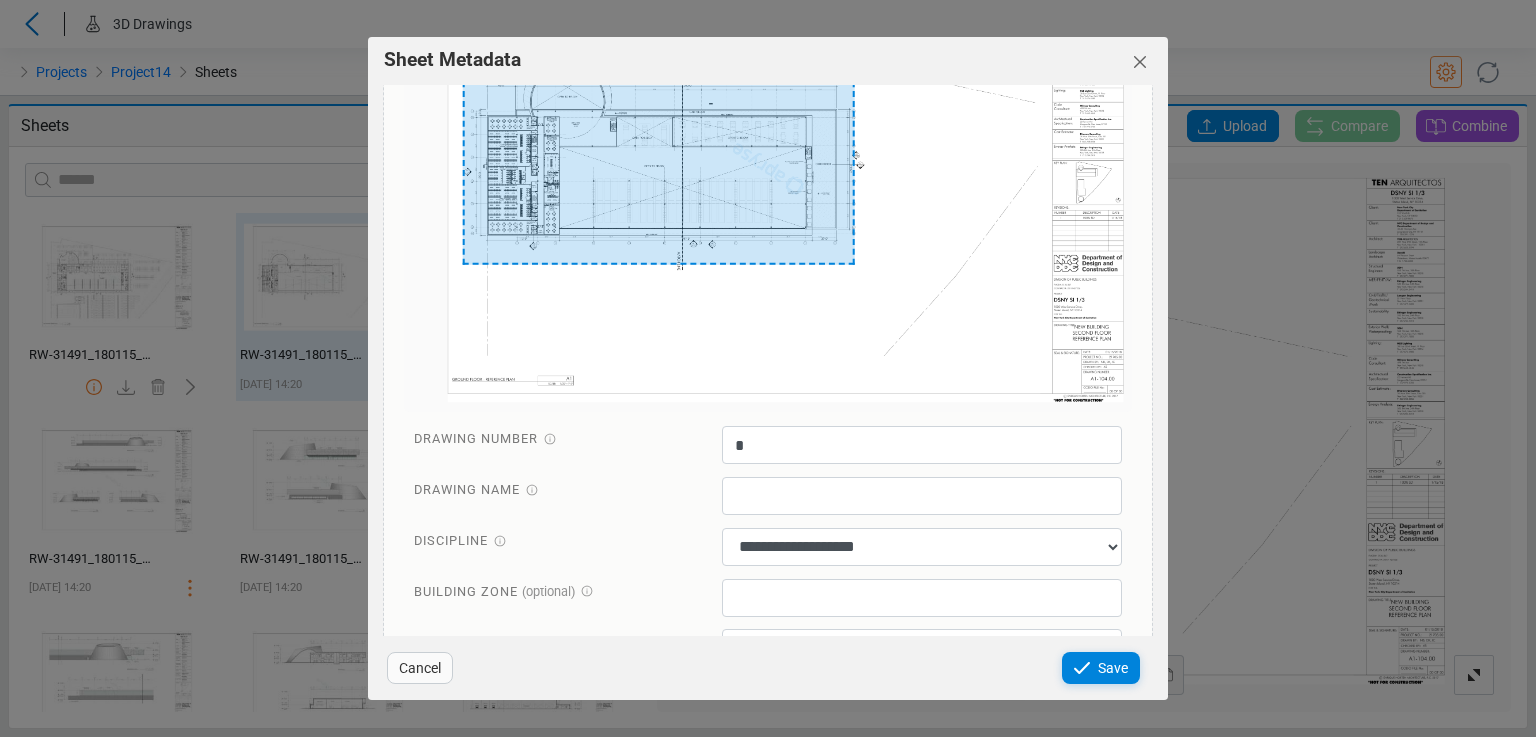click 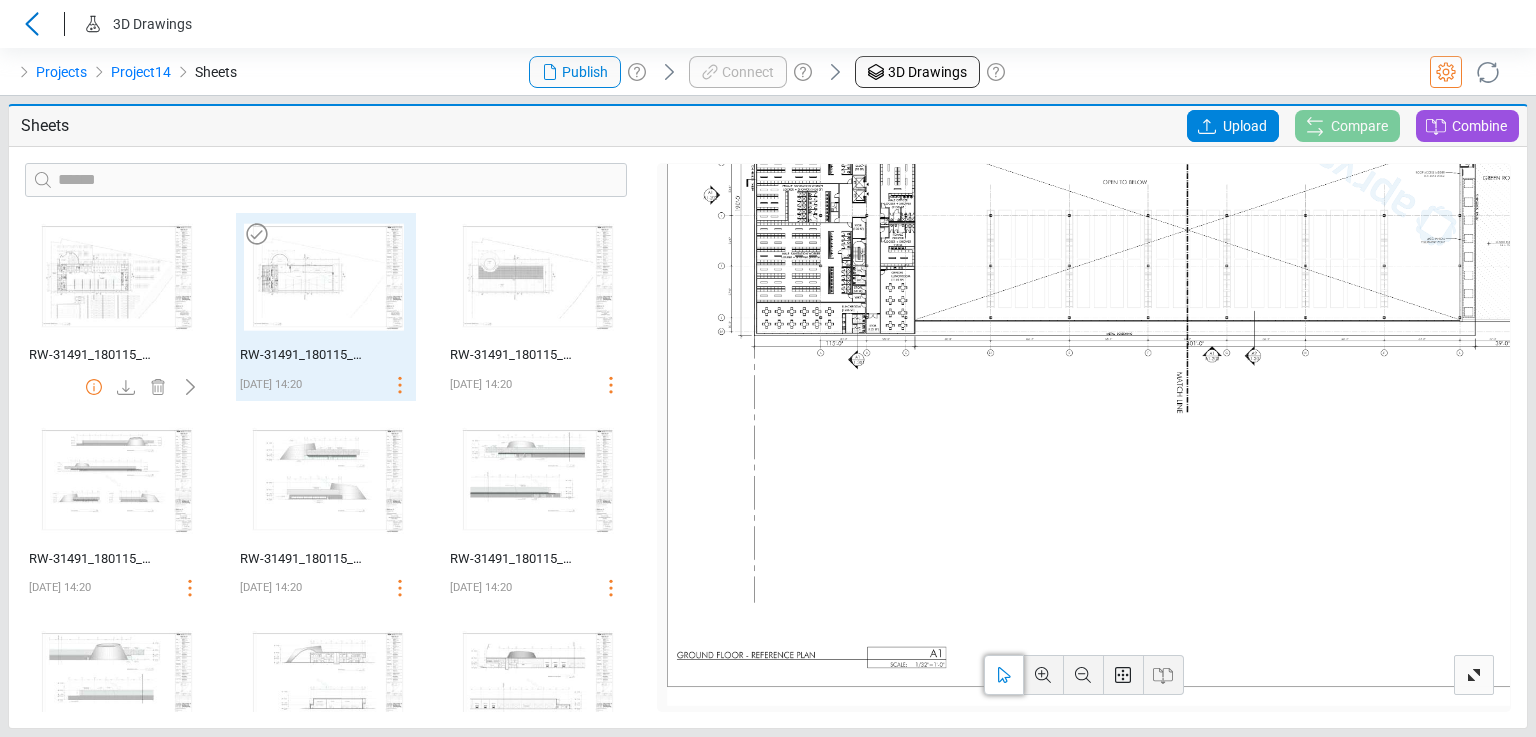 click at bounding box center (324, 277) 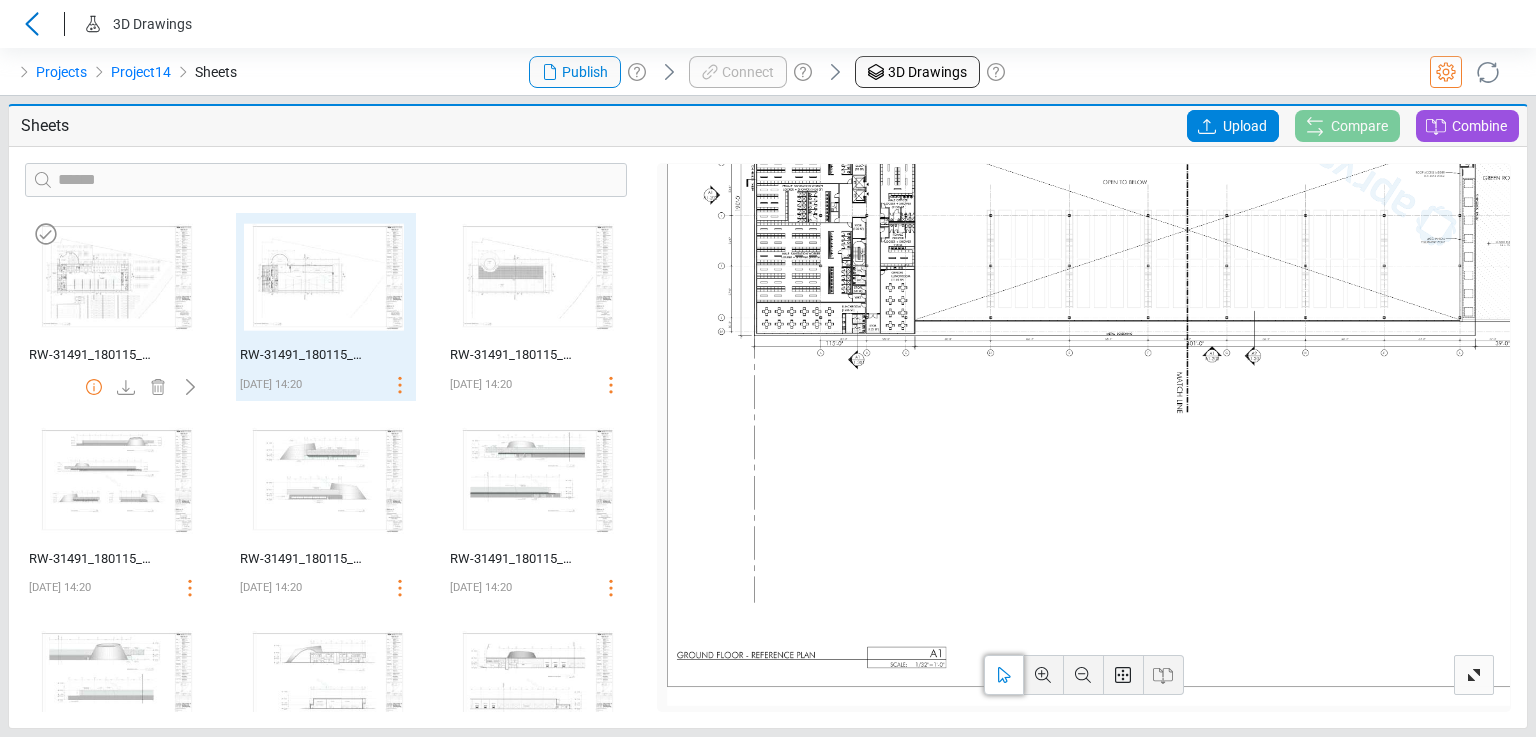 click at bounding box center (113, 277) 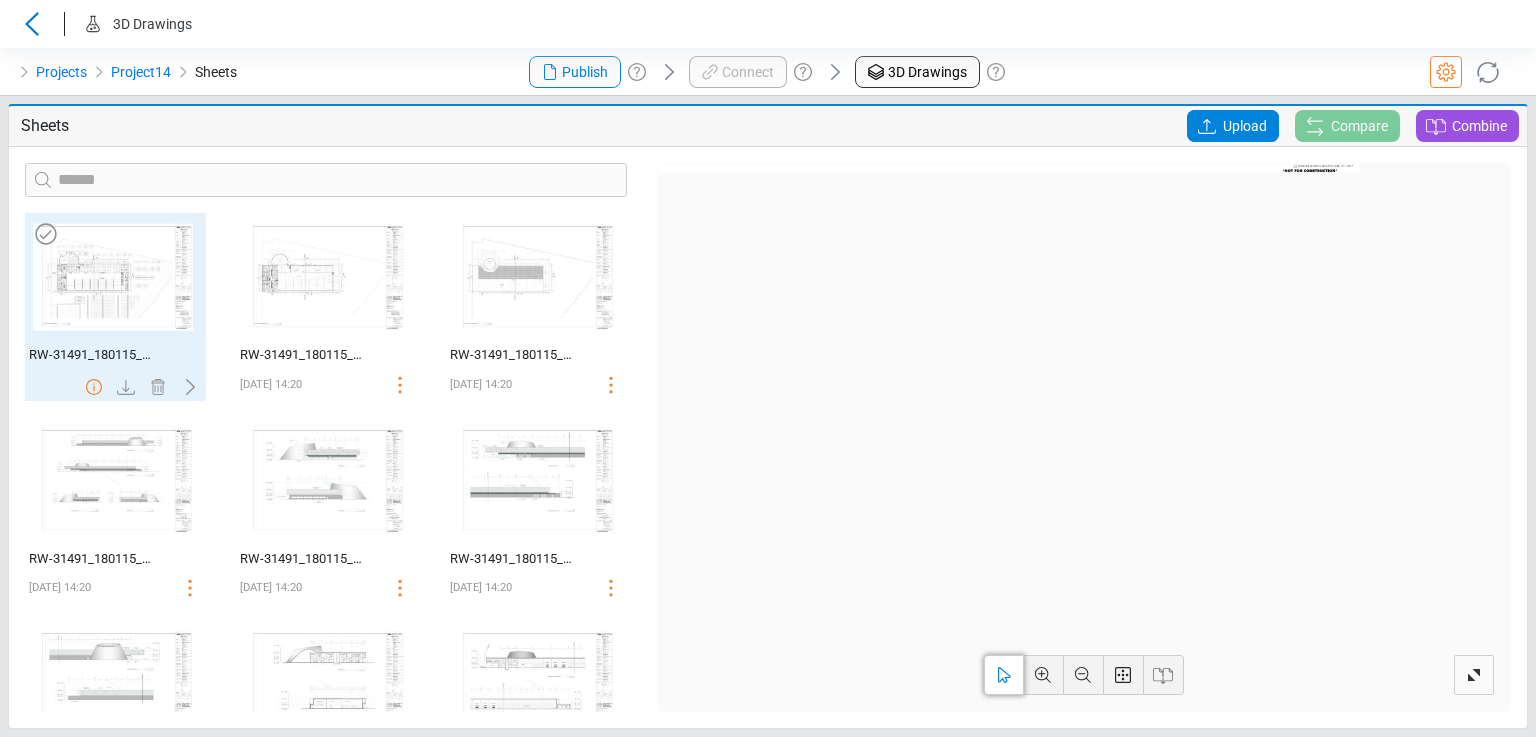 click at bounding box center (113, 277) 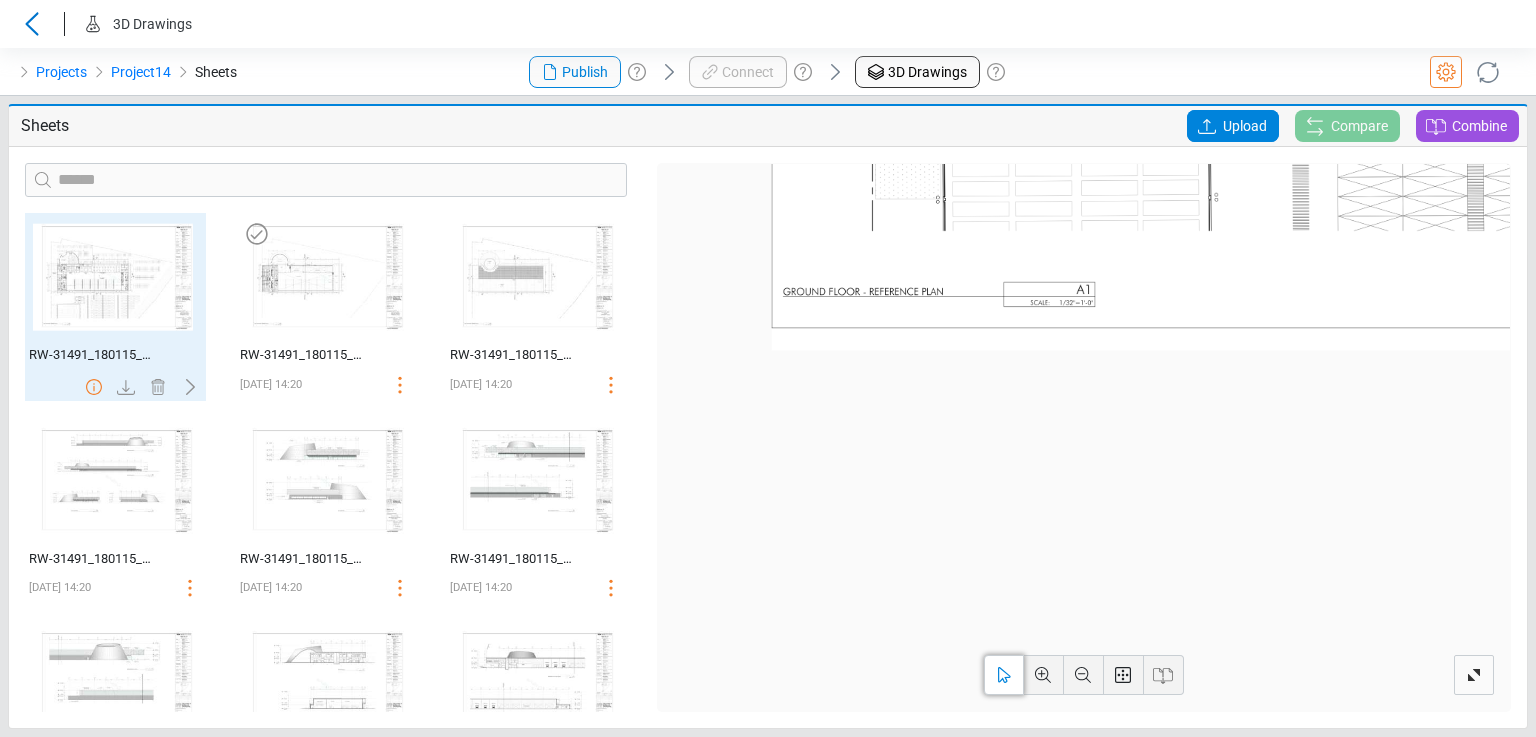 click at bounding box center (324, 277) 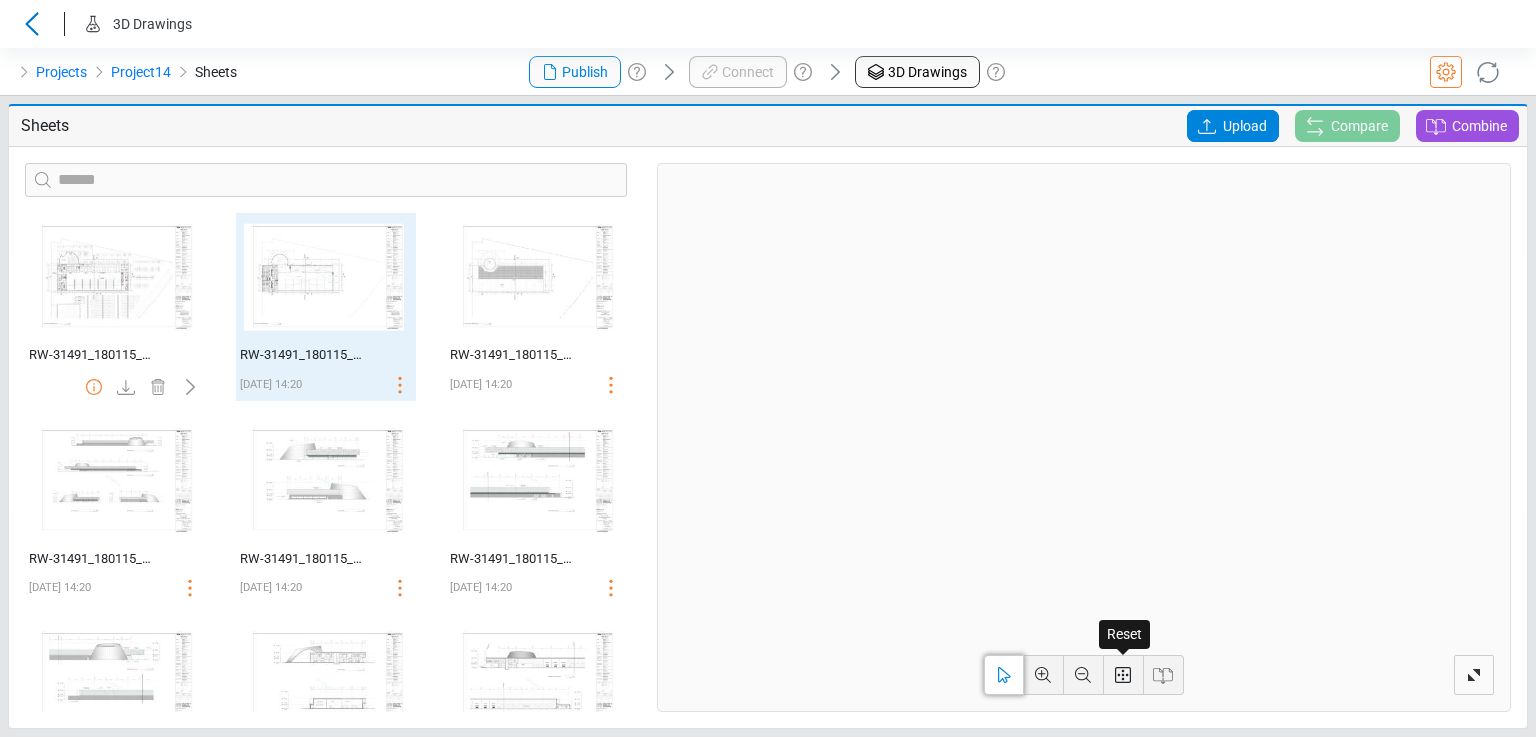 click 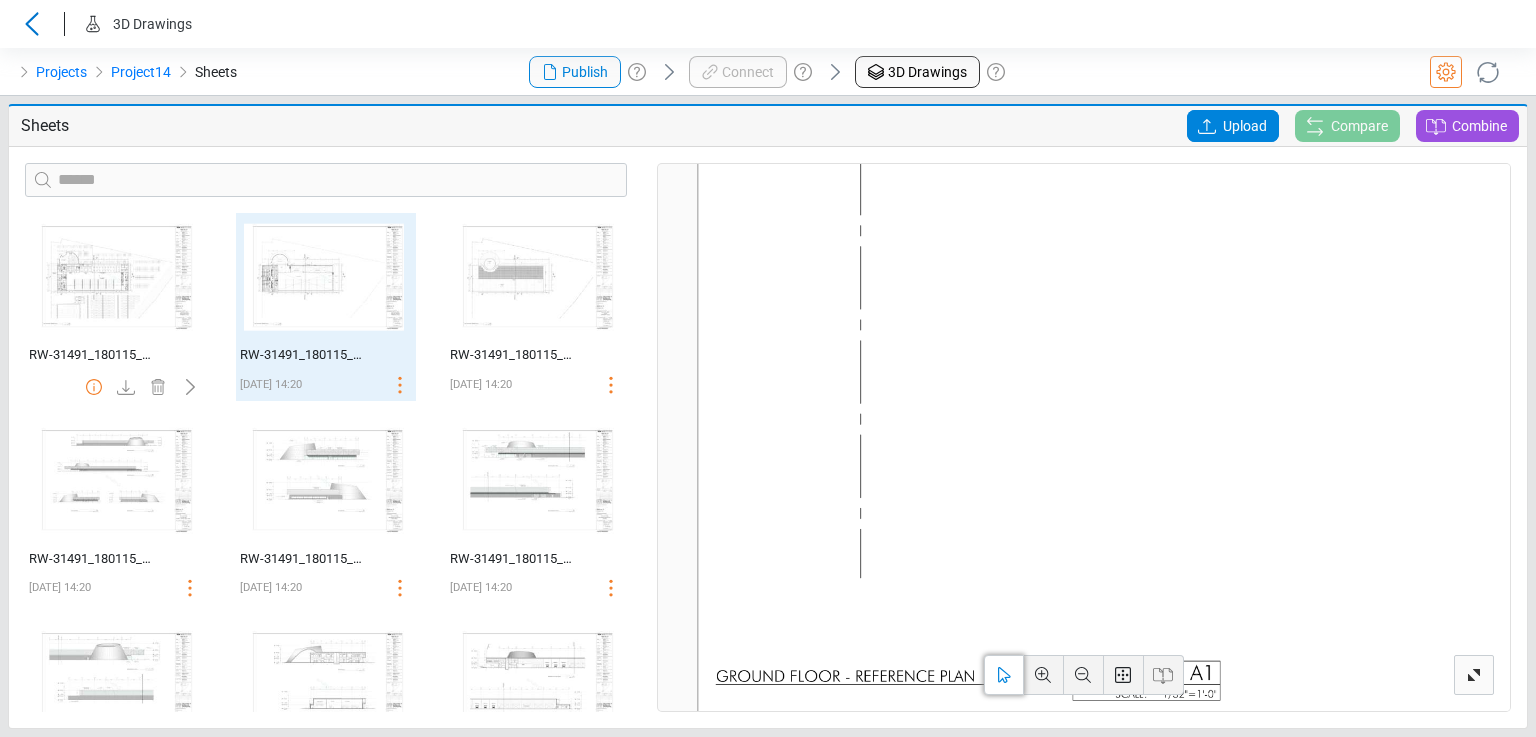 drag, startPoint x: 721, startPoint y: 661, endPoint x: 790, endPoint y: 678, distance: 71.063354 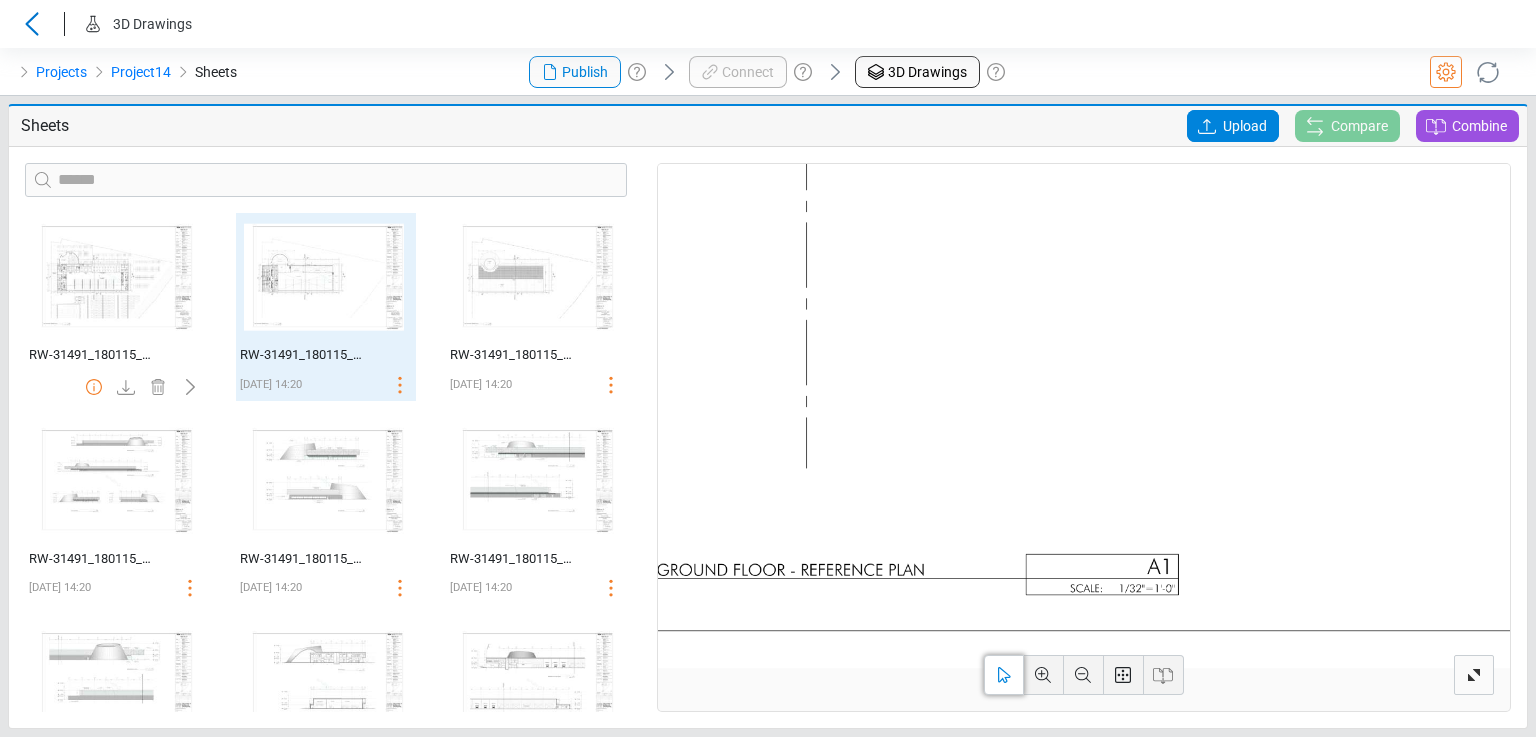 drag, startPoint x: 792, startPoint y: 611, endPoint x: 735, endPoint y: 510, distance: 115.97414 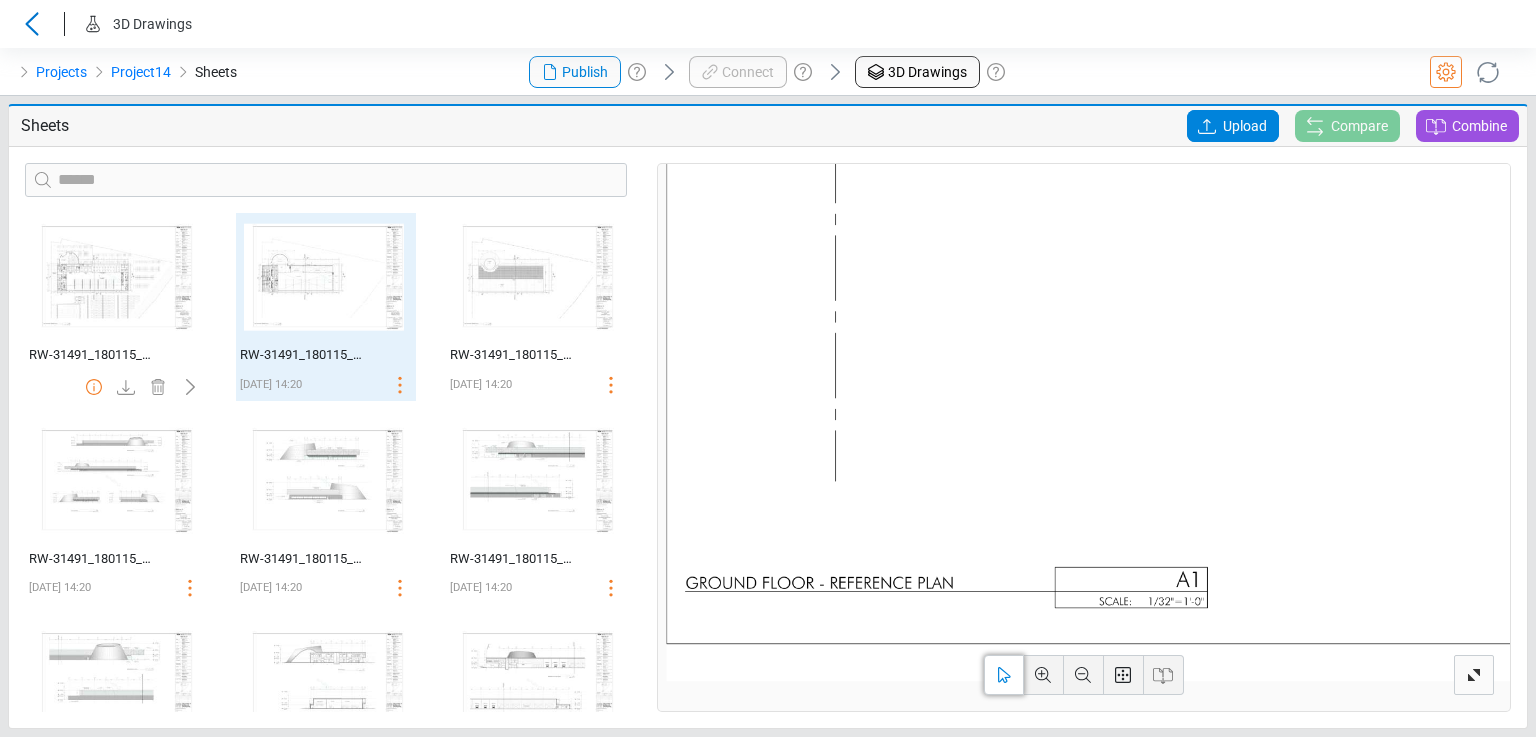 drag, startPoint x: 737, startPoint y: 514, endPoint x: 768, endPoint y: 529, distance: 34.43835 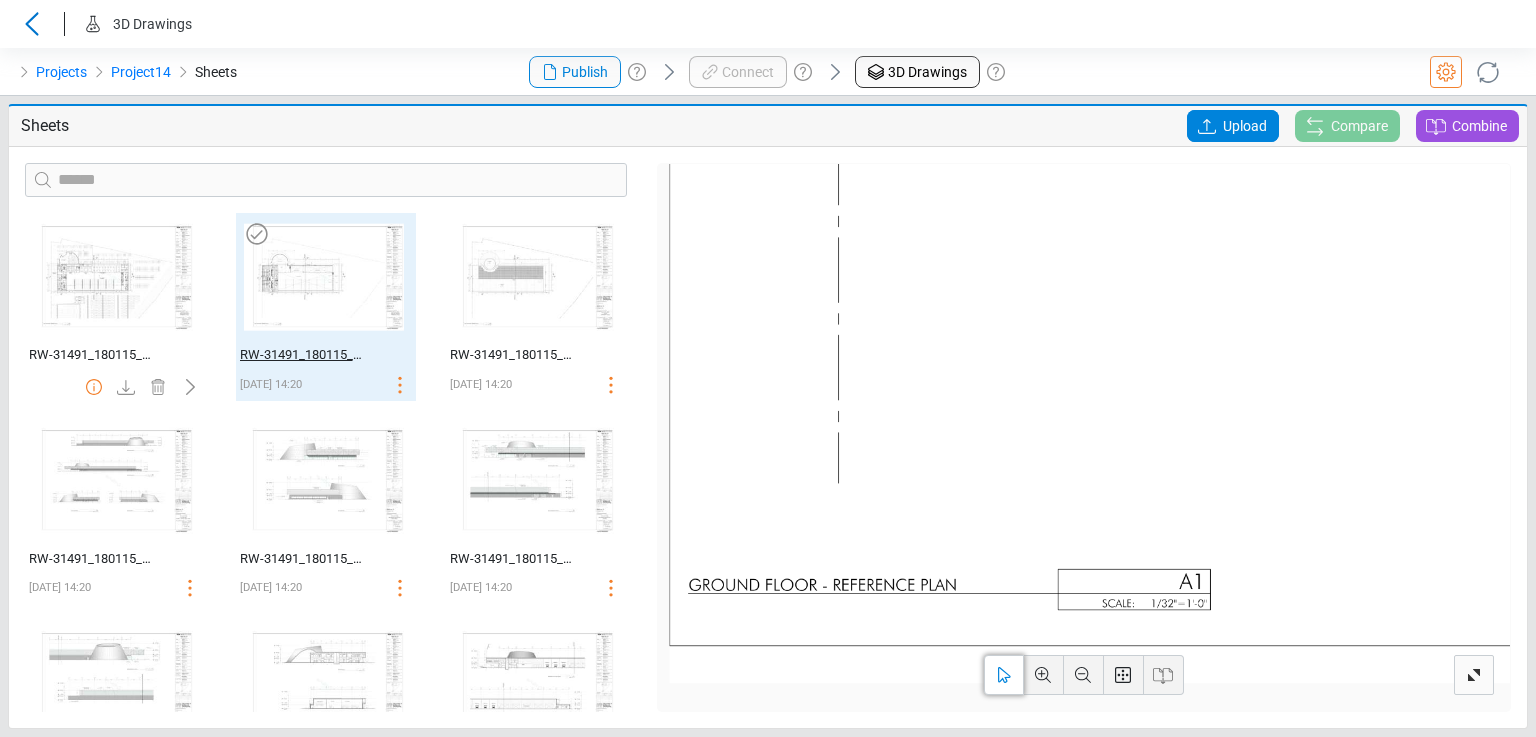 click on "RW-31491_180115_SD 100% DRAWING SET-14" at bounding box center (304, 355) 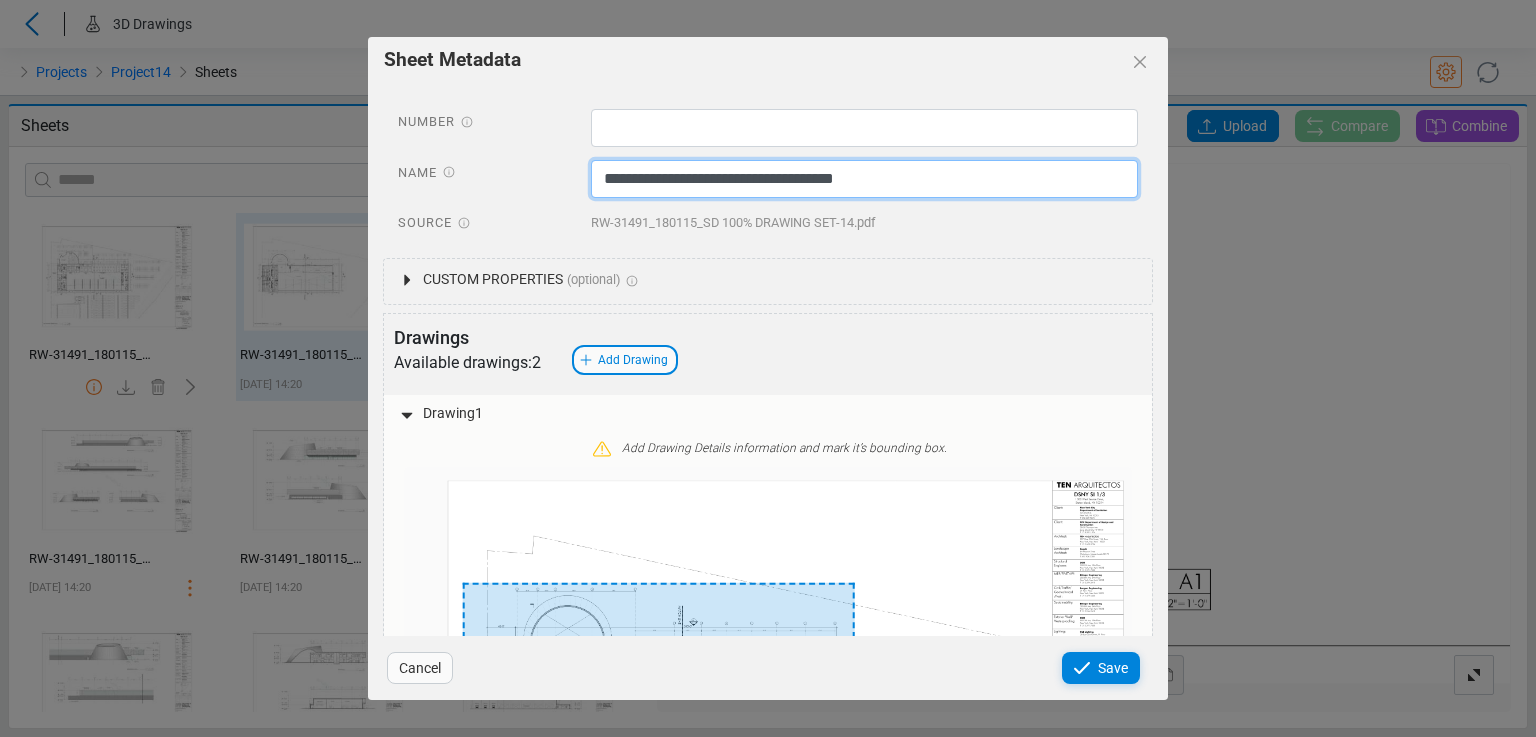 drag, startPoint x: 981, startPoint y: 181, endPoint x: 595, endPoint y: 184, distance: 386.01166 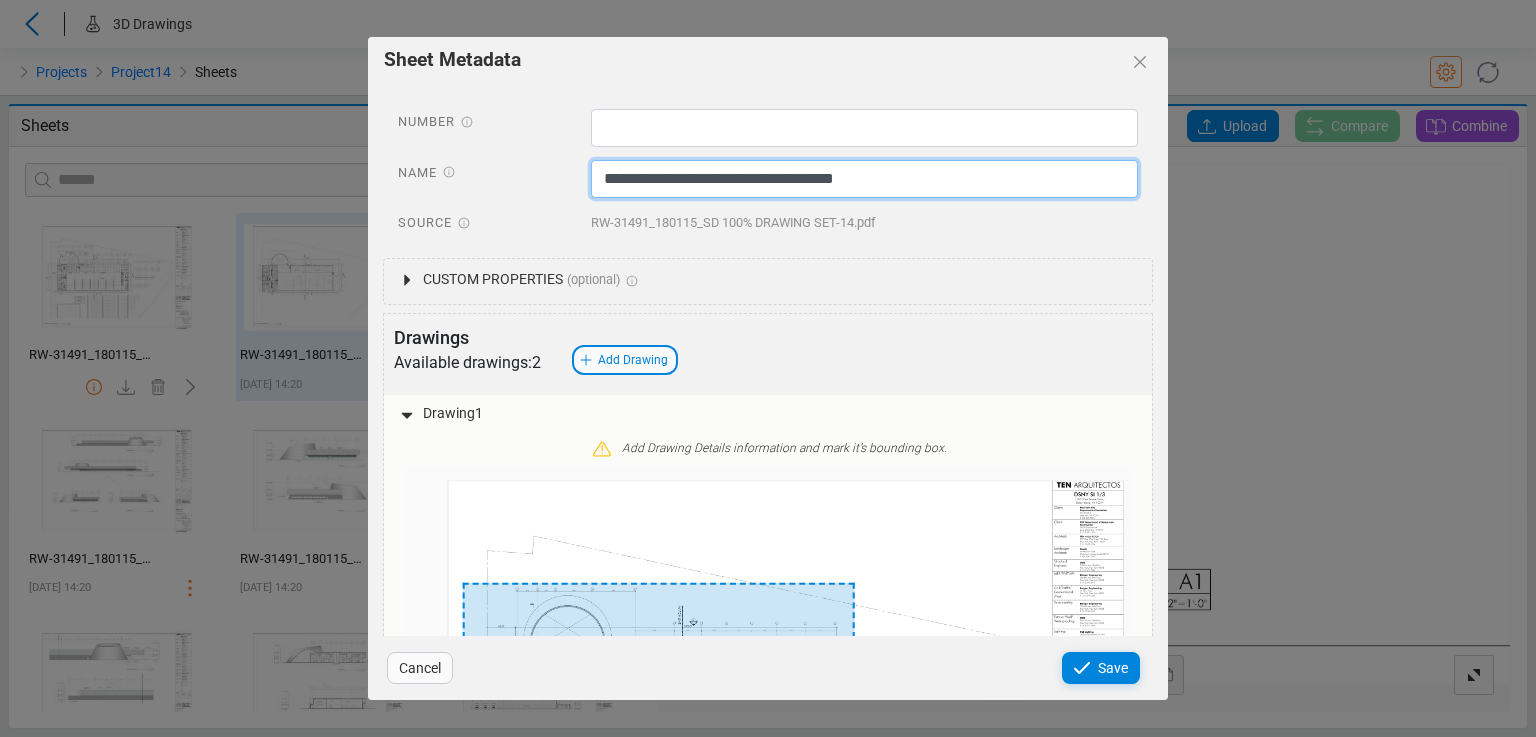 click on "**********" at bounding box center [865, 179] 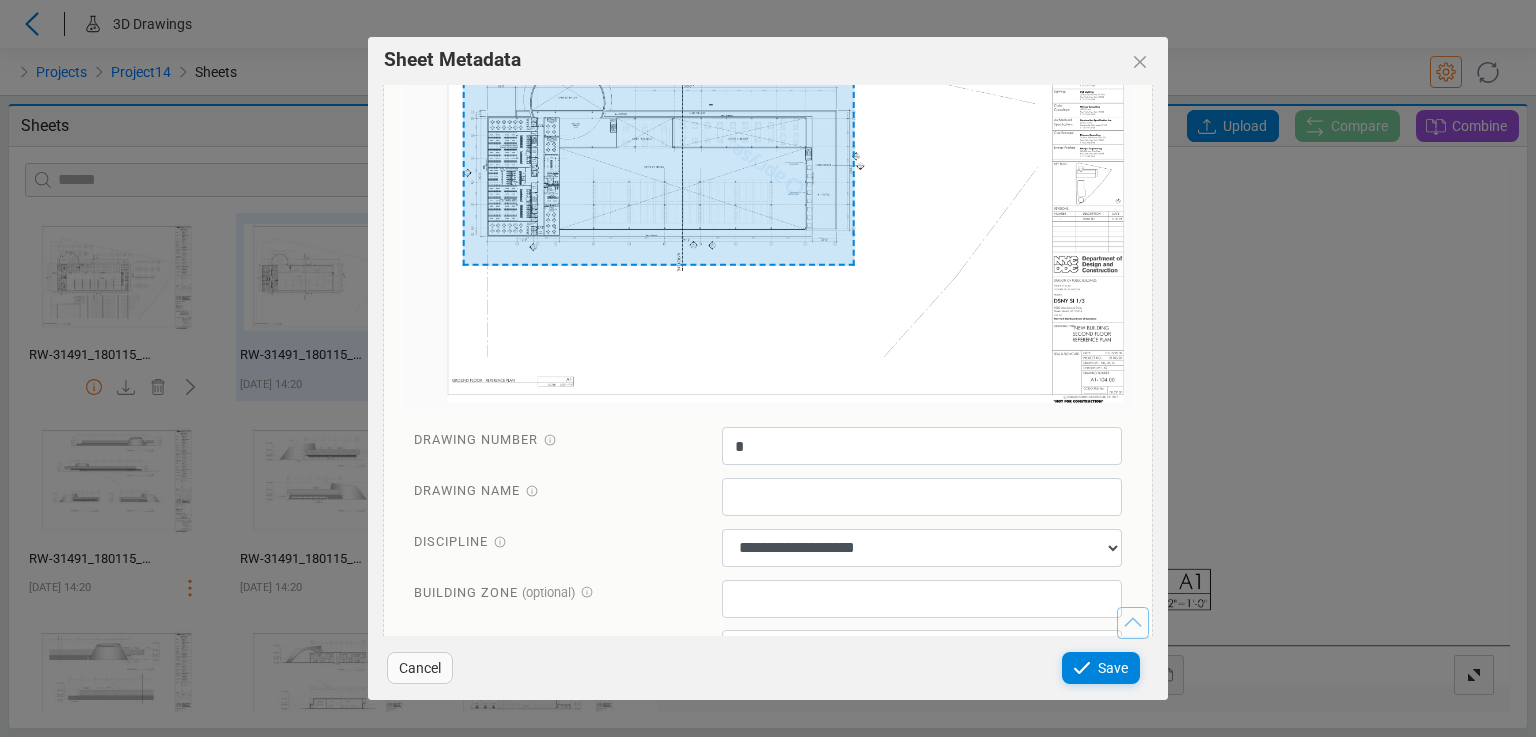 scroll, scrollTop: 641, scrollLeft: 0, axis: vertical 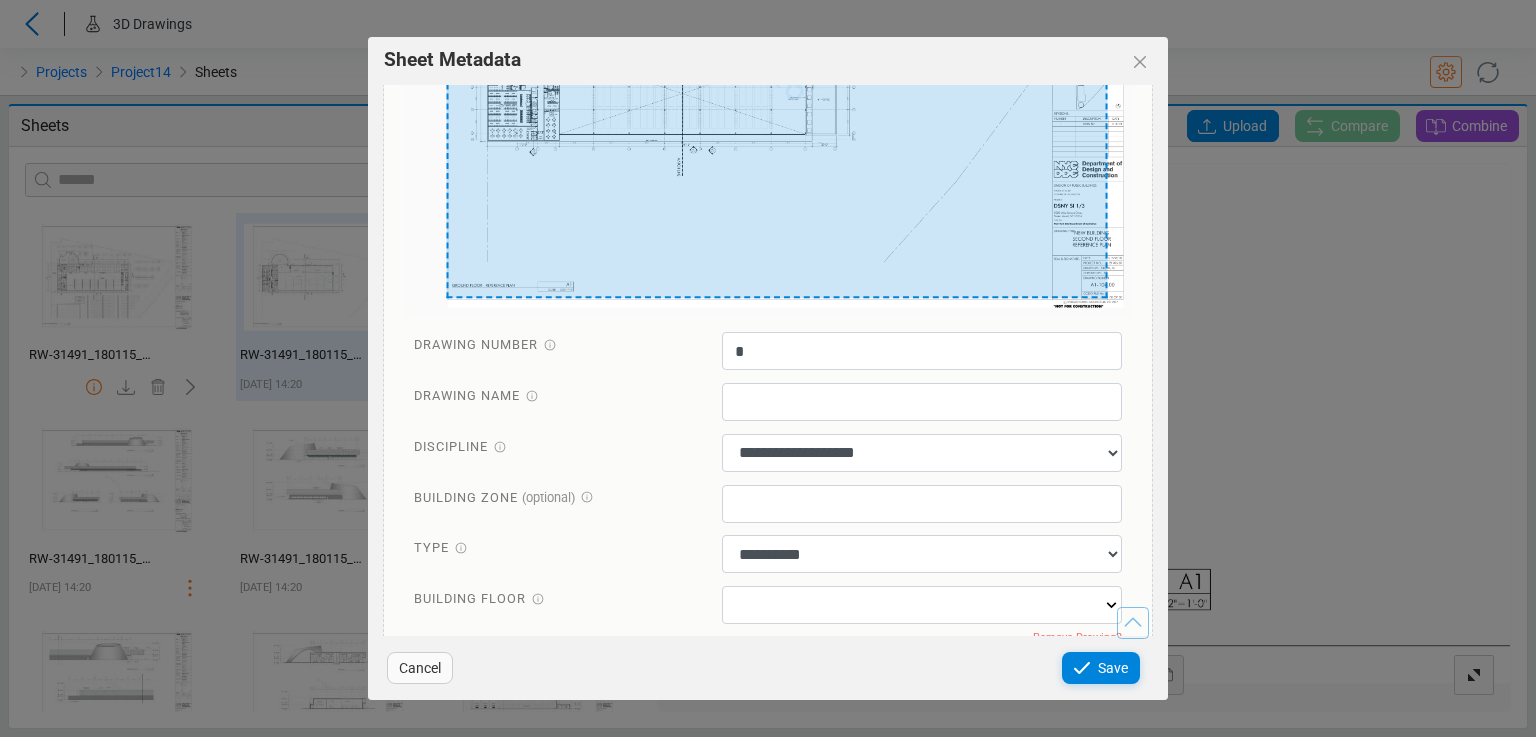 click on "Cancel" at bounding box center (420, 668) 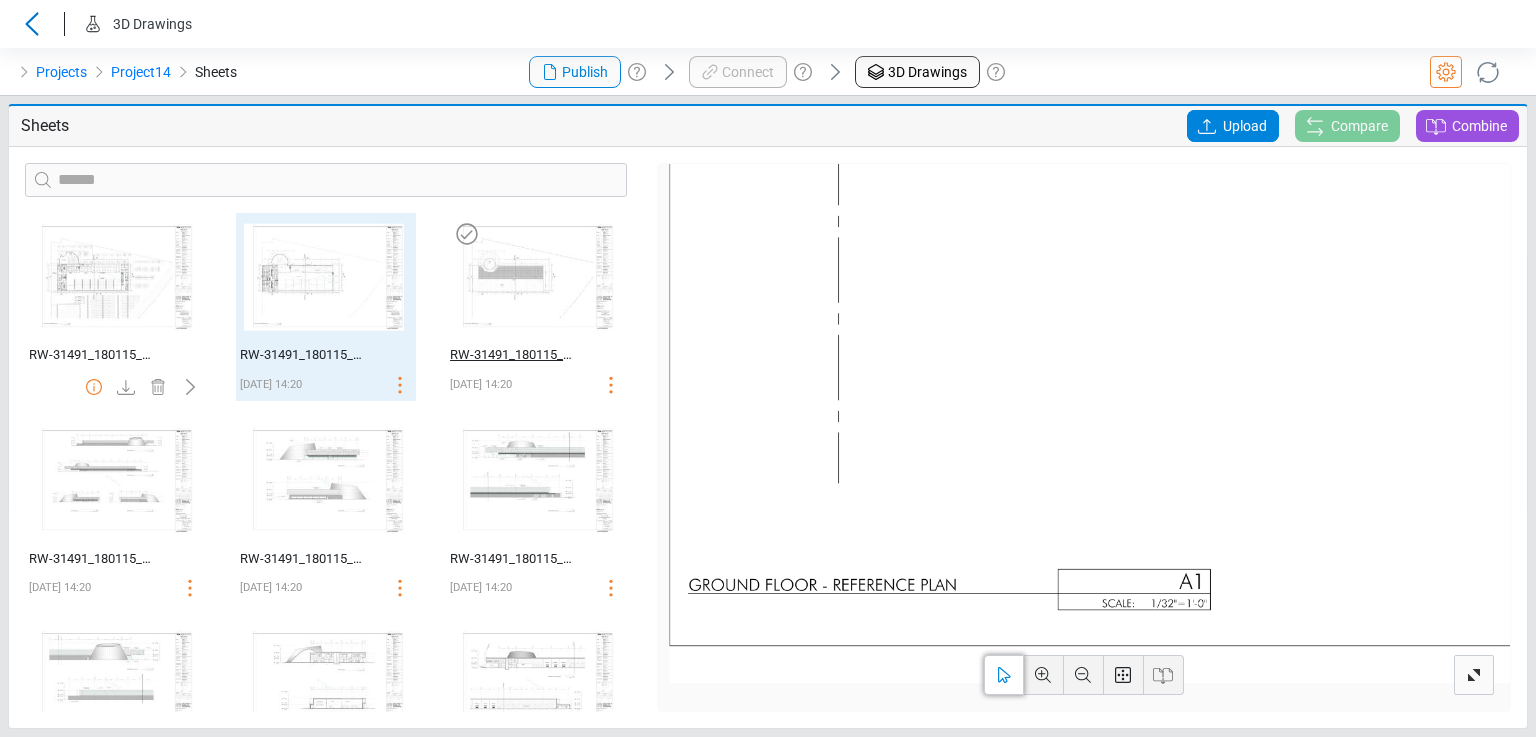 click on "RW-31491_180115_SD 100% DRAWING SET-17" at bounding box center [514, 355] 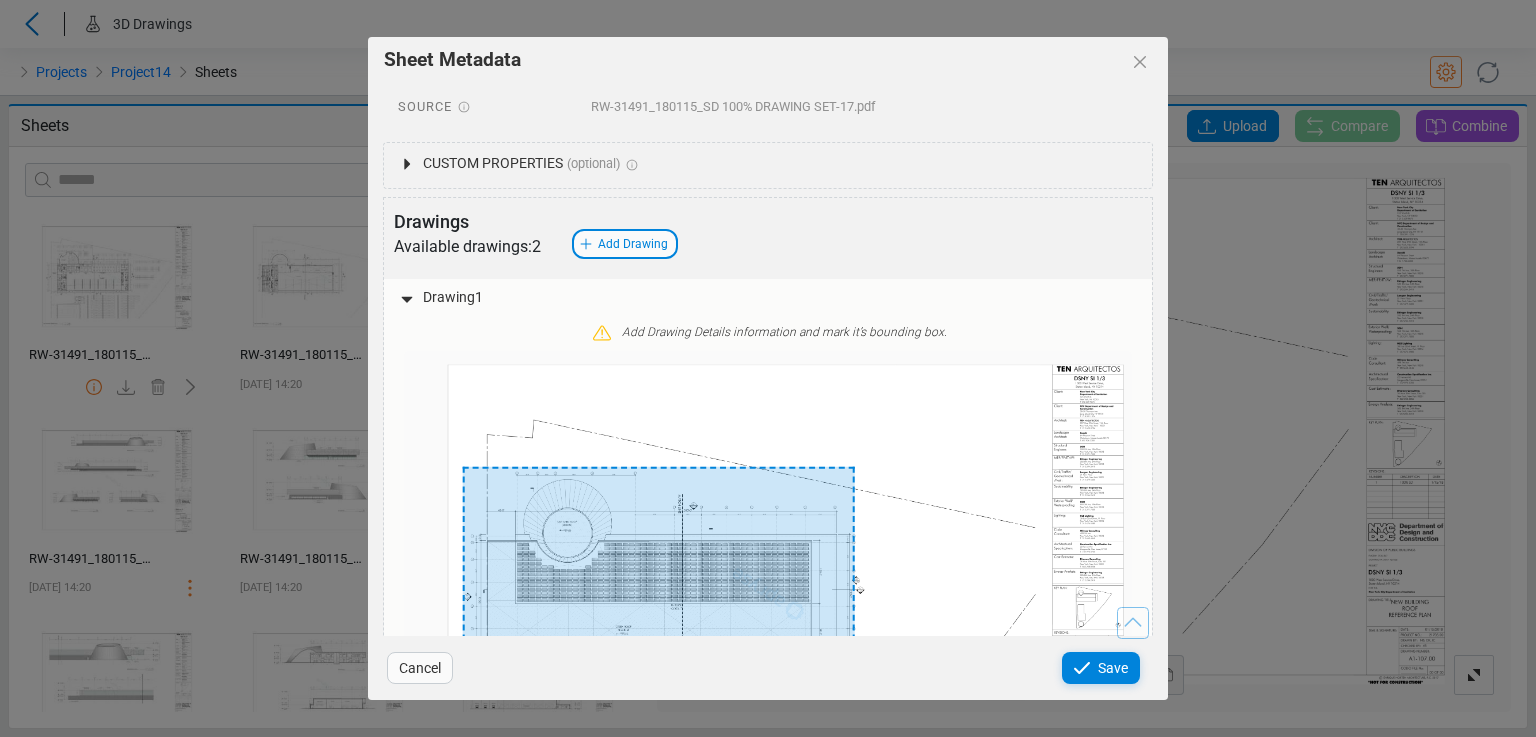 scroll, scrollTop: 0, scrollLeft: 0, axis: both 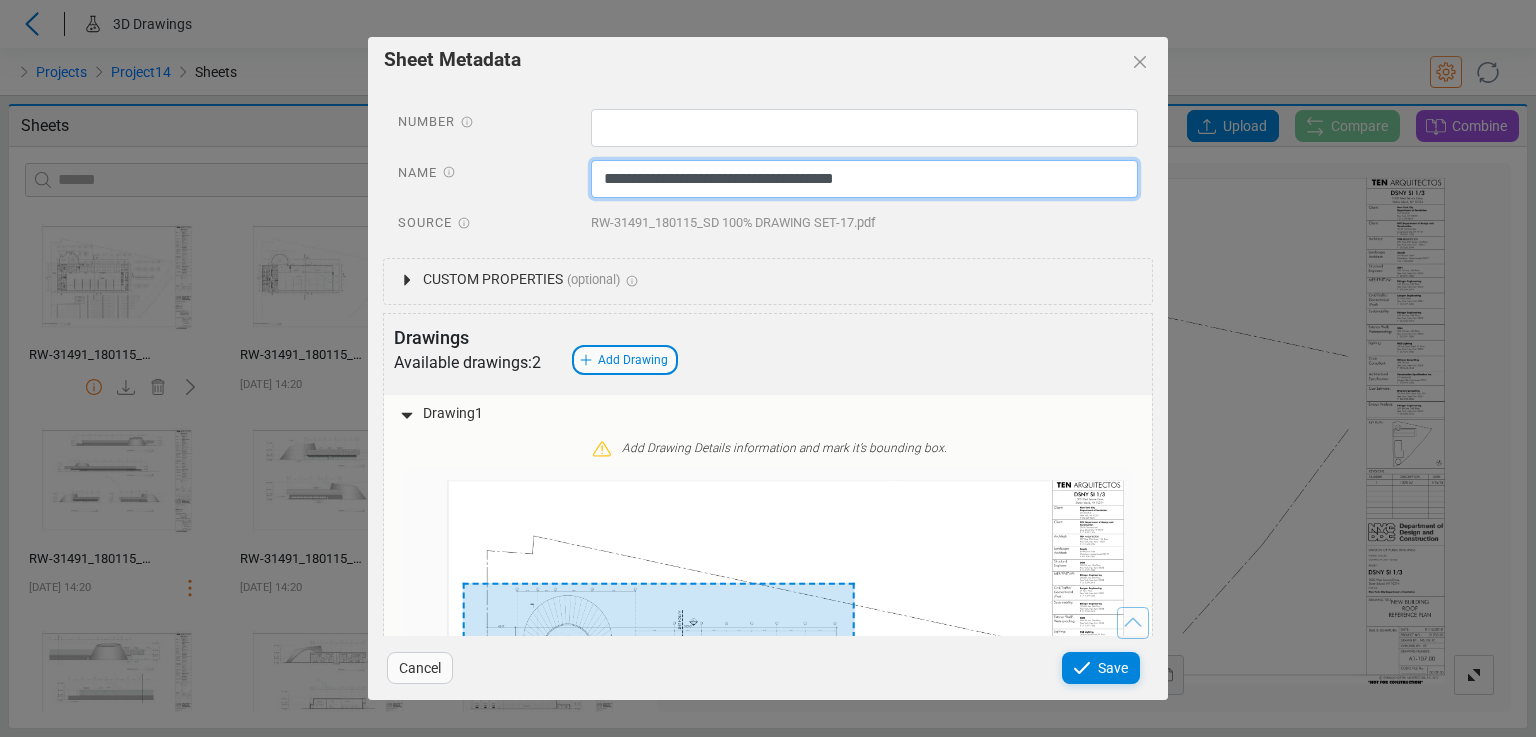 drag, startPoint x: 950, startPoint y: 180, endPoint x: 586, endPoint y: 190, distance: 364.13733 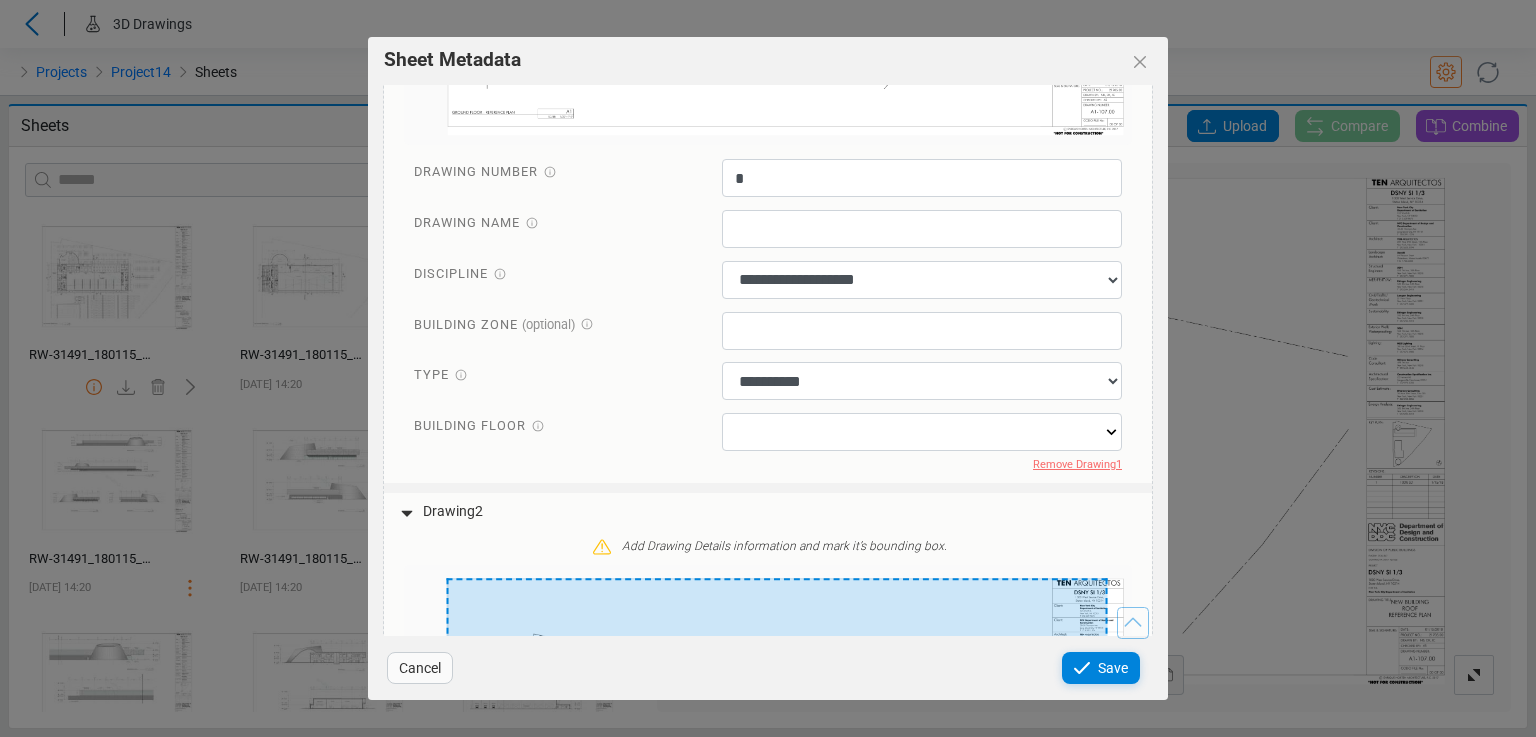 scroll, scrollTop: 800, scrollLeft: 0, axis: vertical 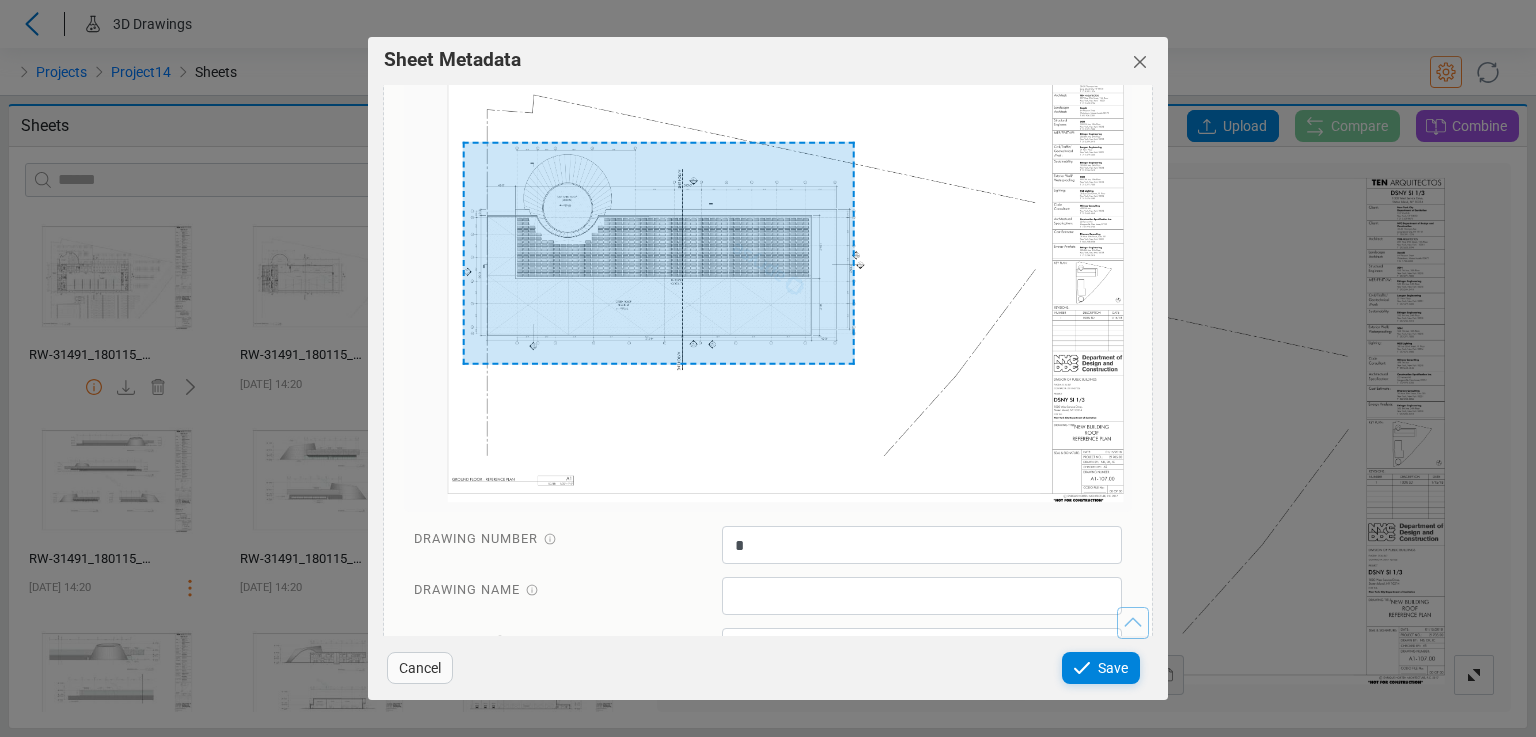 click 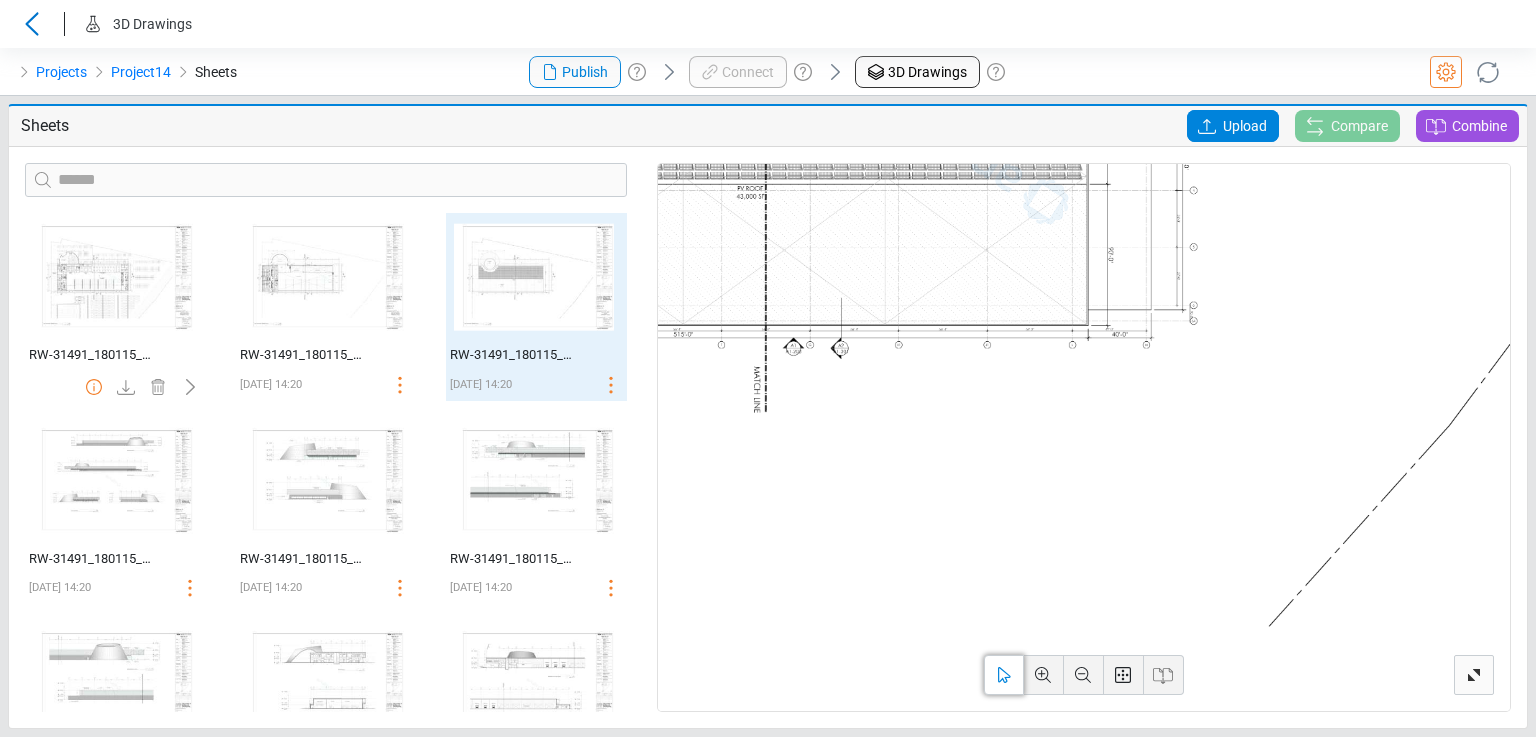 drag, startPoint x: 1269, startPoint y: 436, endPoint x: 796, endPoint y: 475, distance: 474.6051 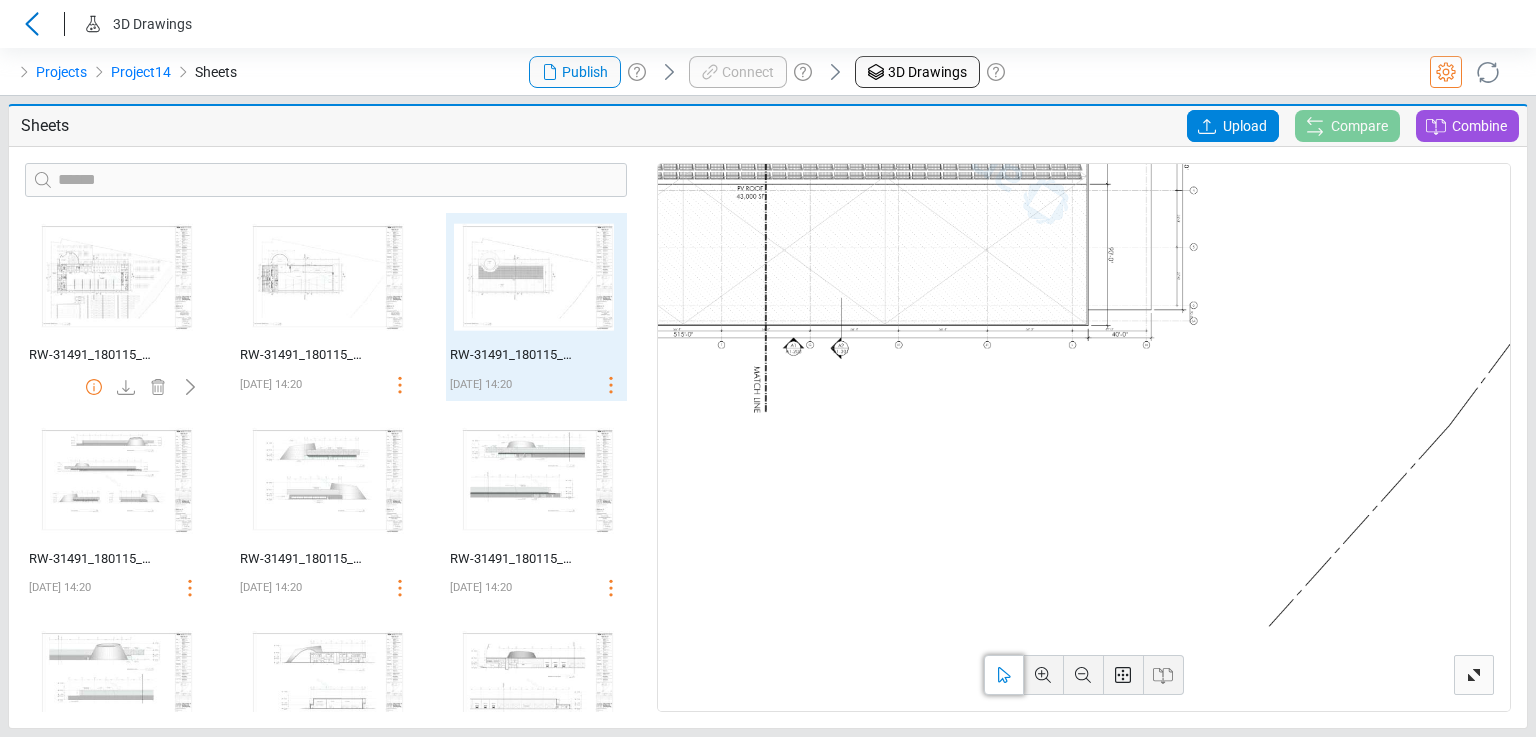 click at bounding box center [979, 160] 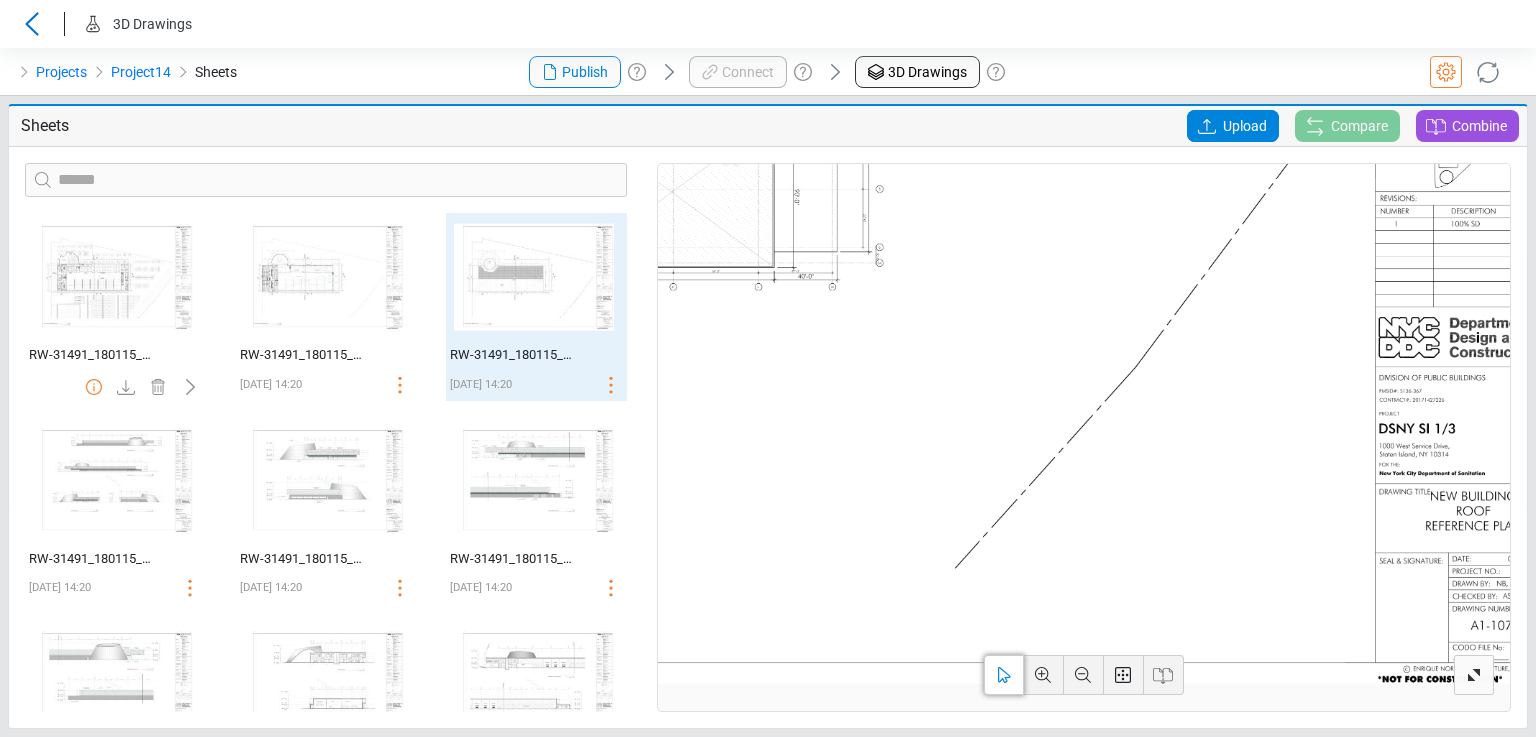 drag, startPoint x: 1357, startPoint y: 538, endPoint x: 909, endPoint y: 427, distance: 461.54633 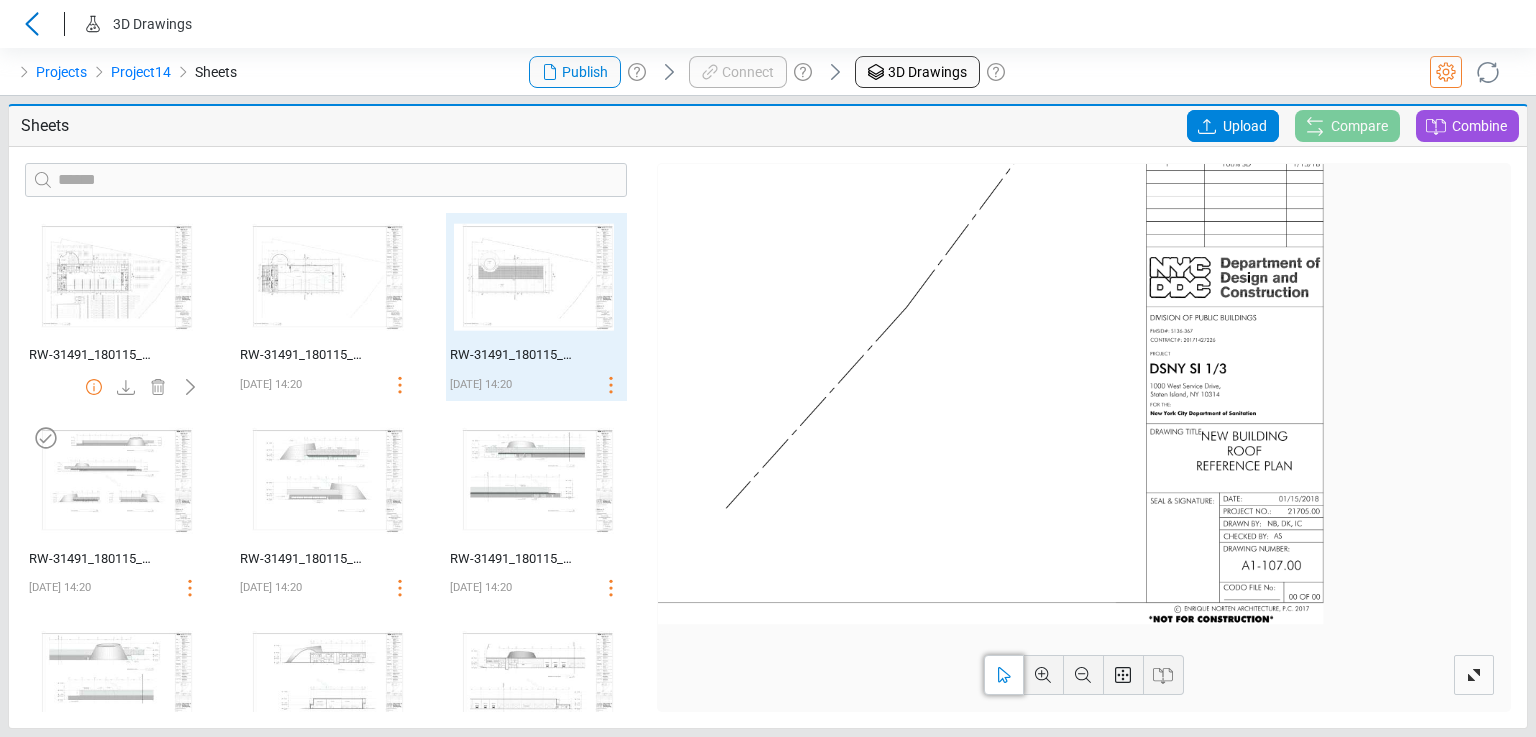 click at bounding box center [113, 480] 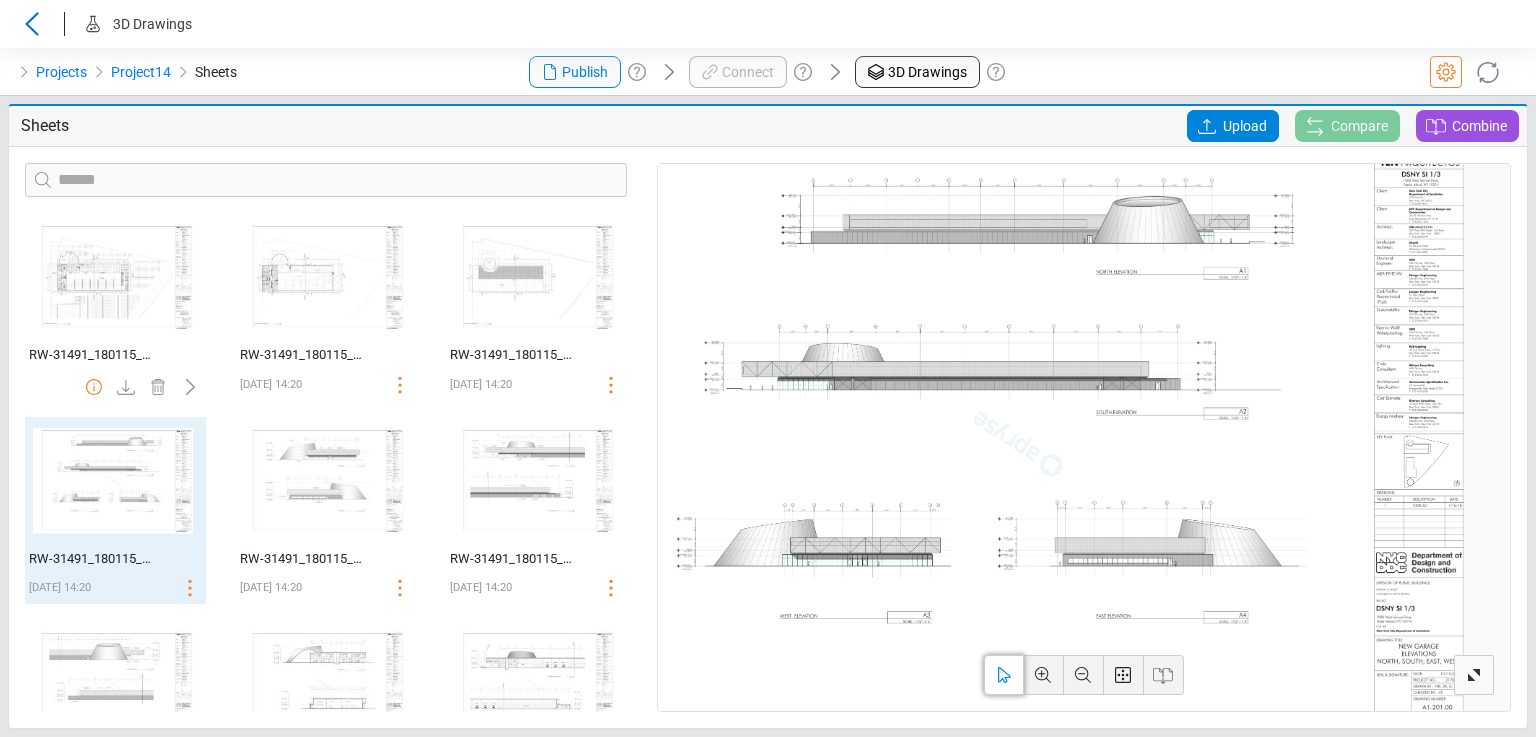 drag, startPoint x: 925, startPoint y: 441, endPoint x: 1132, endPoint y: 569, distance: 243.37831 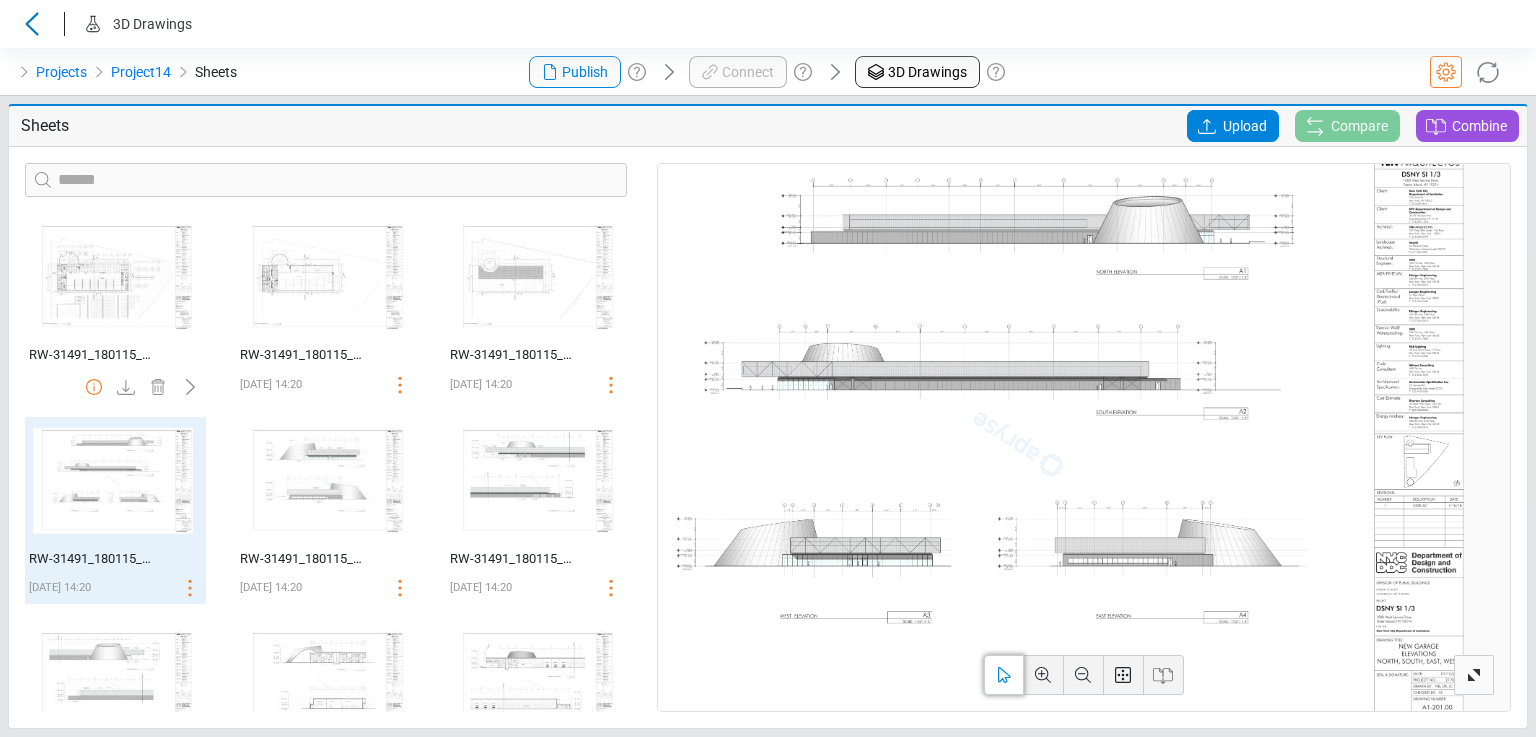 click at bounding box center (1018, 444) 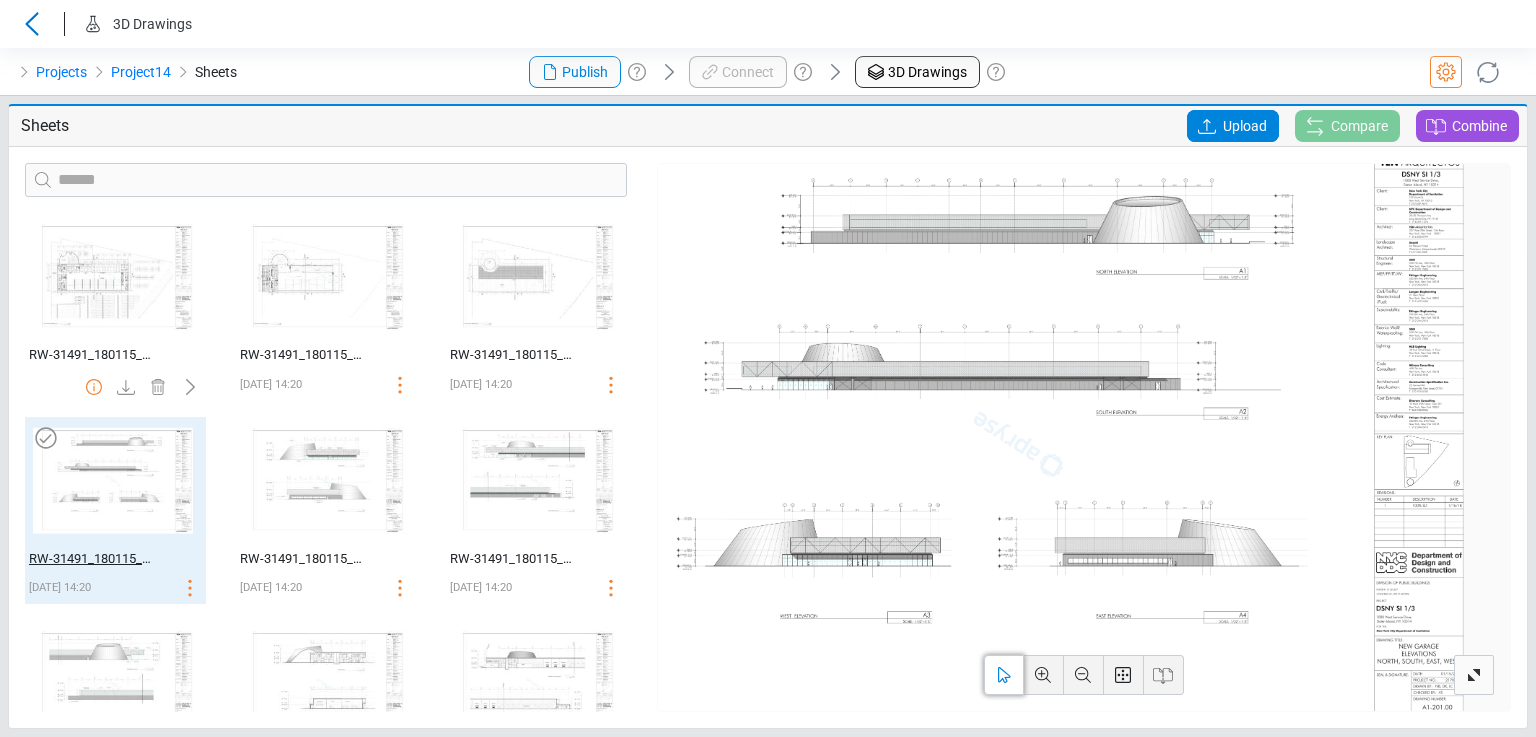 click on "RW-31491_180115_SD 100% DRAWING SET-20" at bounding box center (93, 559) 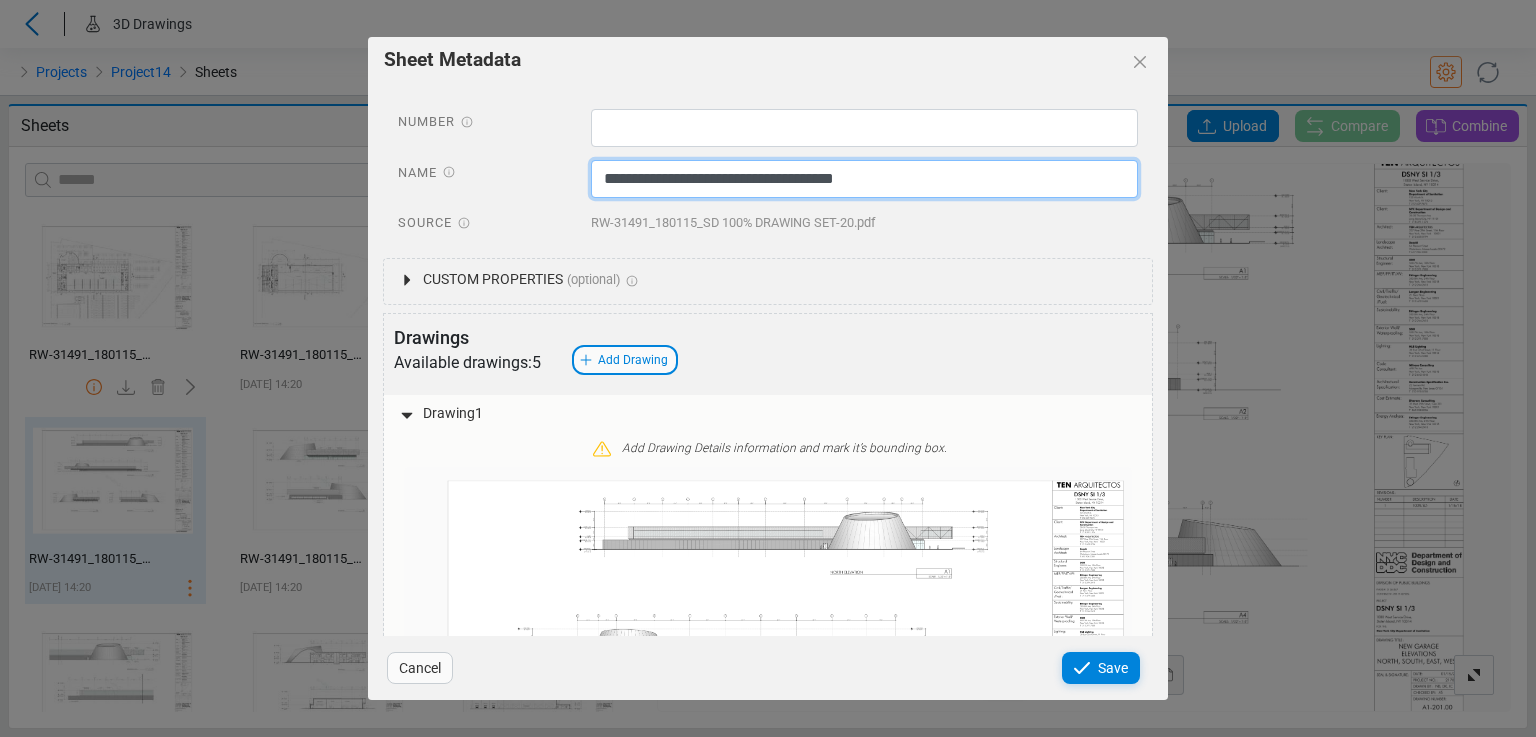 drag, startPoint x: 944, startPoint y: 168, endPoint x: 559, endPoint y: 198, distance: 386.16705 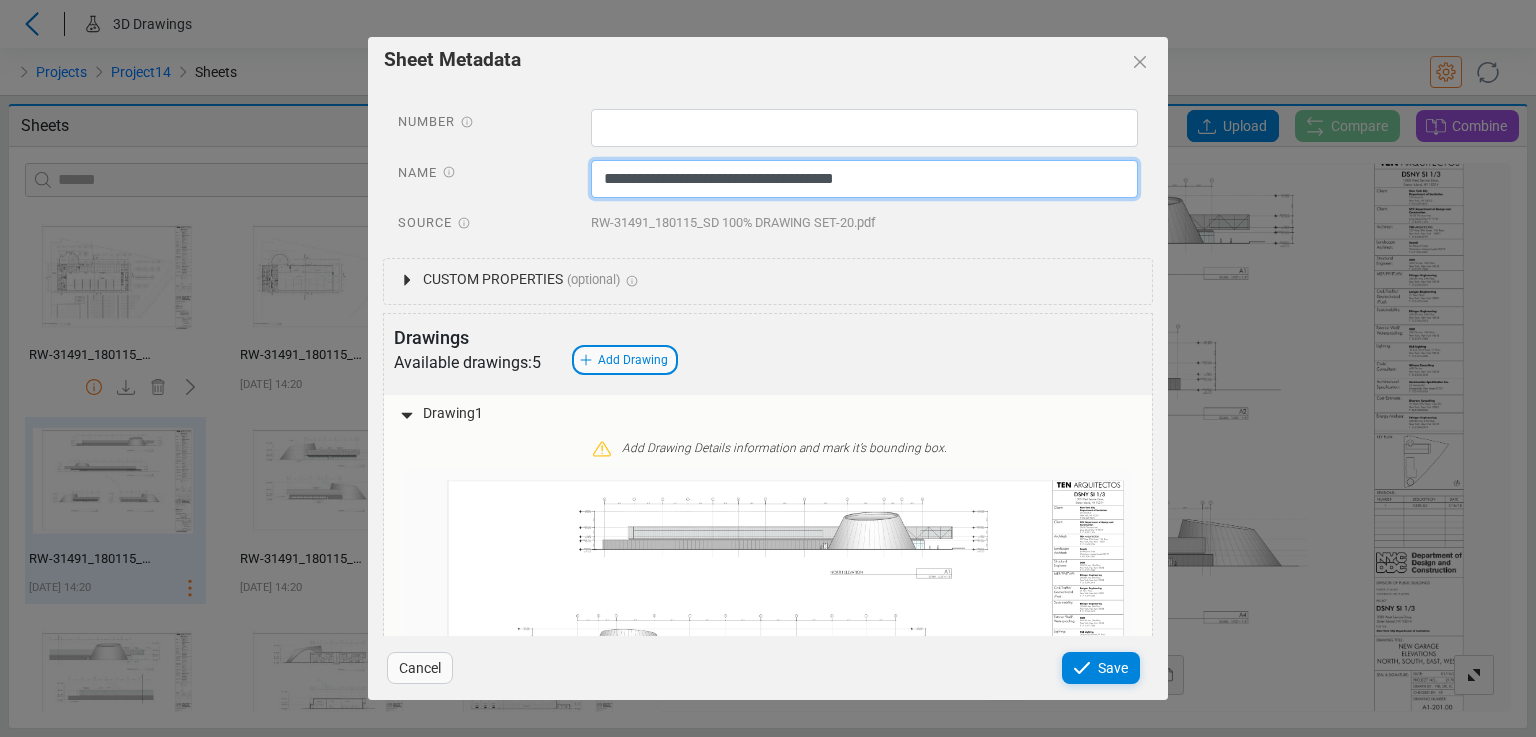 click on "**********" at bounding box center (768, 181) 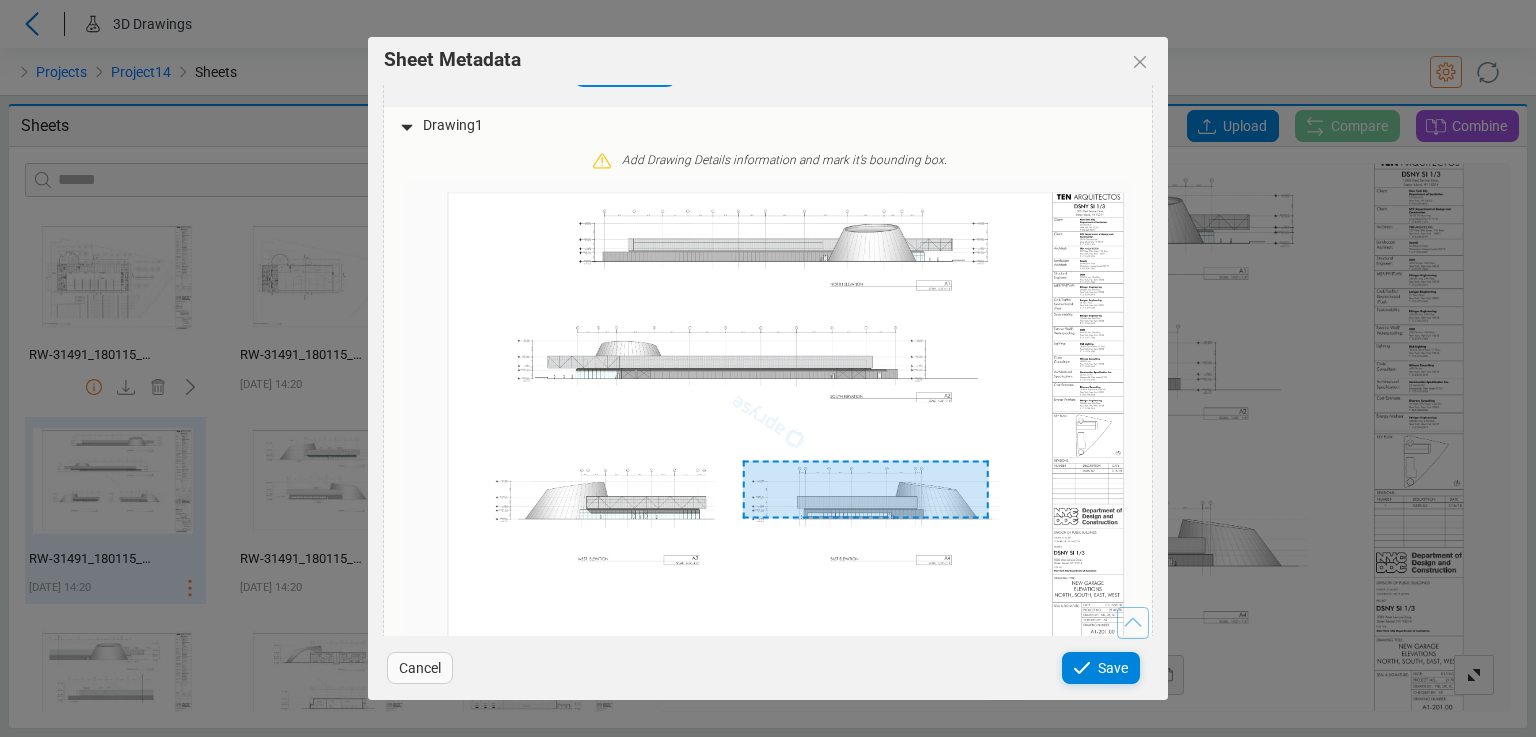 scroll, scrollTop: 300, scrollLeft: 0, axis: vertical 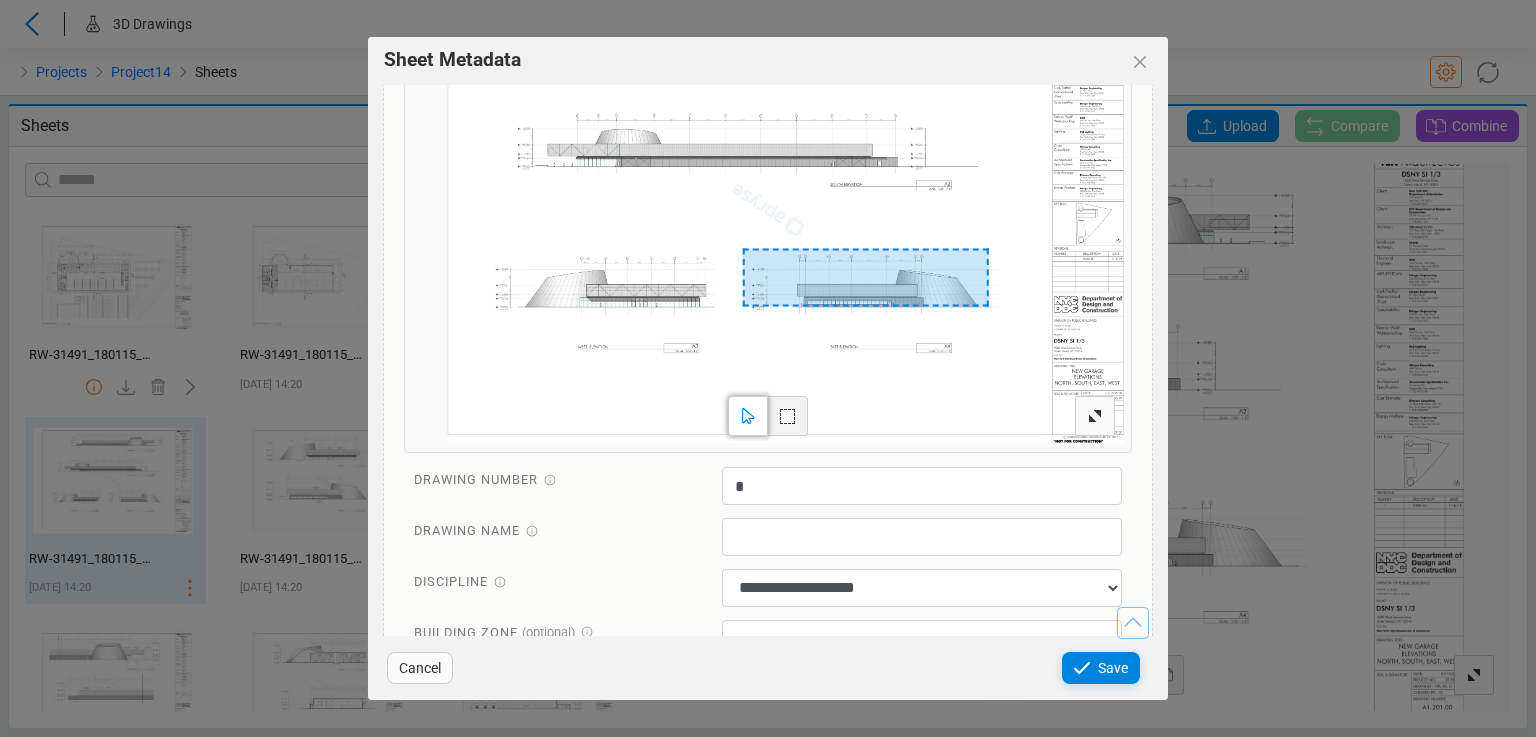 click 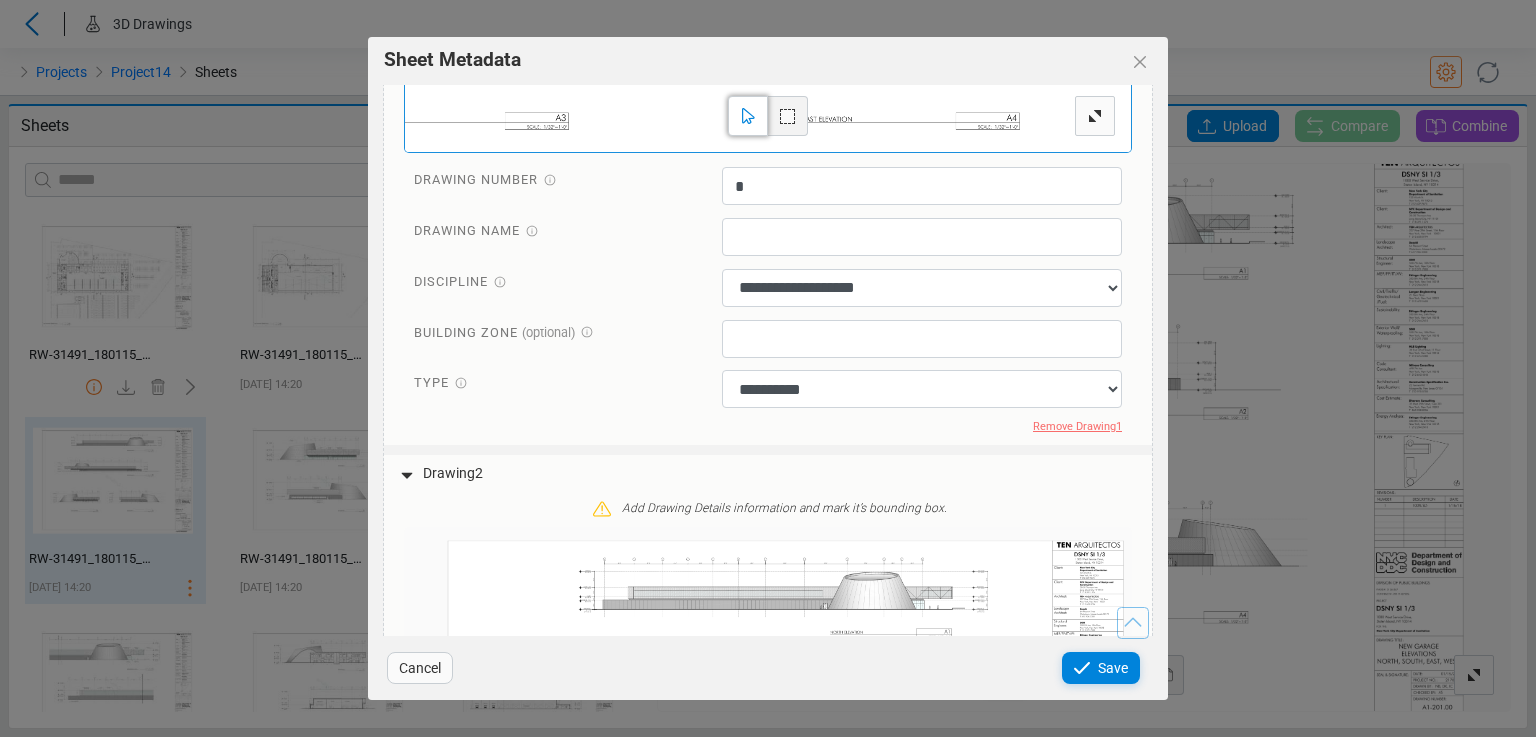 scroll, scrollTop: 700, scrollLeft: 0, axis: vertical 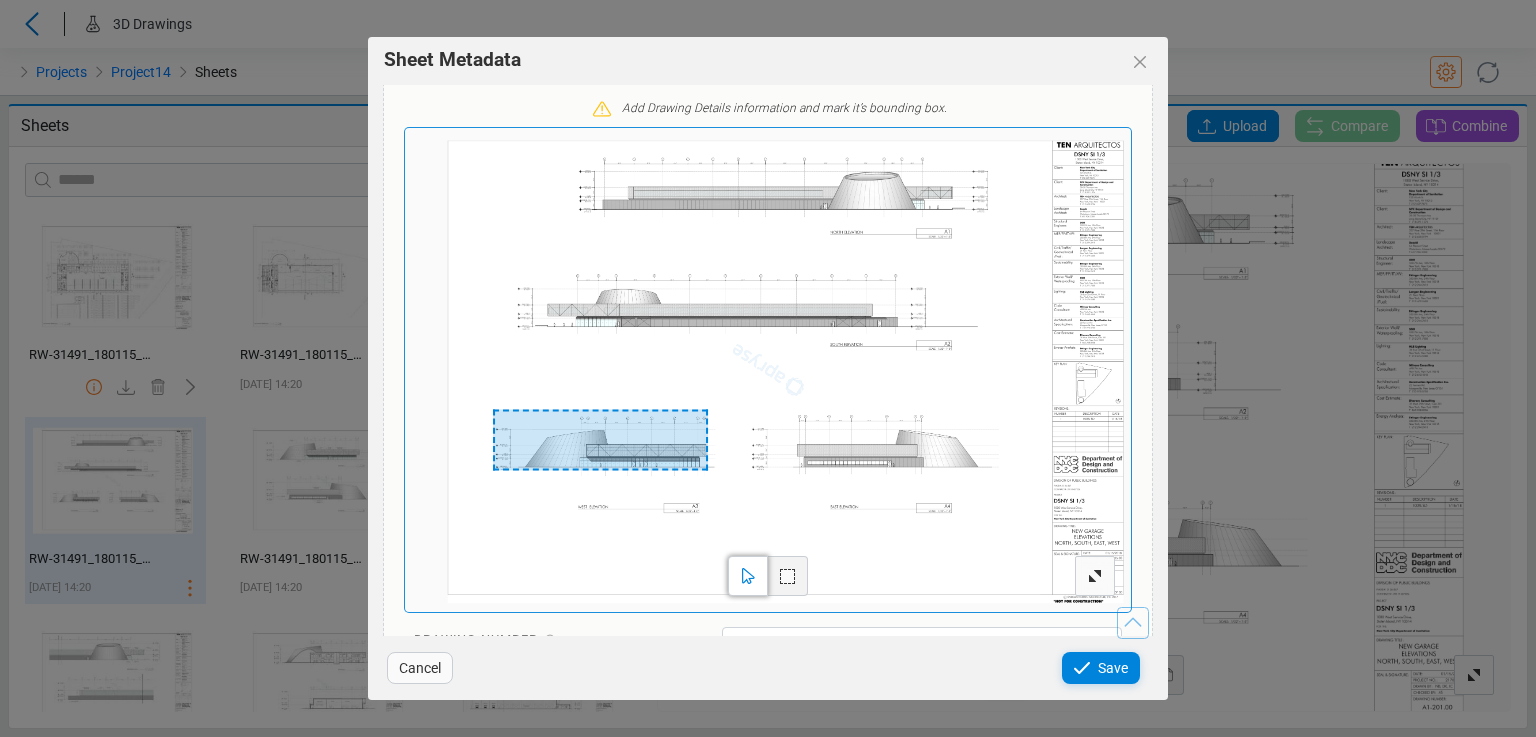 click at bounding box center [768, 370] 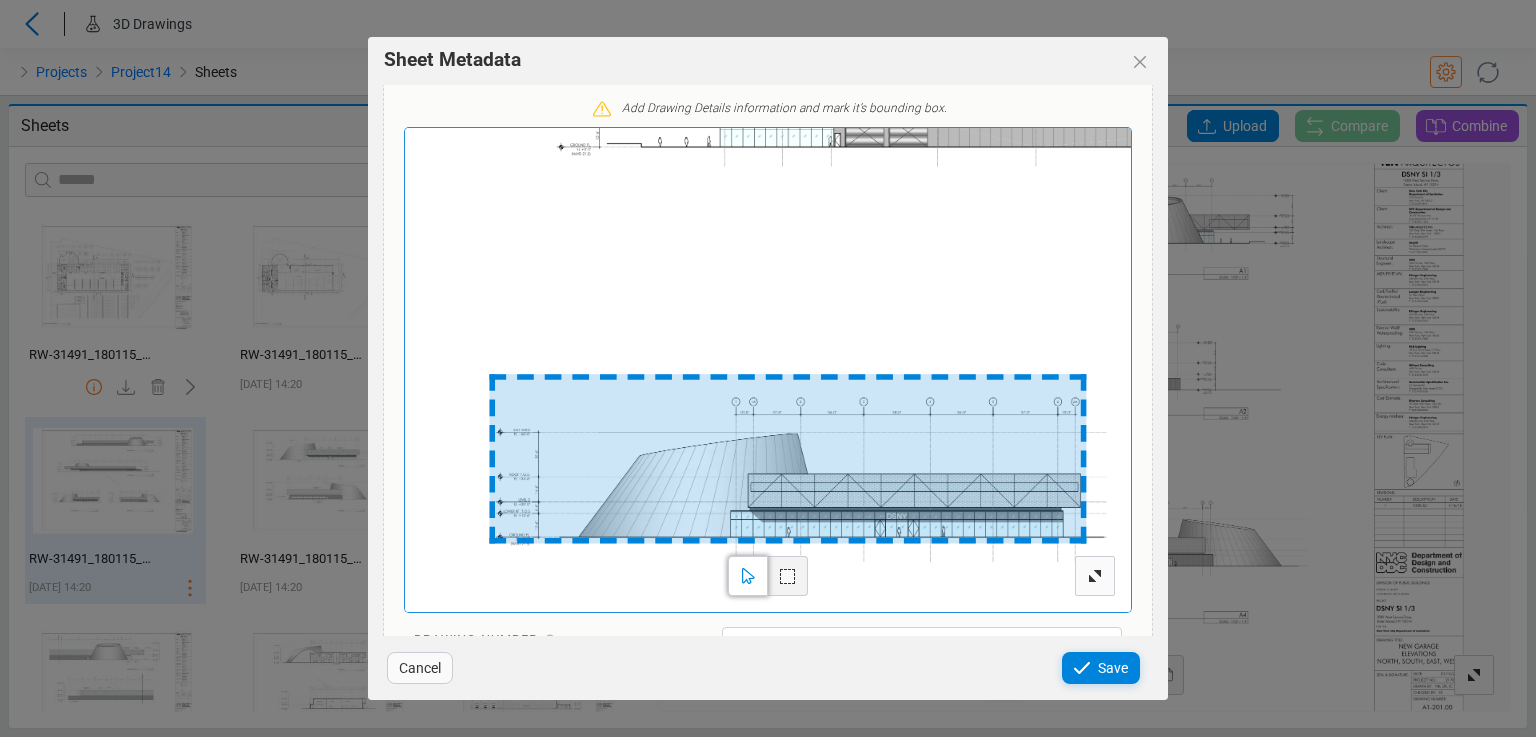drag, startPoint x: 526, startPoint y: 563, endPoint x: 669, endPoint y: 557, distance: 143.12582 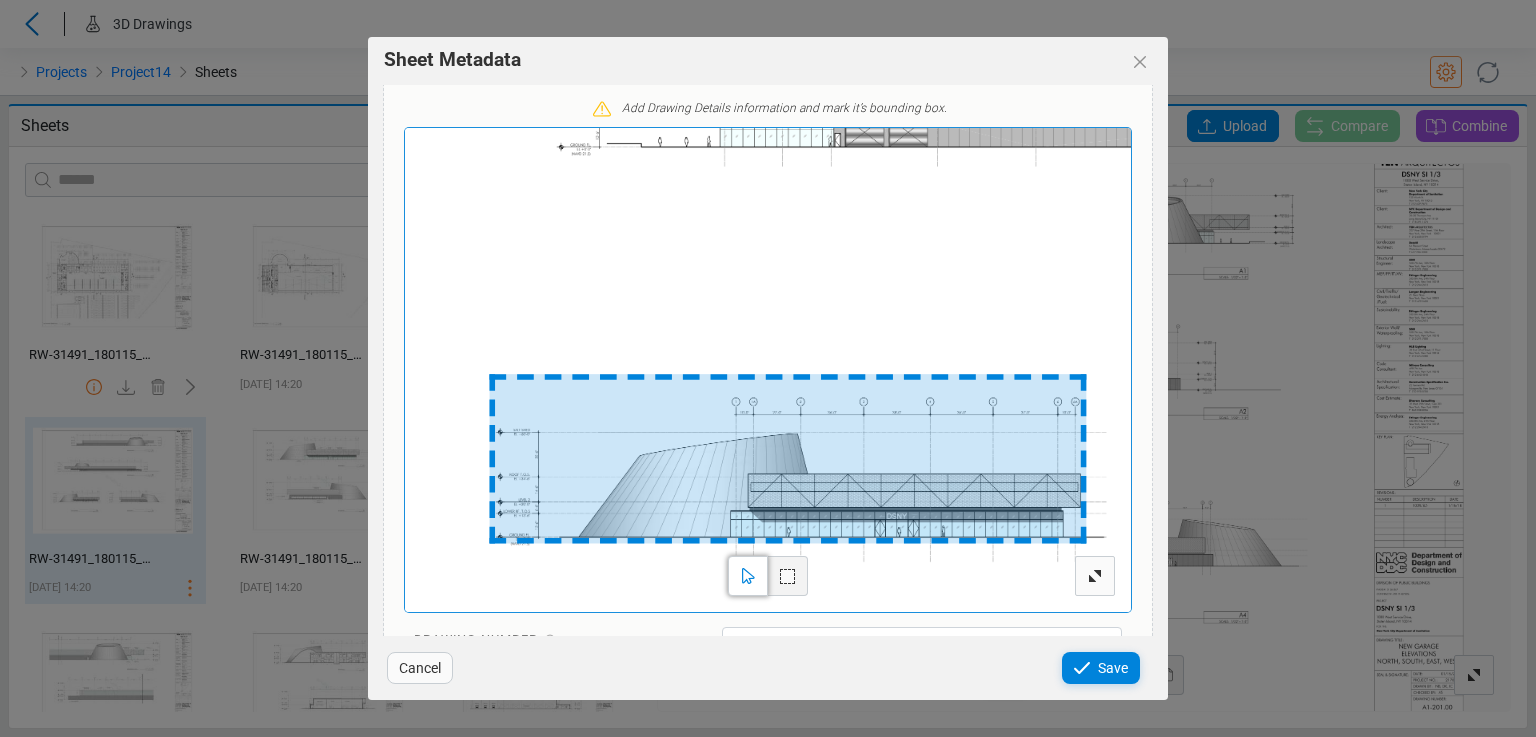 click at bounding box center [1252, 268] 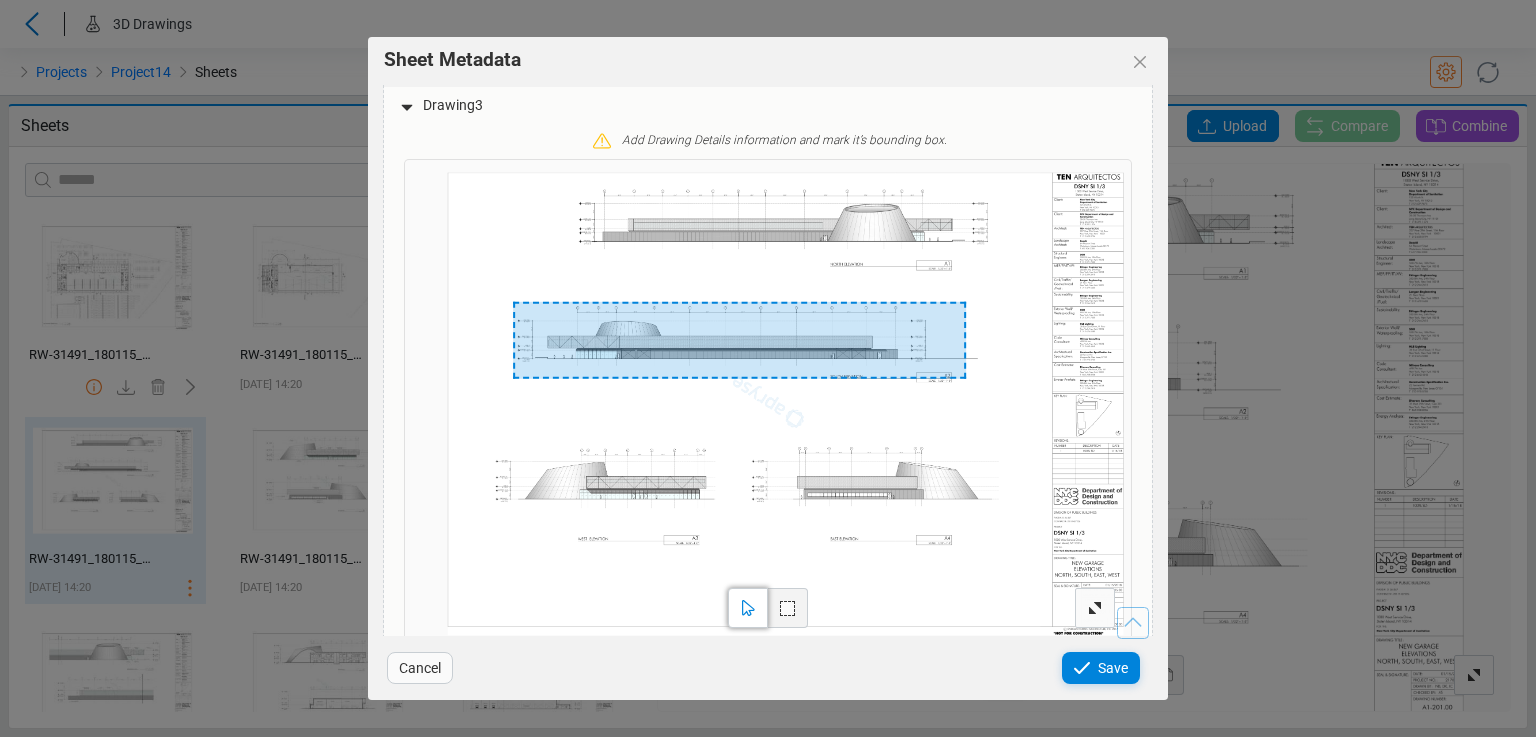 scroll, scrollTop: 2100, scrollLeft: 0, axis: vertical 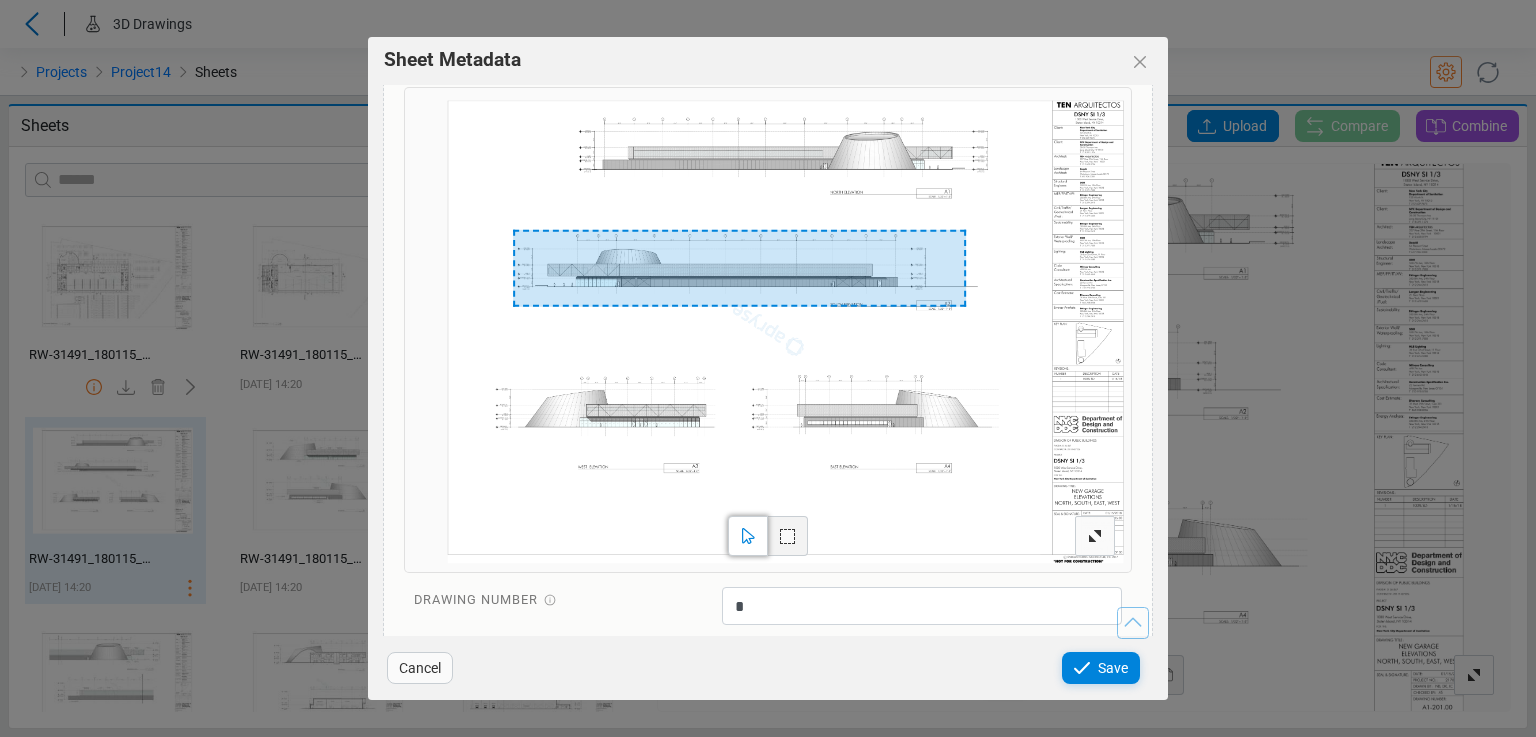 click at bounding box center [768, 330] 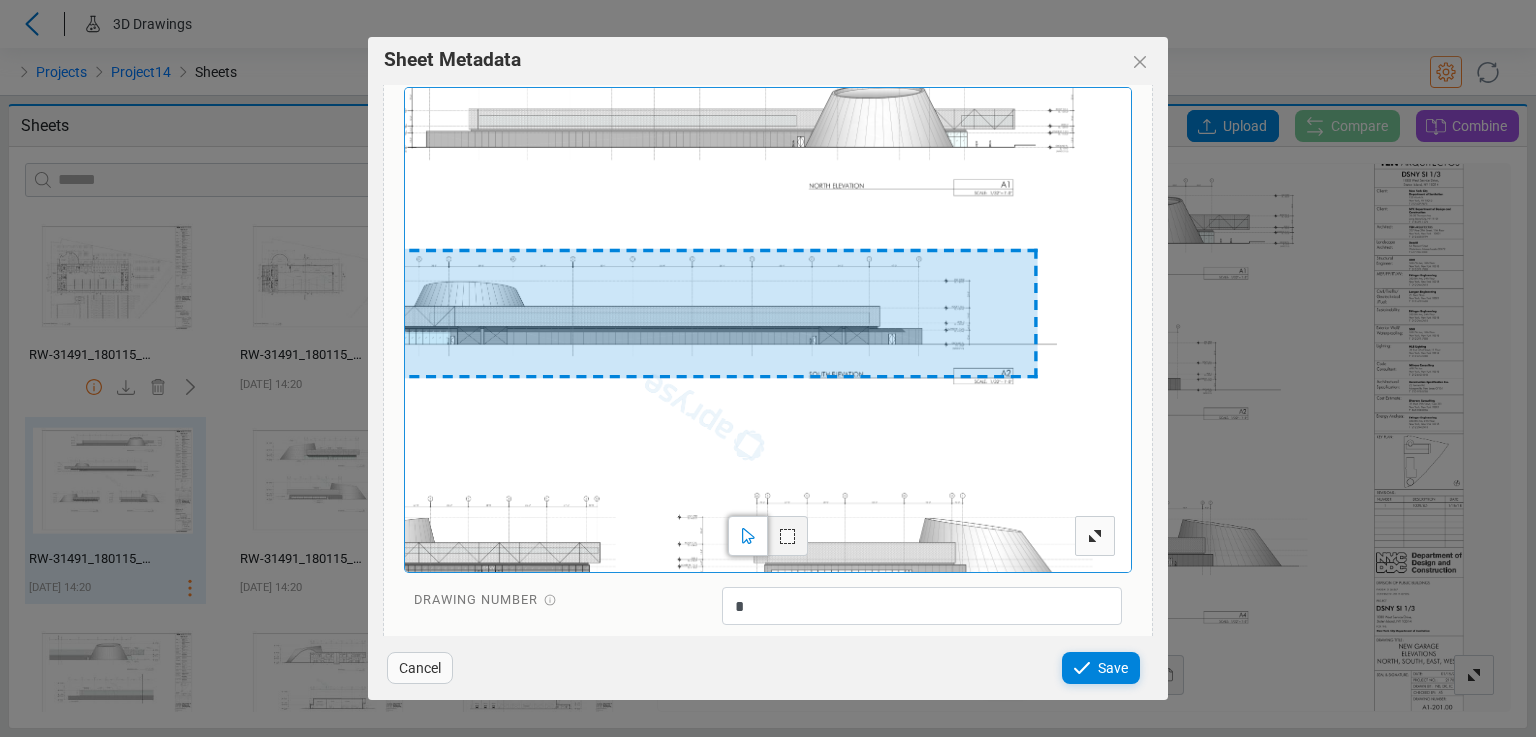 drag, startPoint x: 1026, startPoint y: 372, endPoint x: 721, endPoint y: 400, distance: 306.28256 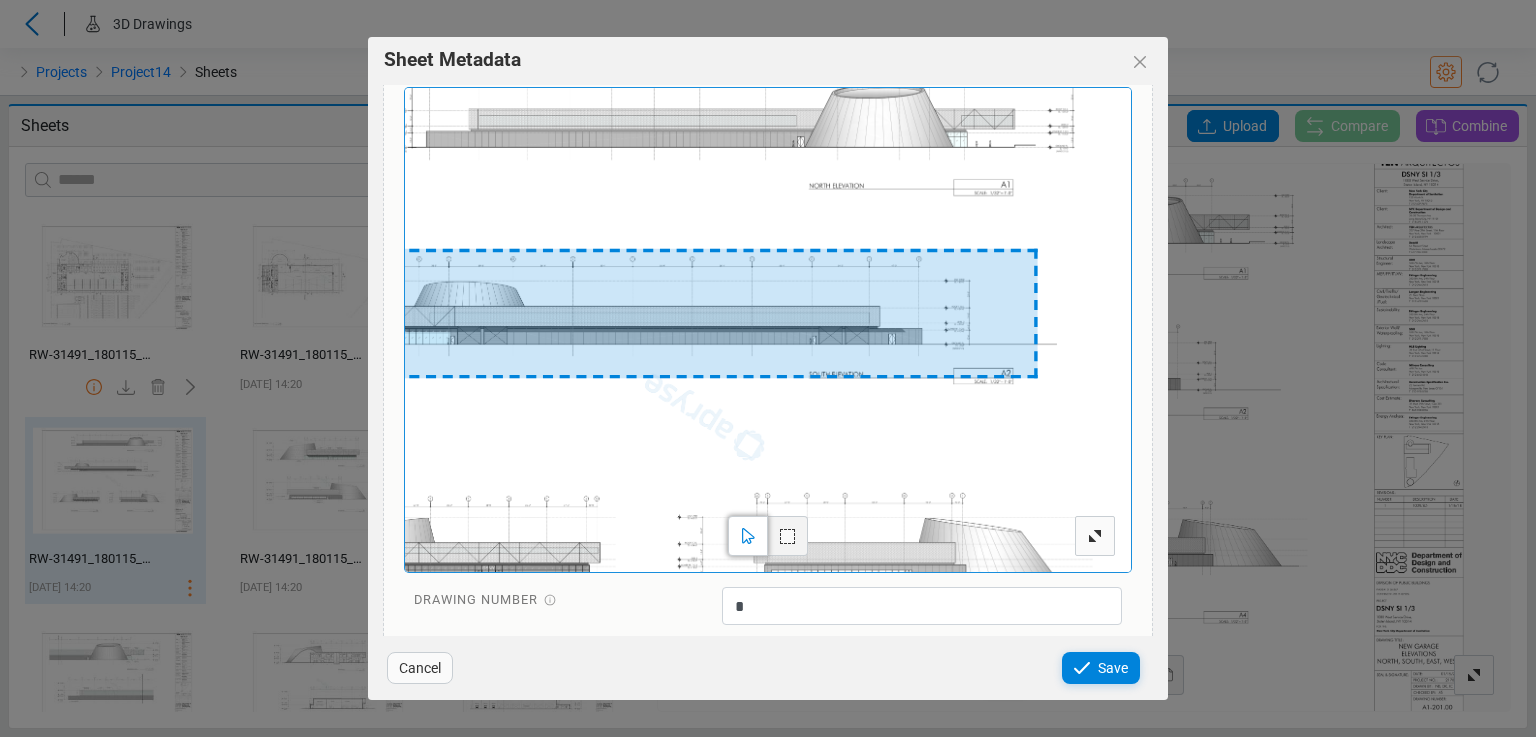 click at bounding box center [704, 417] 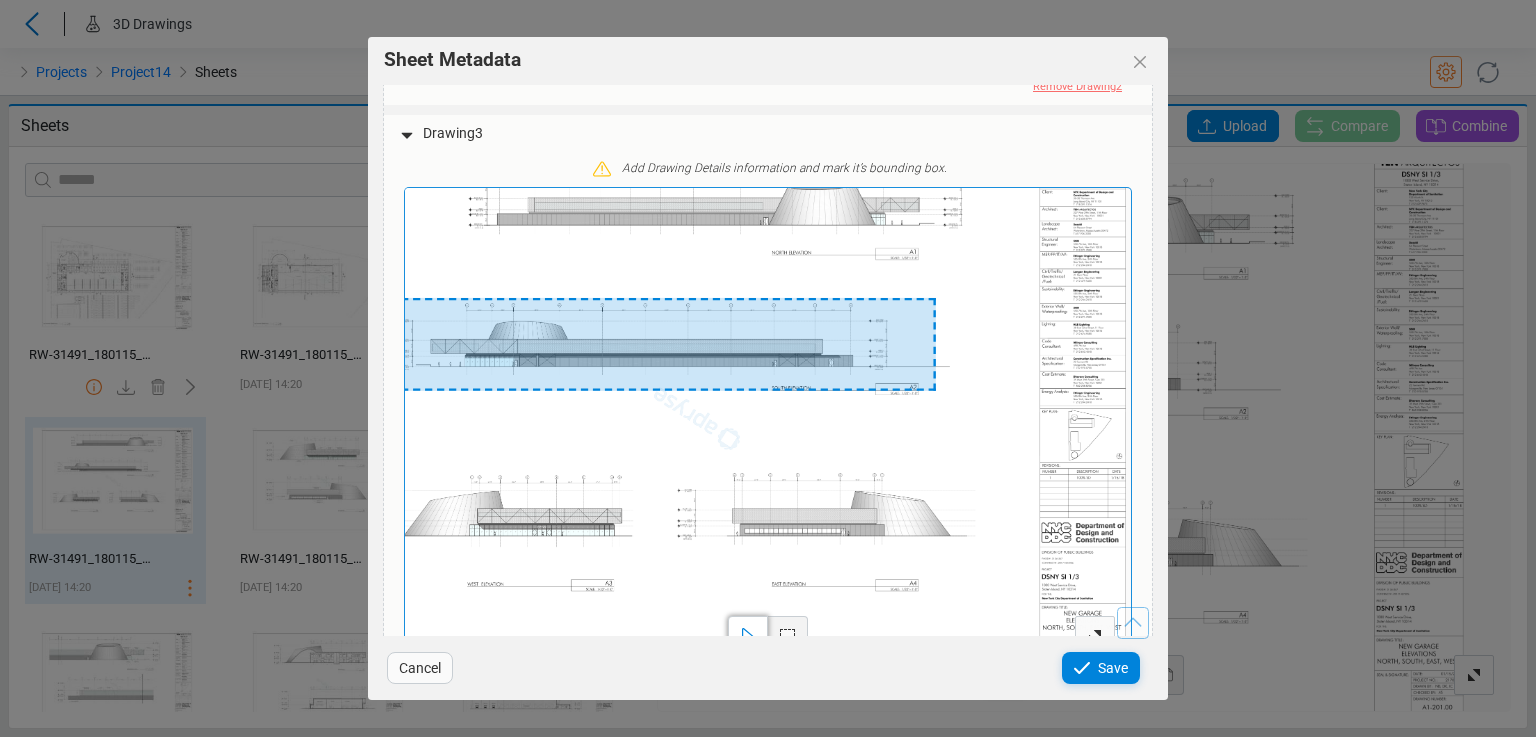 scroll, scrollTop: 2100, scrollLeft: 0, axis: vertical 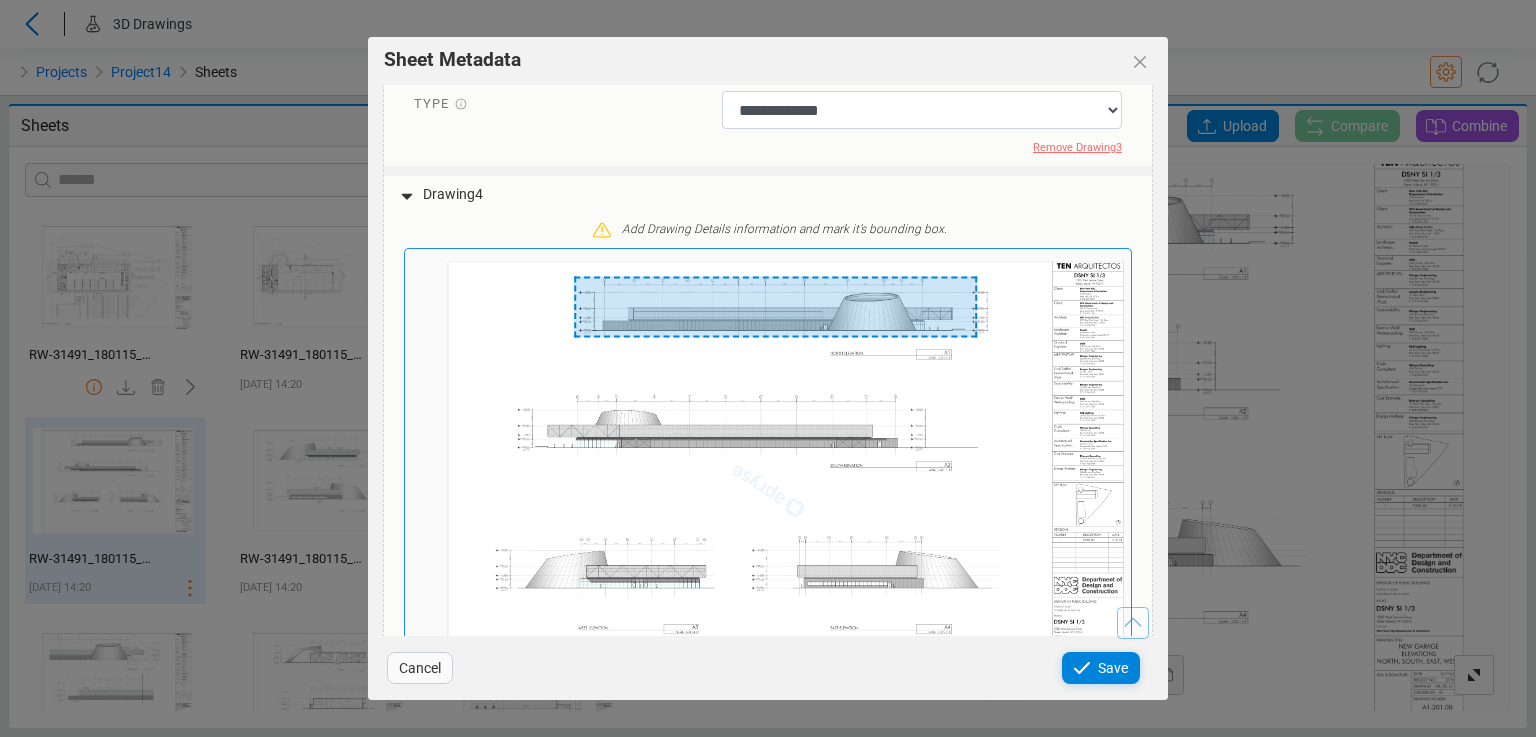 click at bounding box center (768, 491) 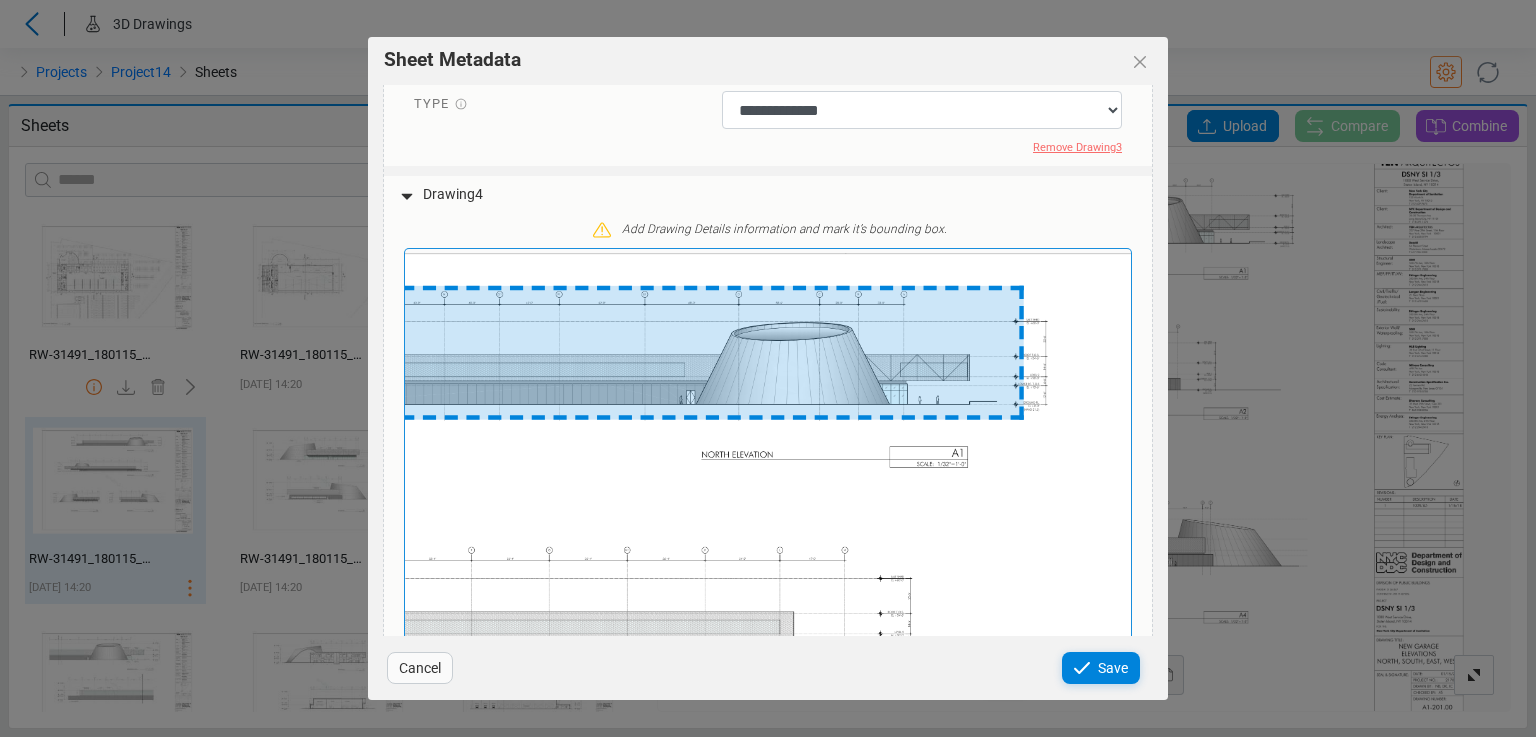 drag, startPoint x: 945, startPoint y: 422, endPoint x: 607, endPoint y: 451, distance: 339.2418 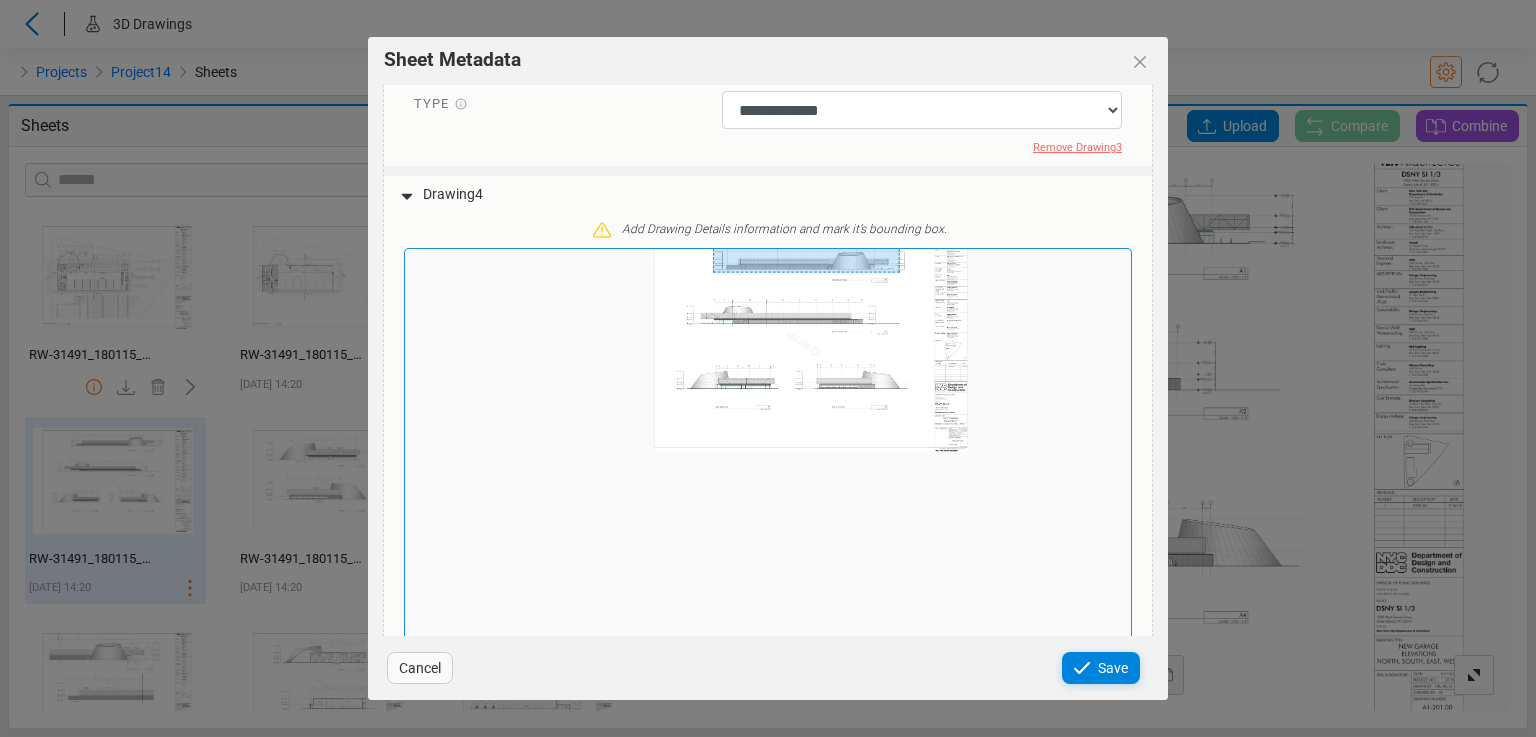 drag, startPoint x: 959, startPoint y: 561, endPoint x: 906, endPoint y: 373, distance: 195.32793 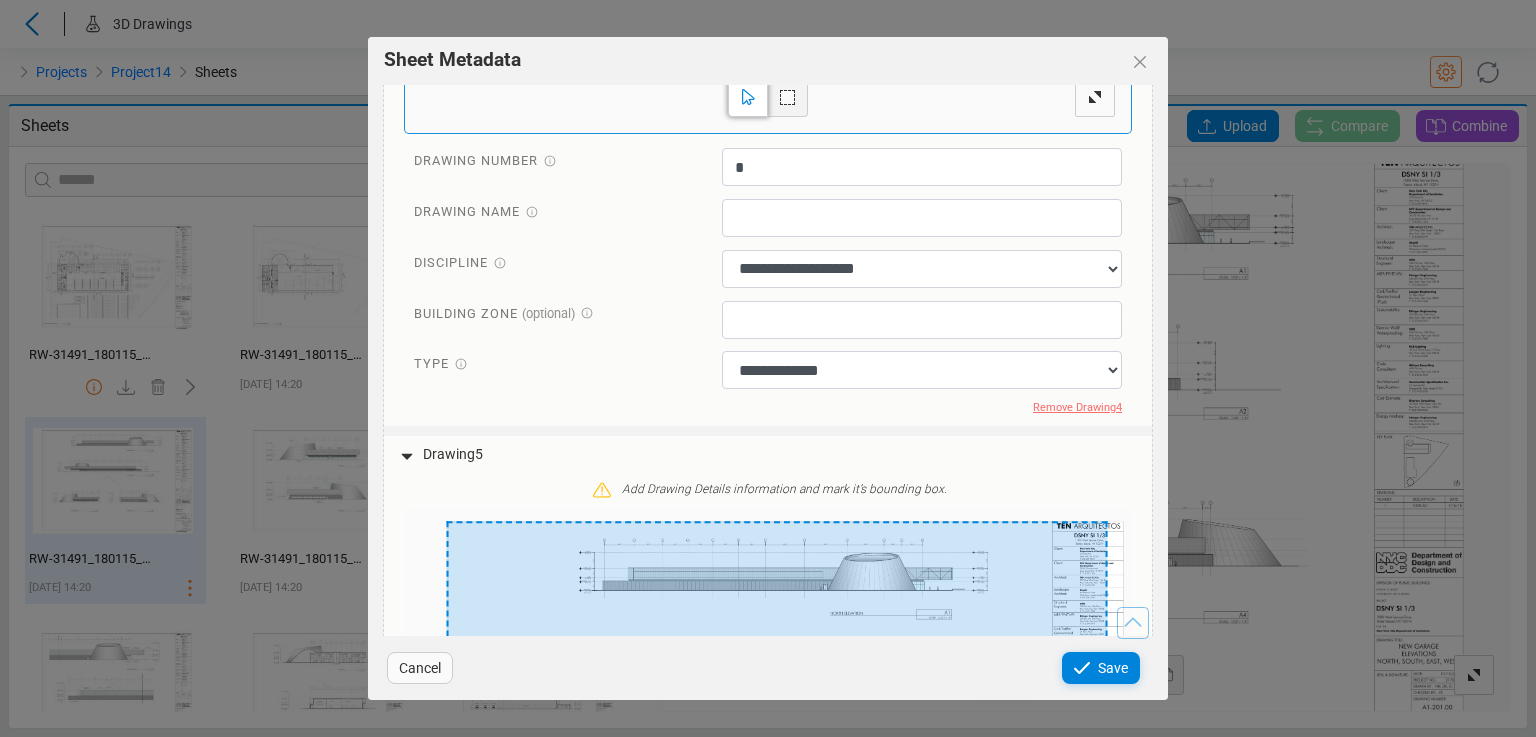 scroll, scrollTop: 3299, scrollLeft: 0, axis: vertical 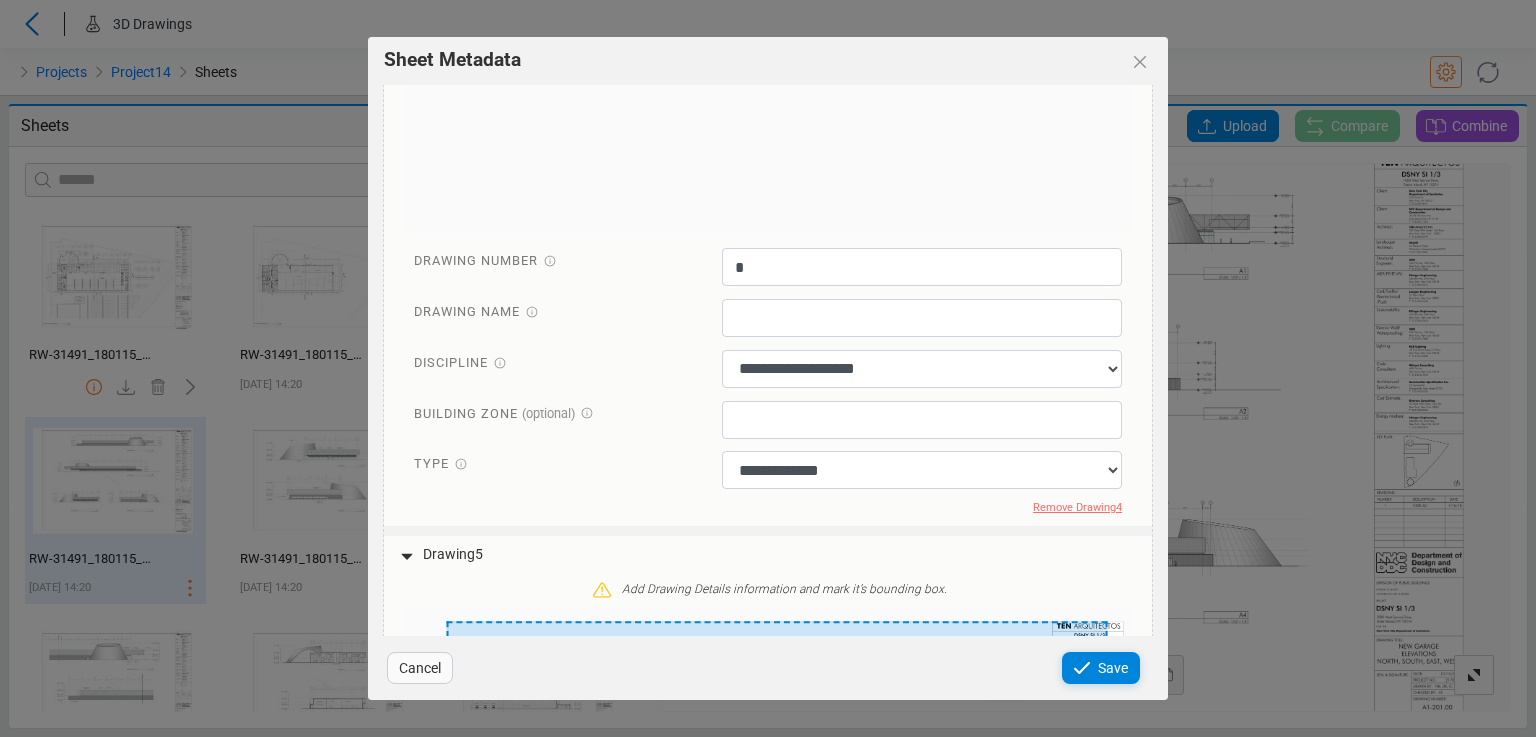 click on "Cancel" at bounding box center [420, 668] 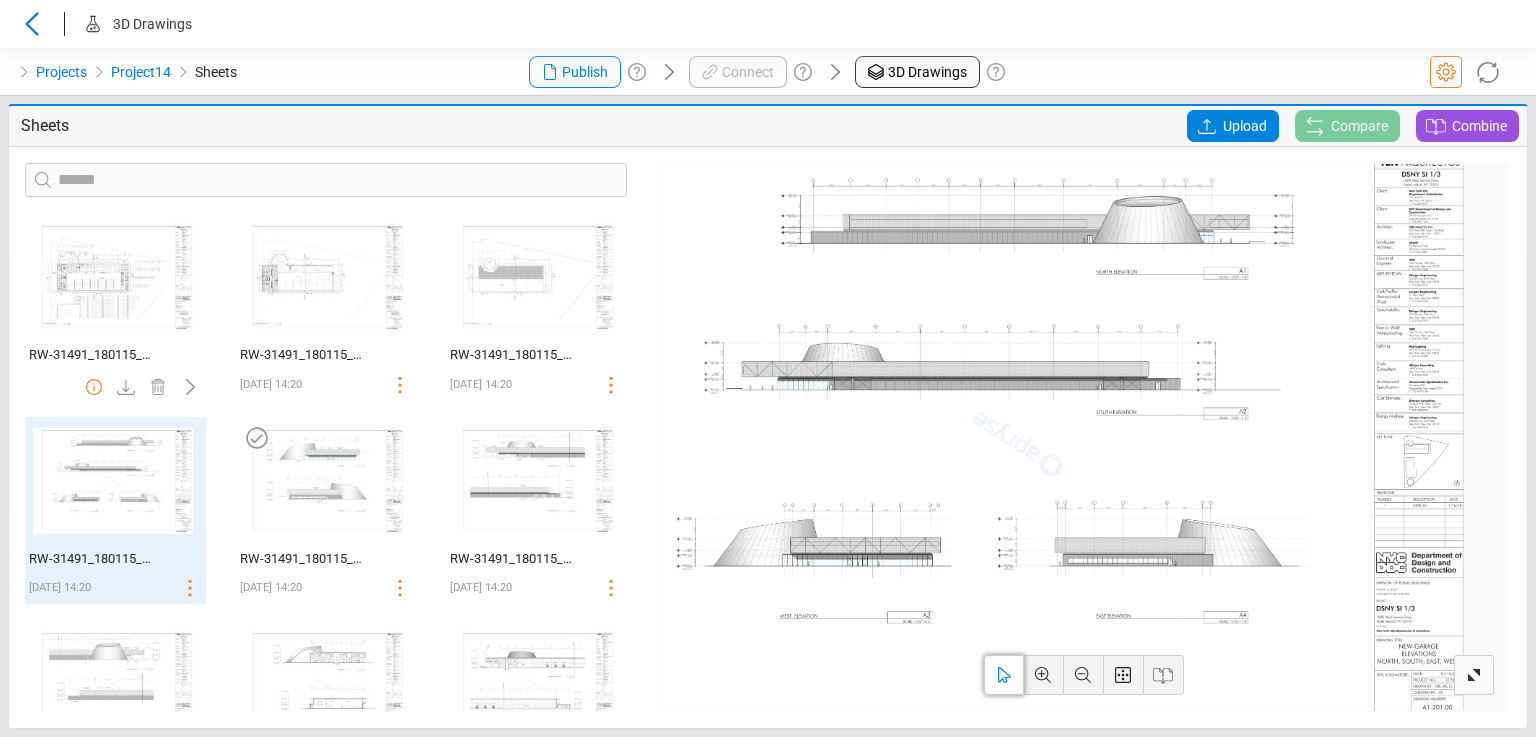 click at bounding box center (324, 480) 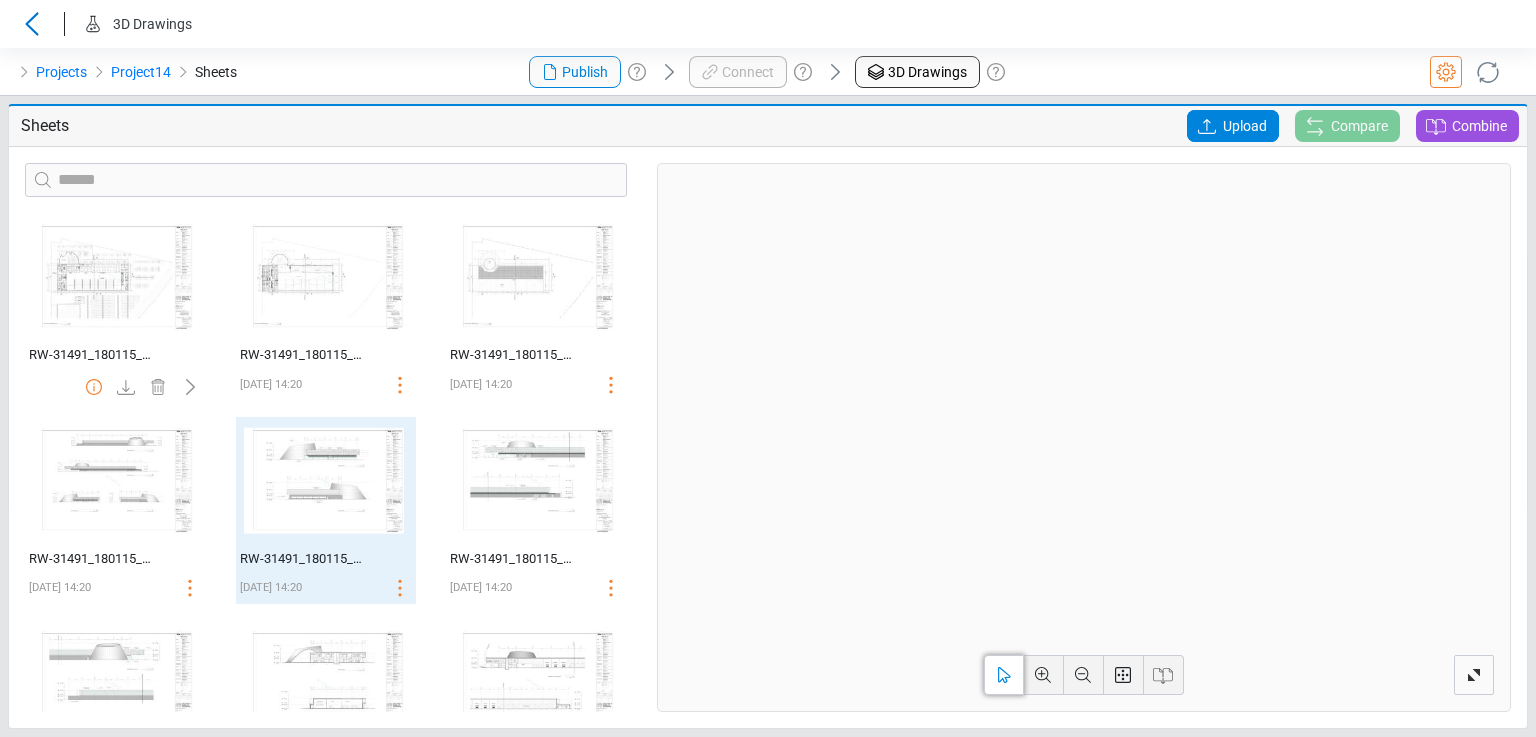 drag, startPoint x: 968, startPoint y: 371, endPoint x: 1082, endPoint y: 524, distance: 190.80095 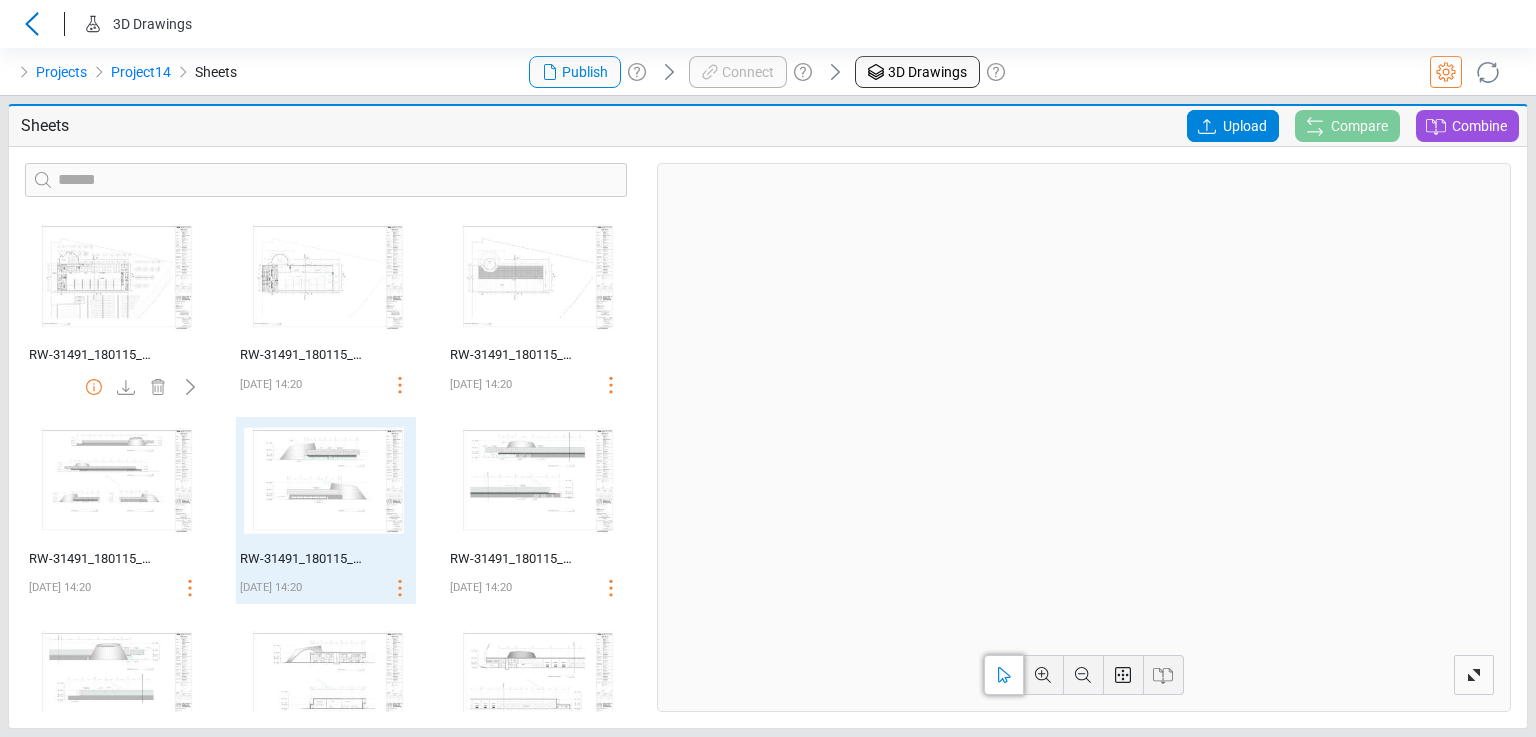 drag, startPoint x: 1020, startPoint y: 409, endPoint x: 1046, endPoint y: 414, distance: 26.476404 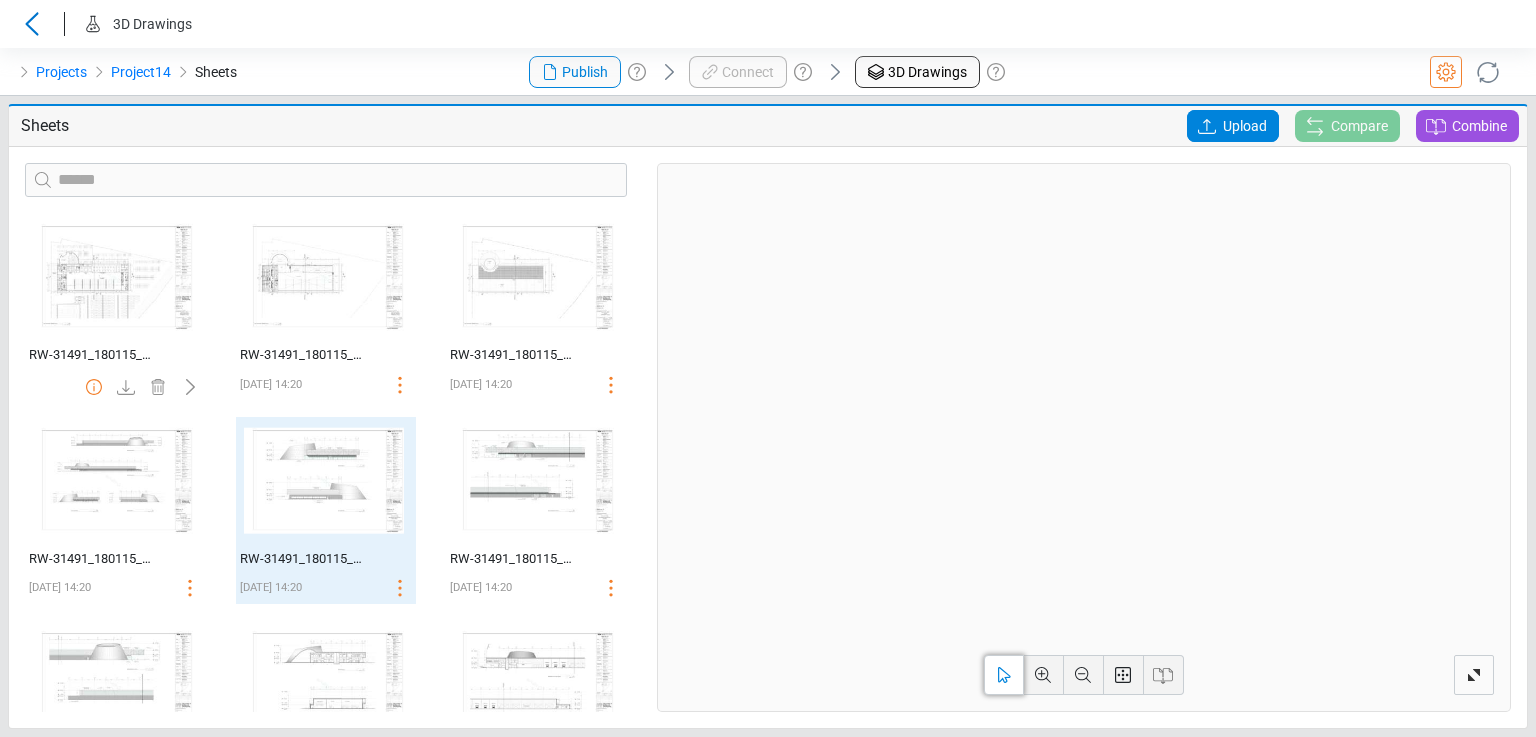 click at bounding box center [601, 211] 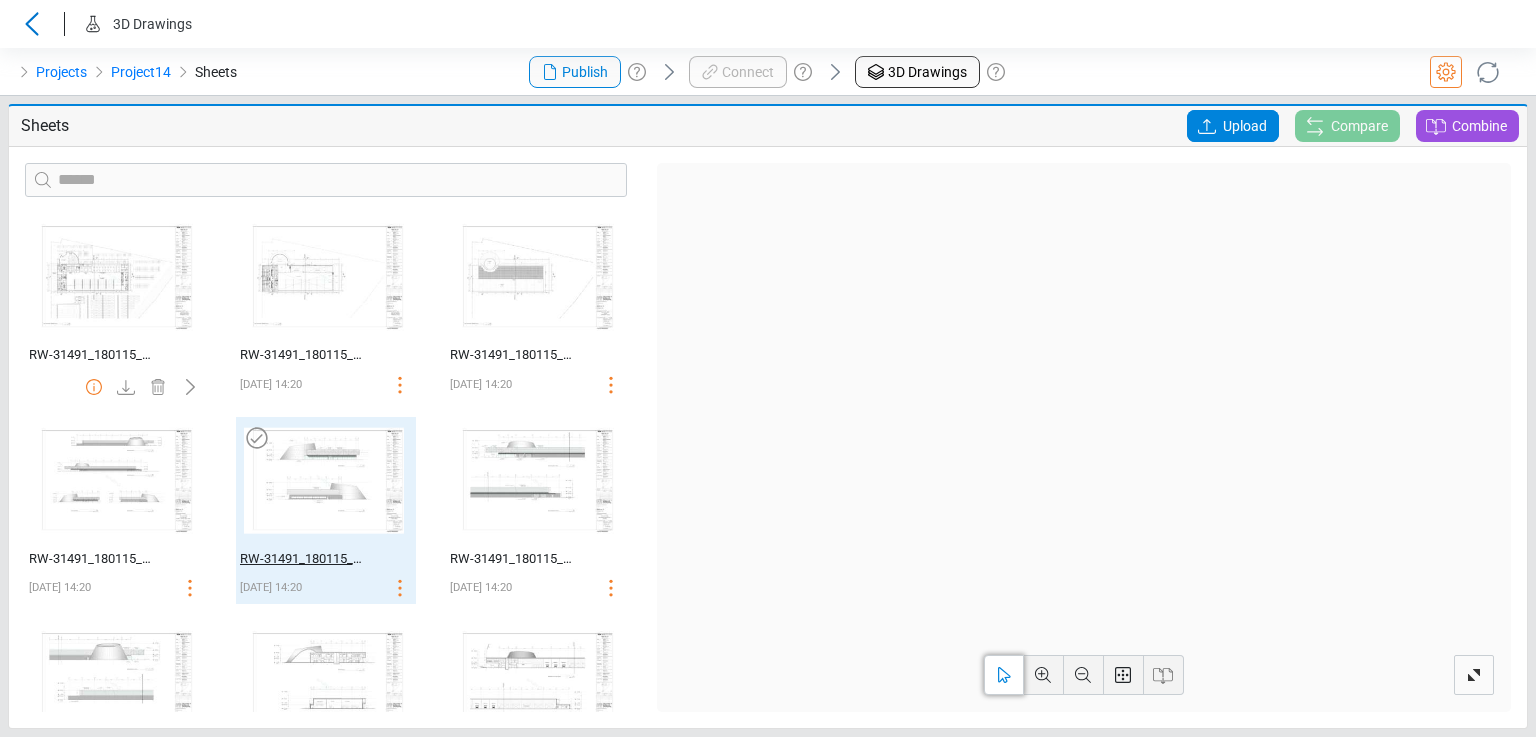 click on "RW-31491_180115_SD 100% DRAWING SET-21" at bounding box center [304, 559] 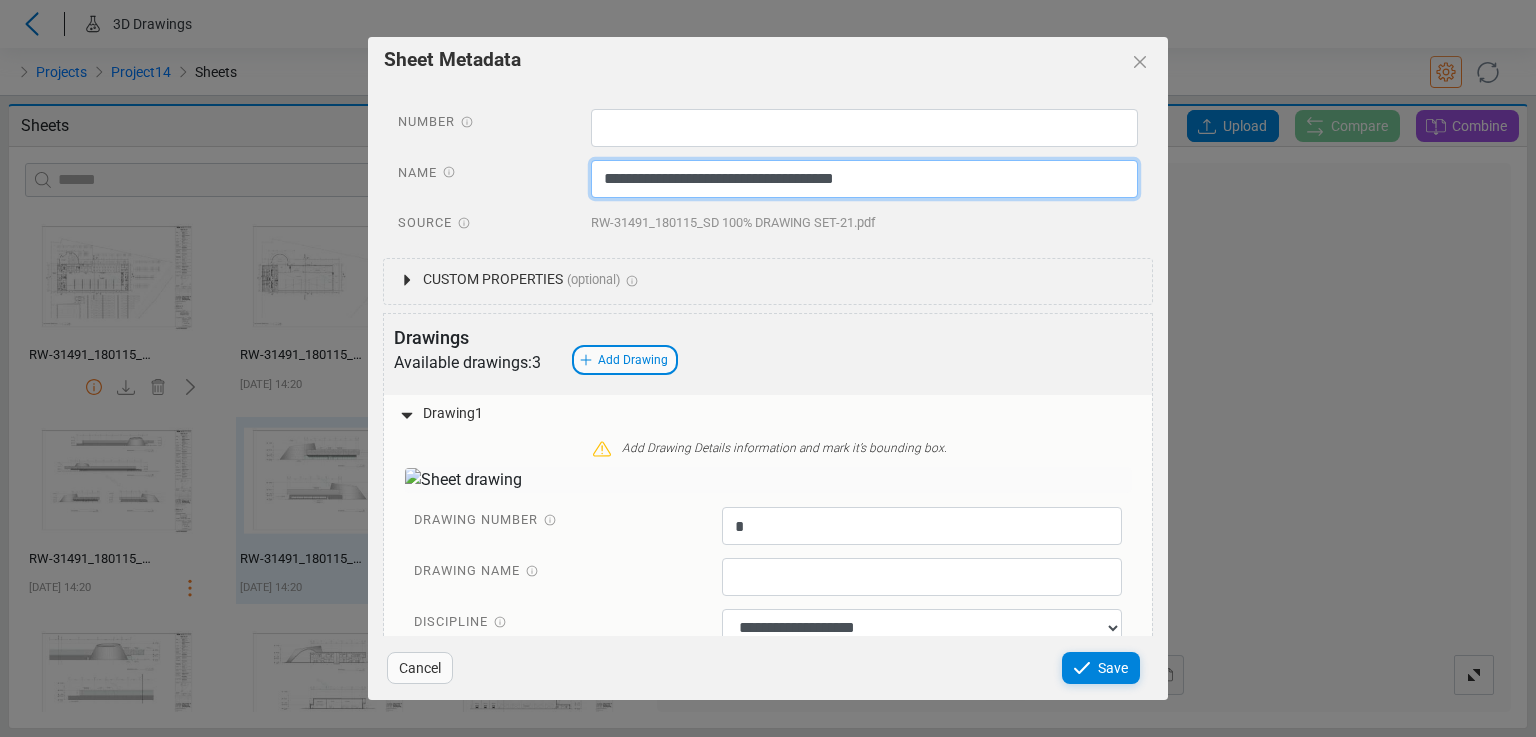 drag, startPoint x: 953, startPoint y: 179, endPoint x: 582, endPoint y: 179, distance: 371 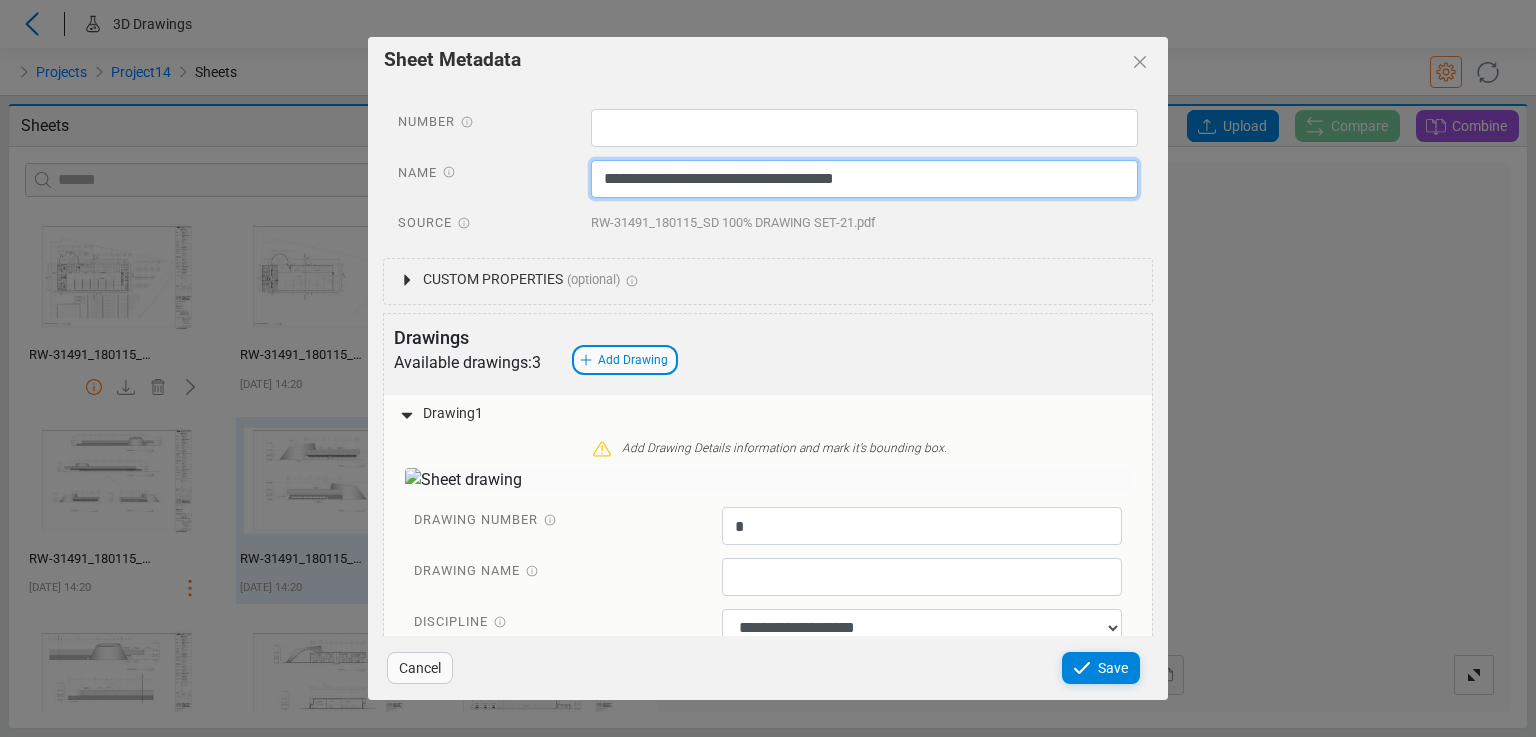 click on "**********" at bounding box center [865, 181] 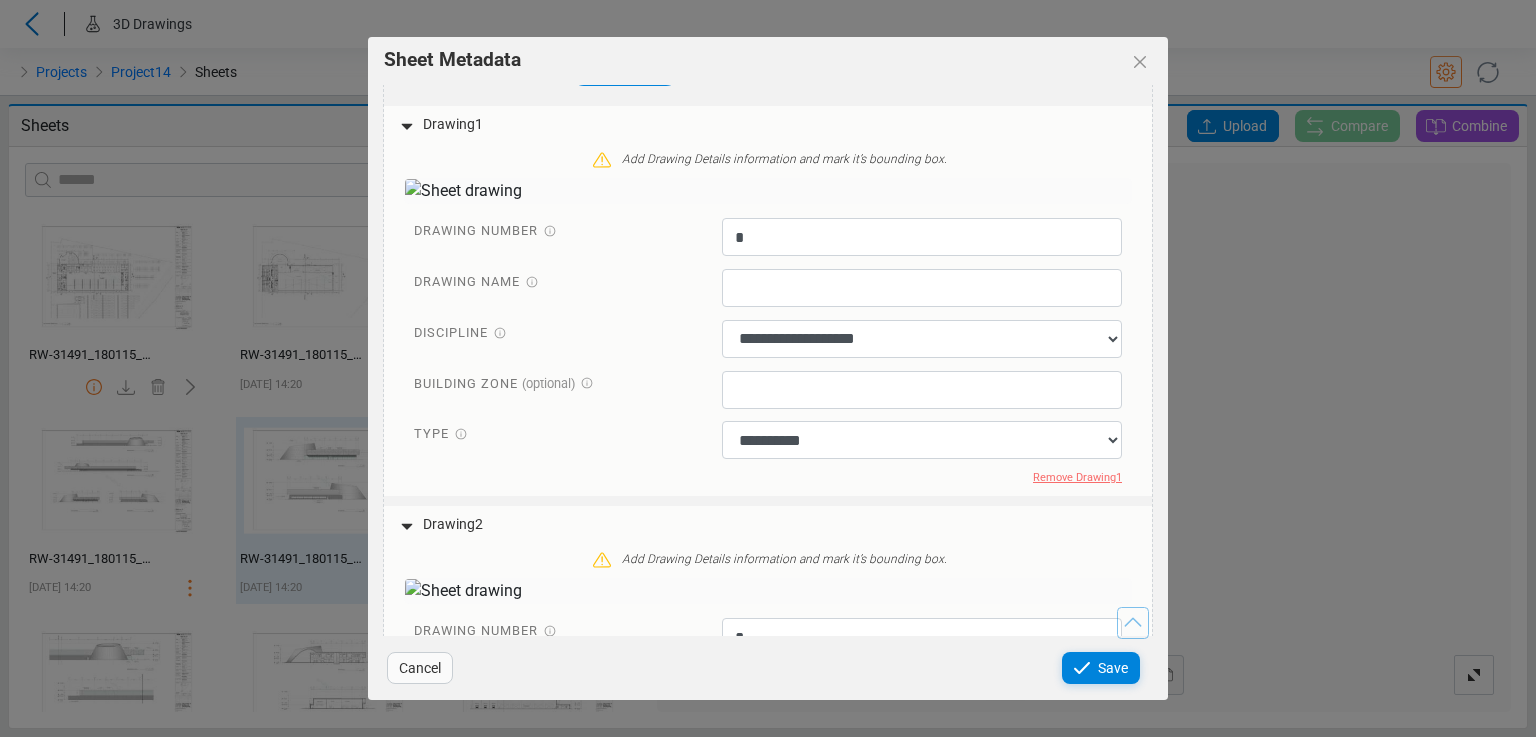 scroll, scrollTop: 300, scrollLeft: 0, axis: vertical 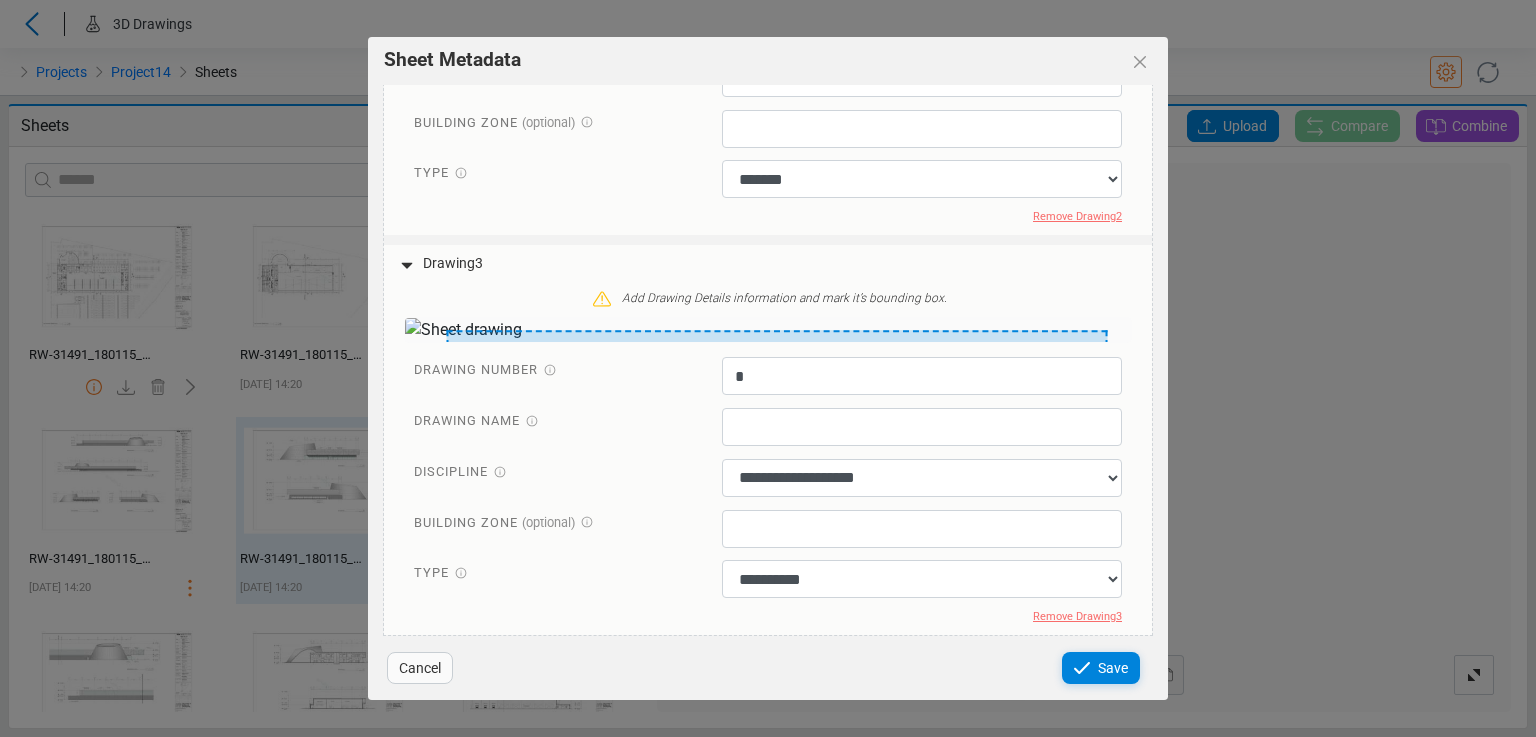 click on "Cancel" at bounding box center (420, 668) 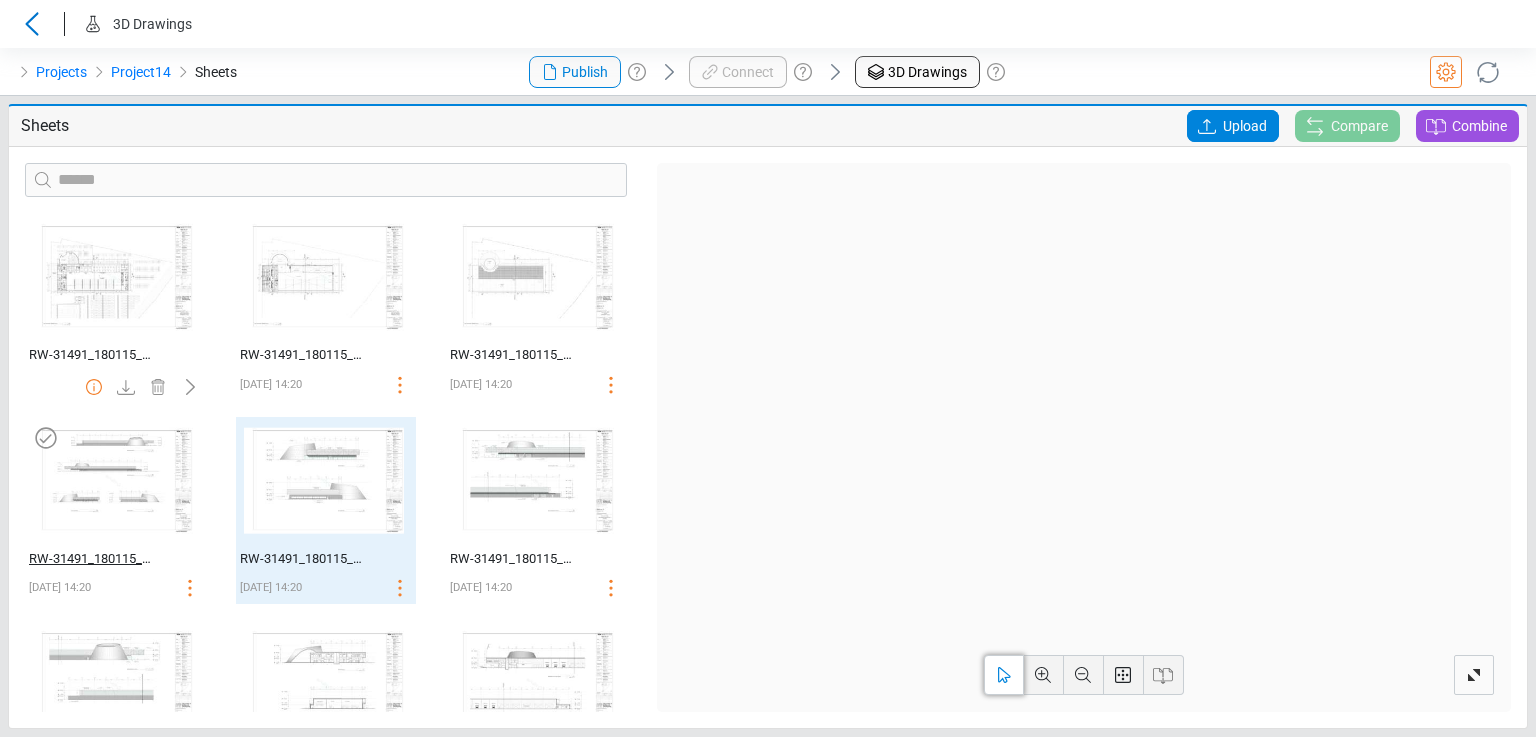 click on "RW-31491_180115_SD 100% DRAWING SET-20" at bounding box center (93, 559) 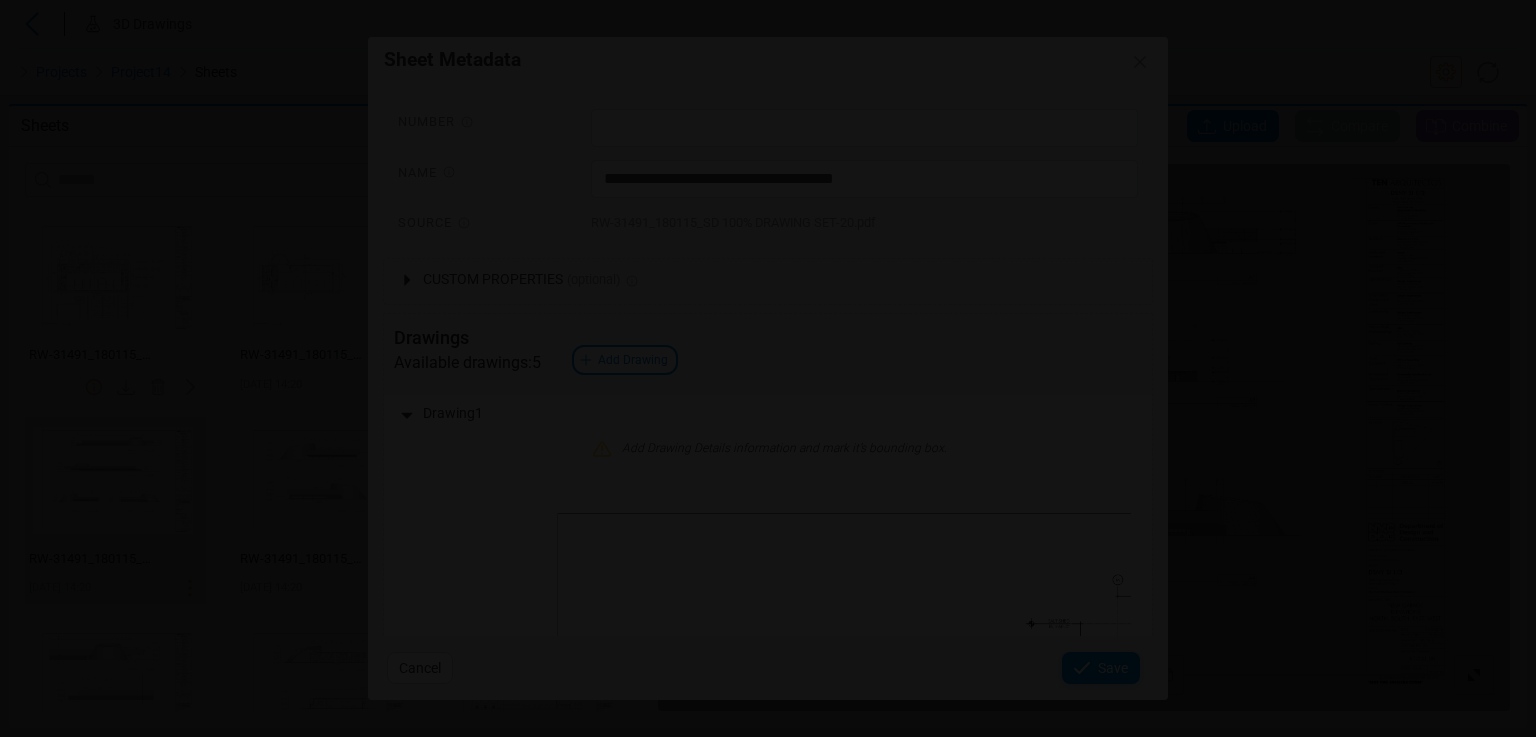 click on "Loading... Loading... Loading..." at bounding box center (768, 368) 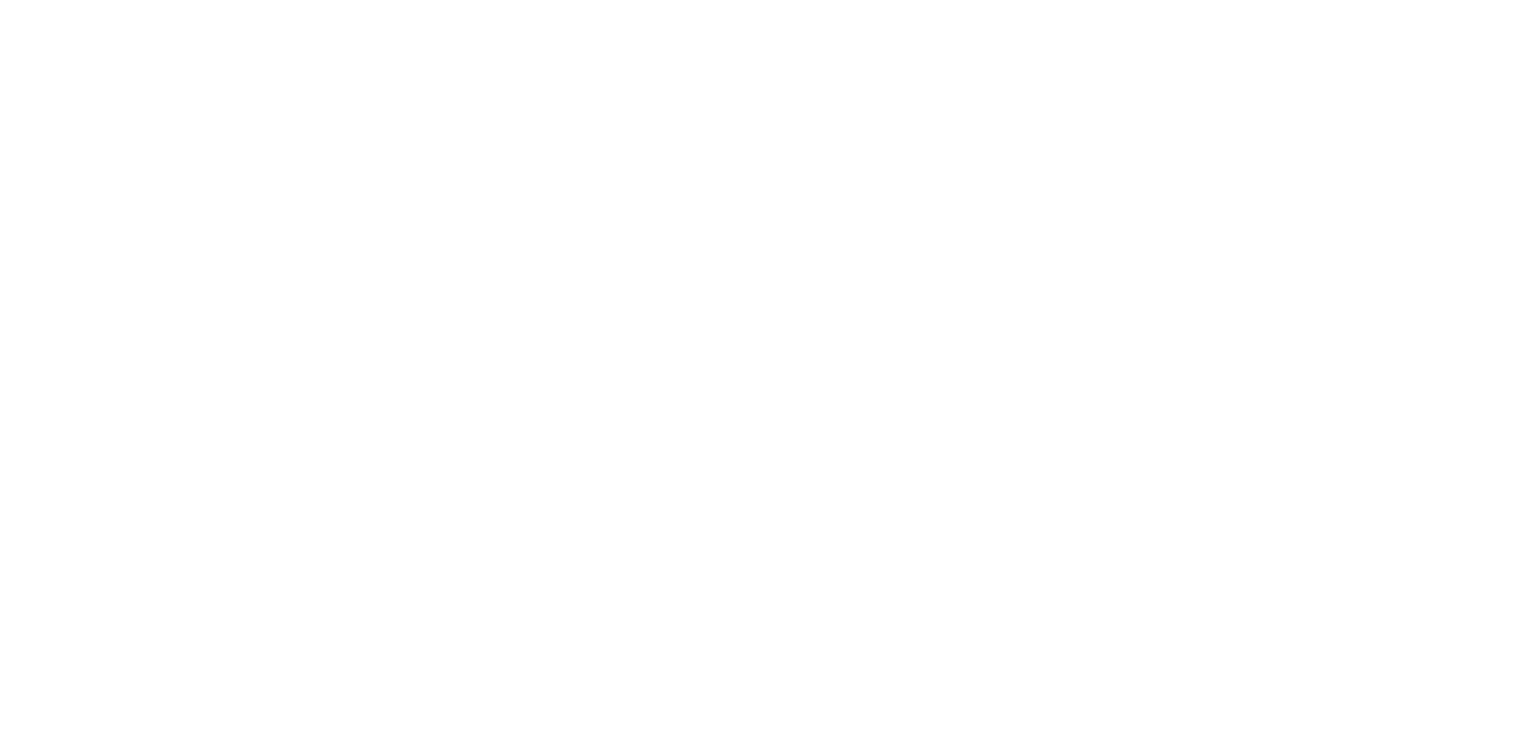 scroll, scrollTop: 0, scrollLeft: 0, axis: both 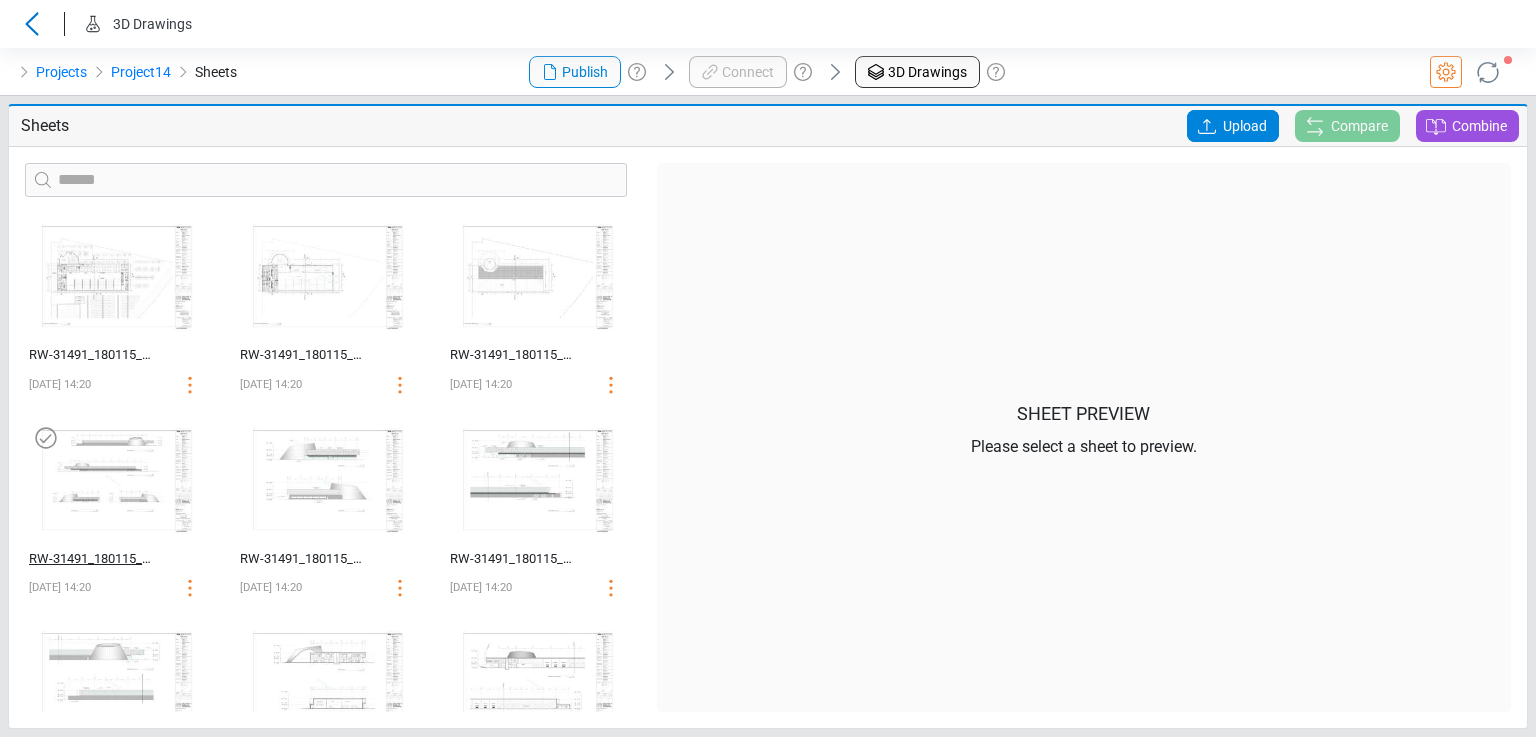 click on "RW-31491_180115_SD 100% DRAWING SET-20" at bounding box center [93, 559] 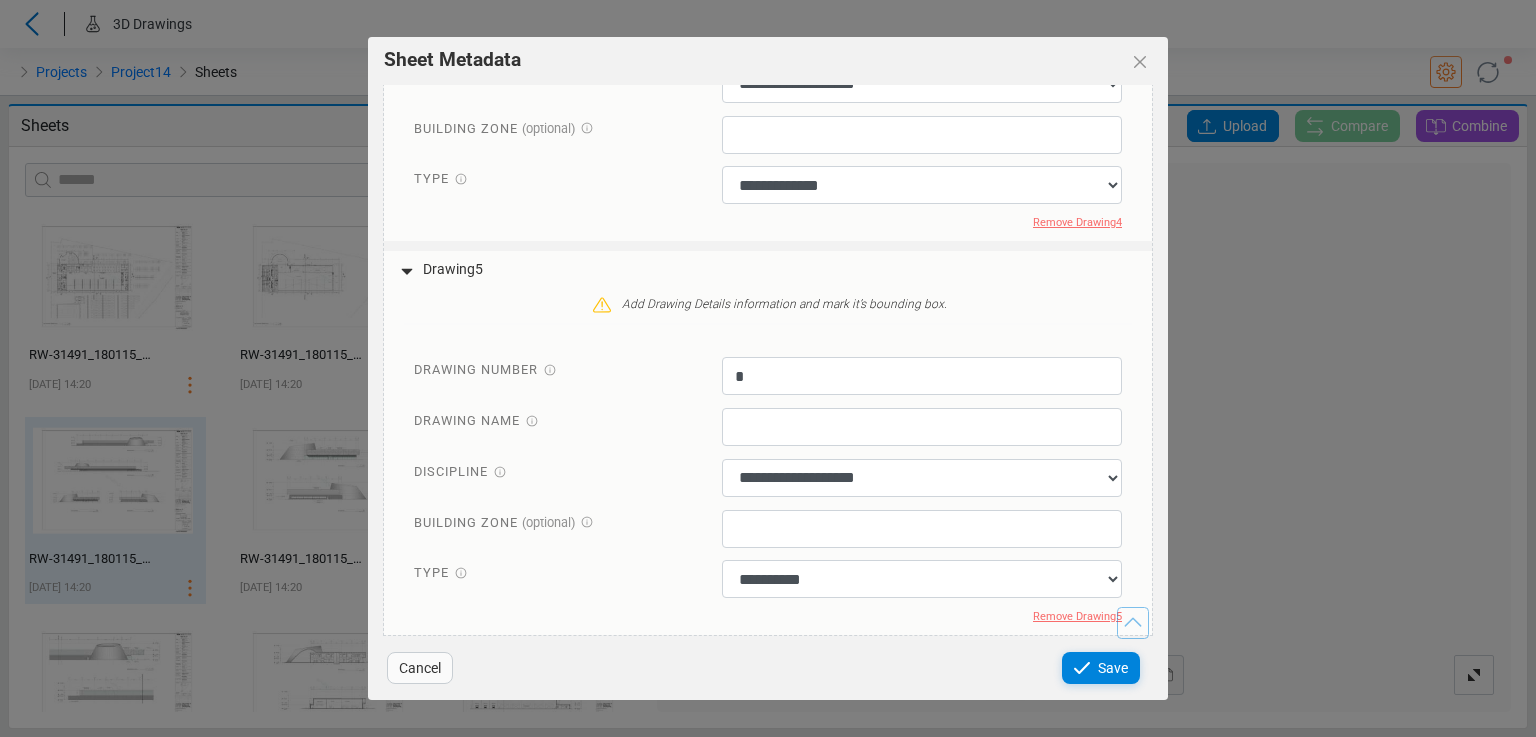 scroll, scrollTop: 2700, scrollLeft: 0, axis: vertical 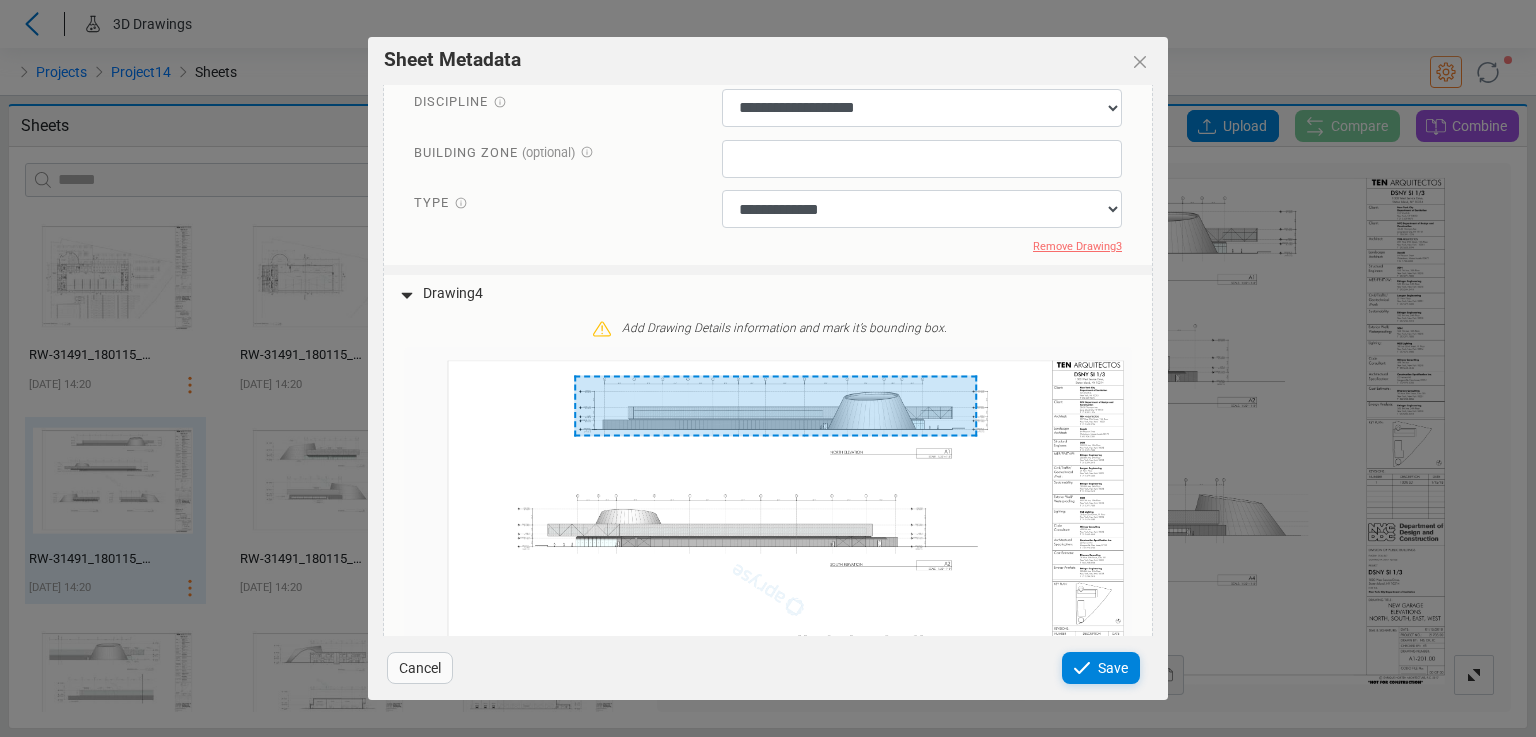 click on "Cancel" at bounding box center [420, 668] 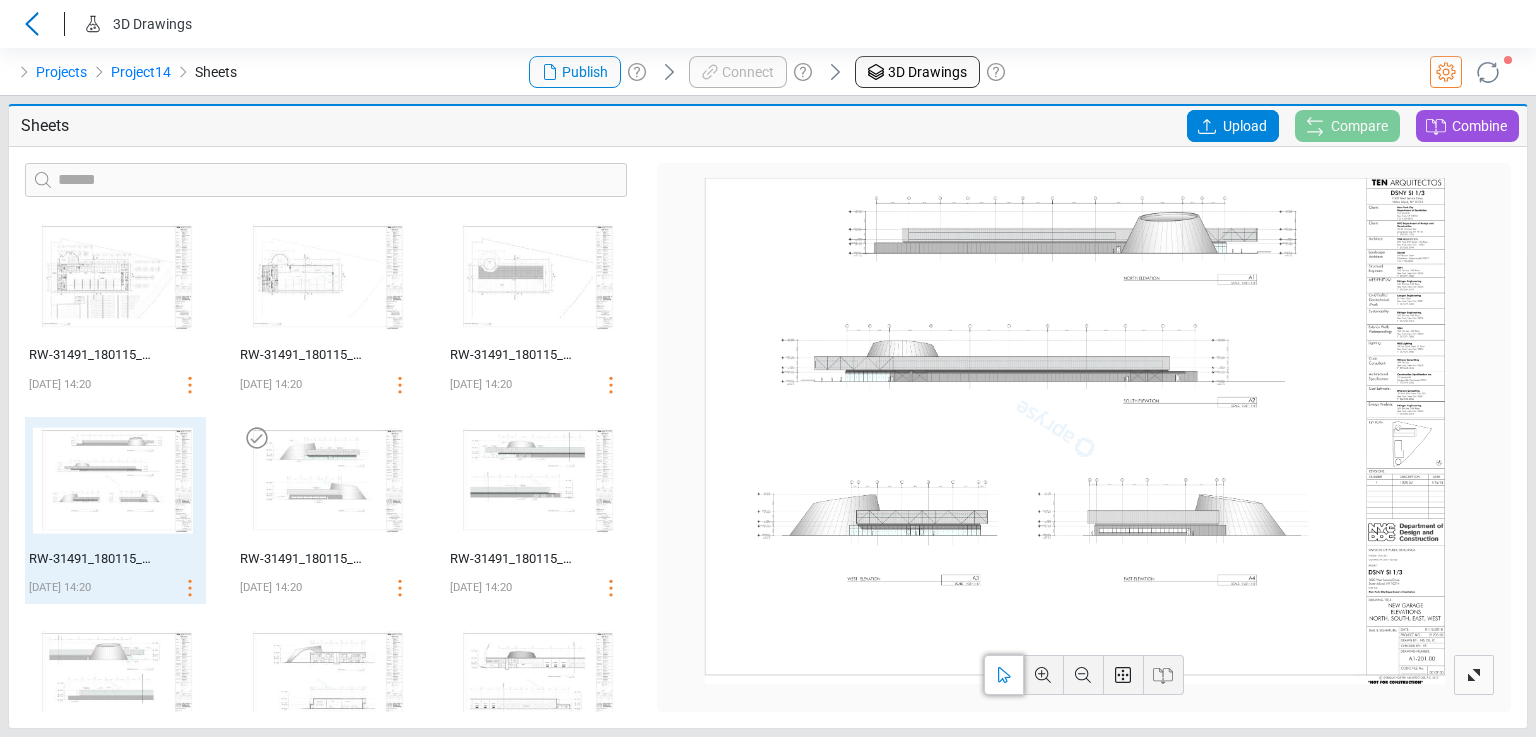 scroll, scrollTop: 110, scrollLeft: 0, axis: vertical 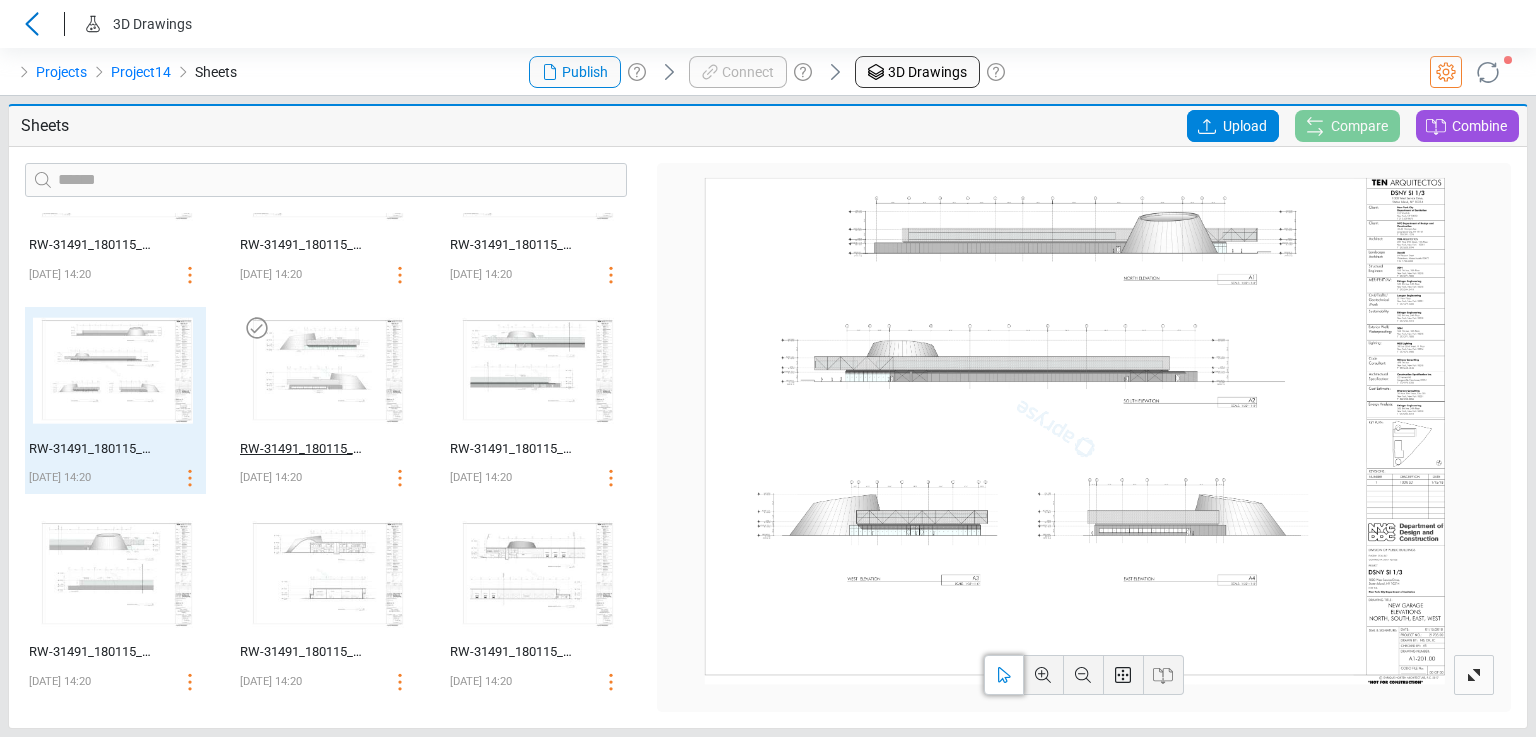click on "RW-31491_180115_SD 100% DRAWING SET-21" at bounding box center (304, 449) 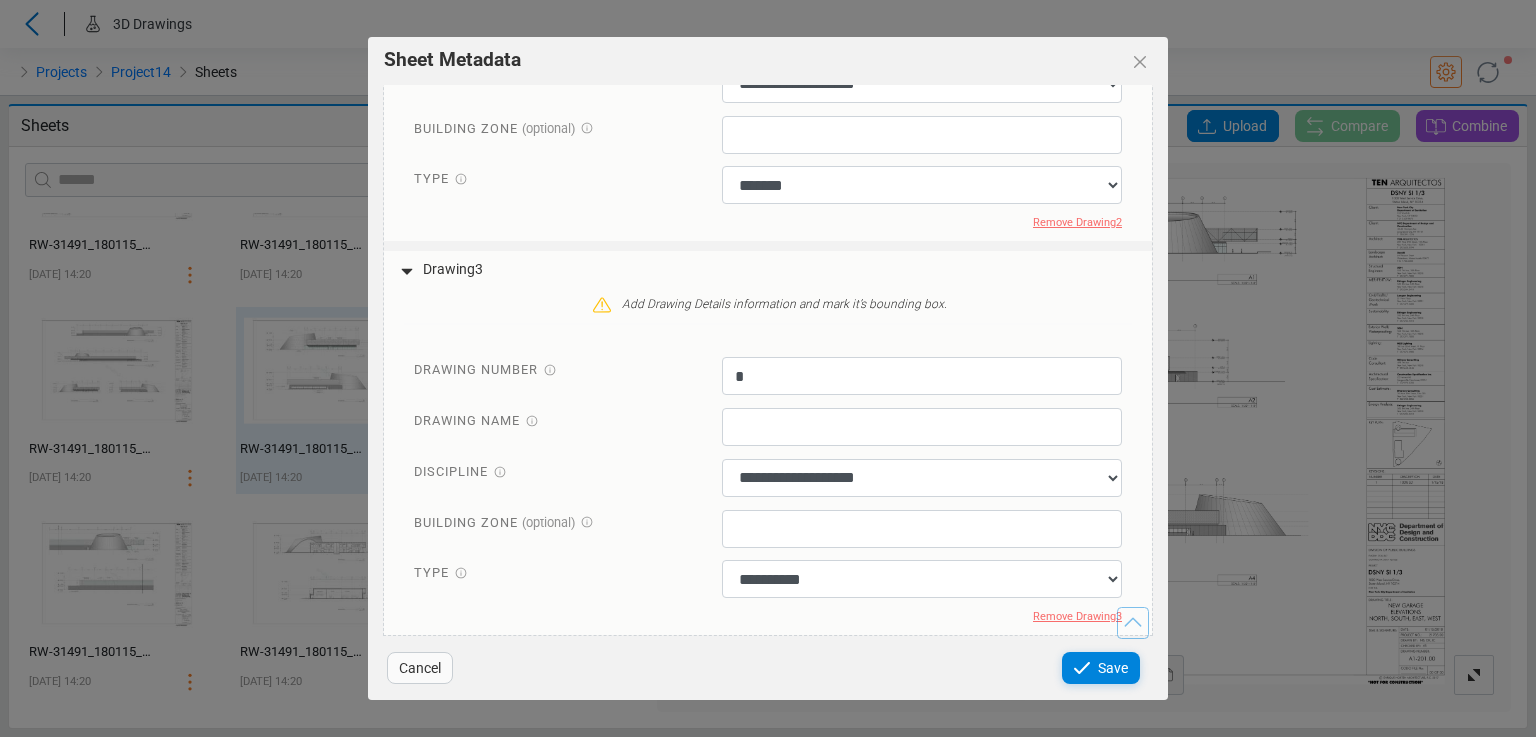 scroll, scrollTop: 2299, scrollLeft: 0, axis: vertical 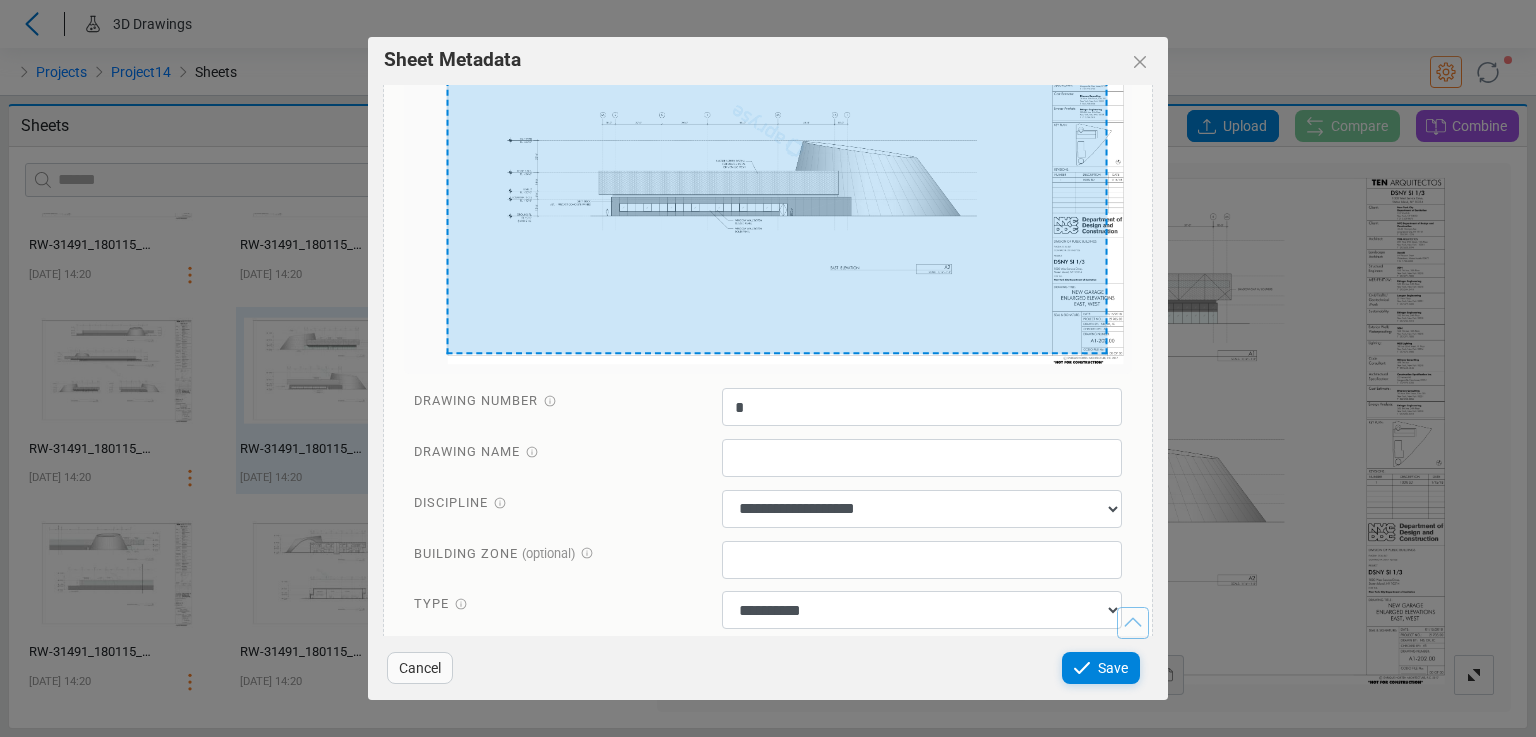 click on "Cancel" at bounding box center (420, 668) 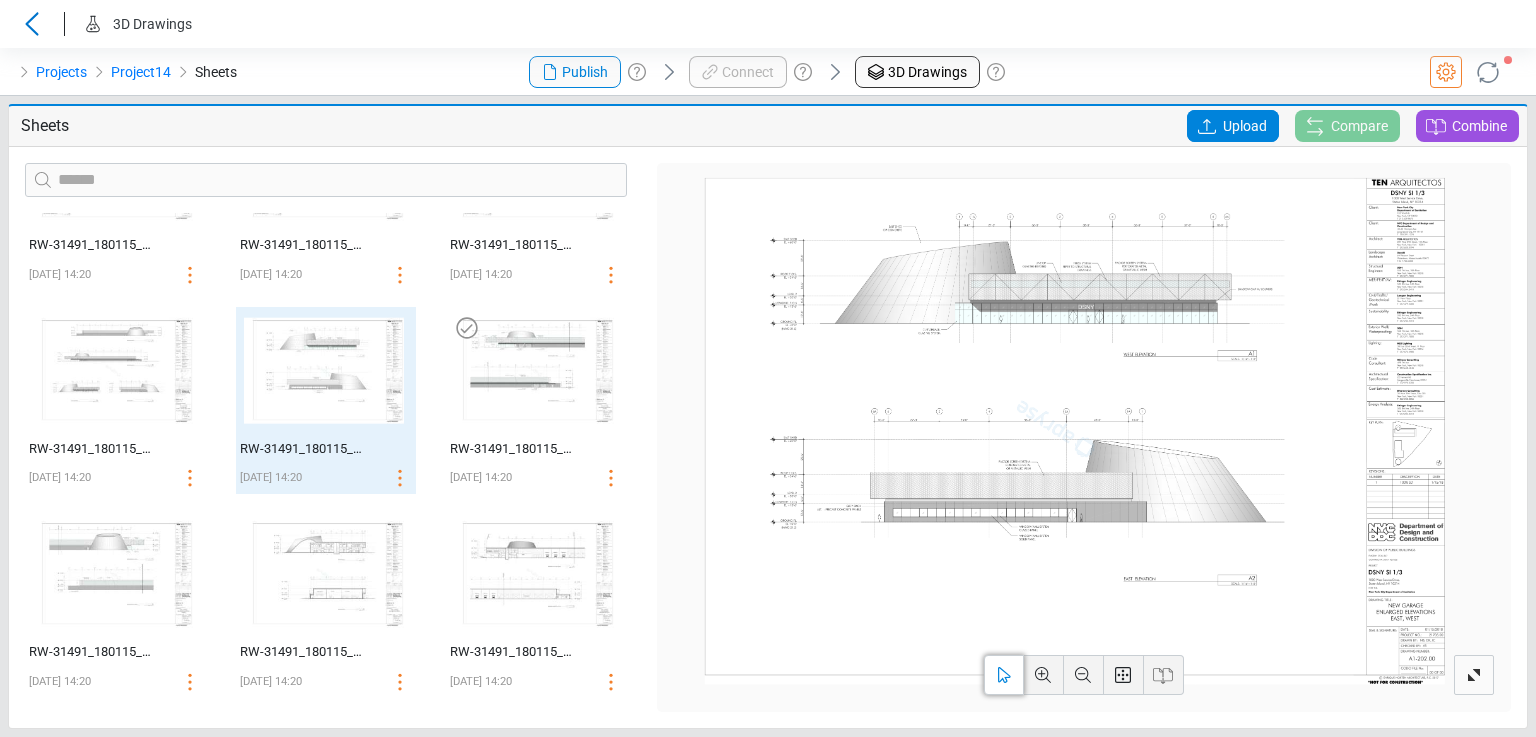 click at bounding box center [534, 370] 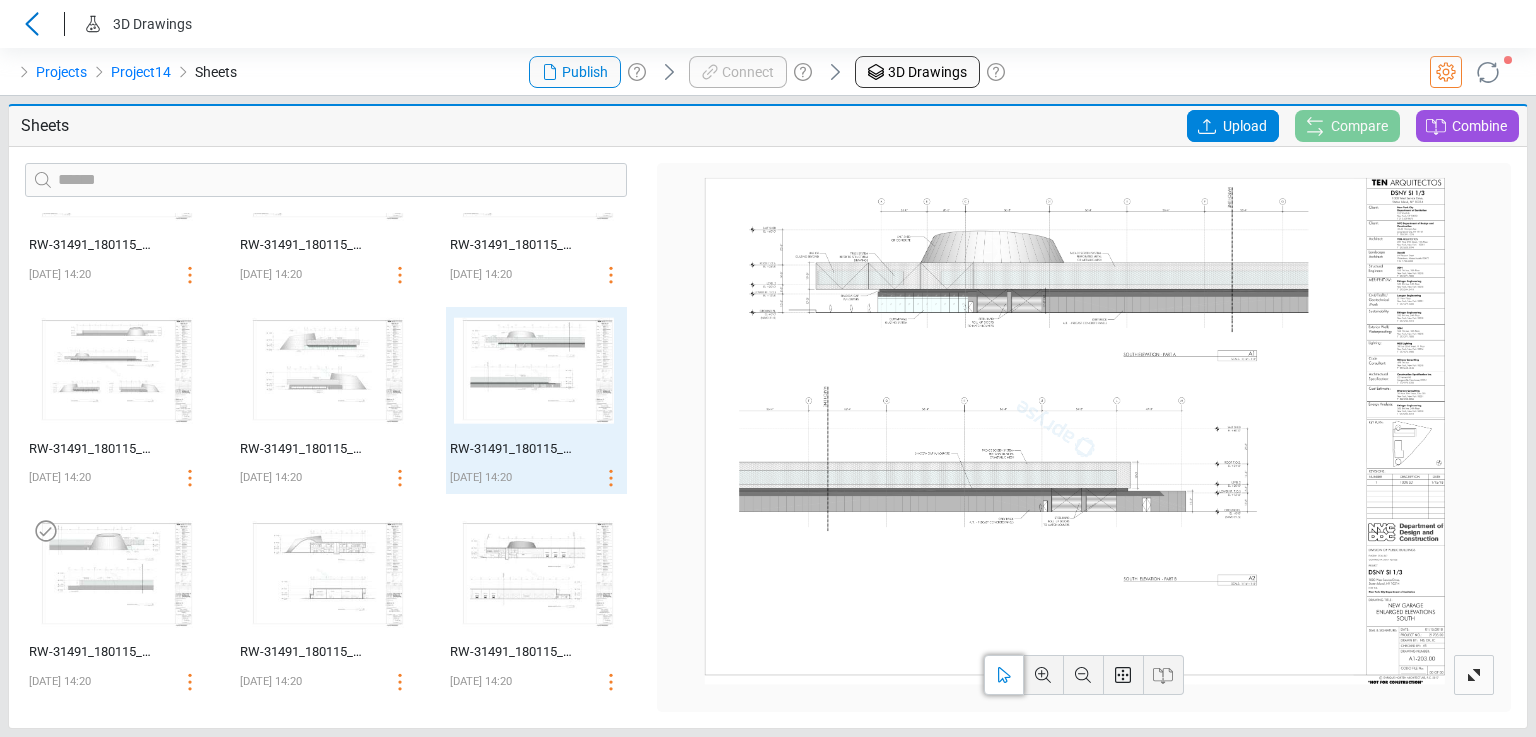 click at bounding box center (113, 574) 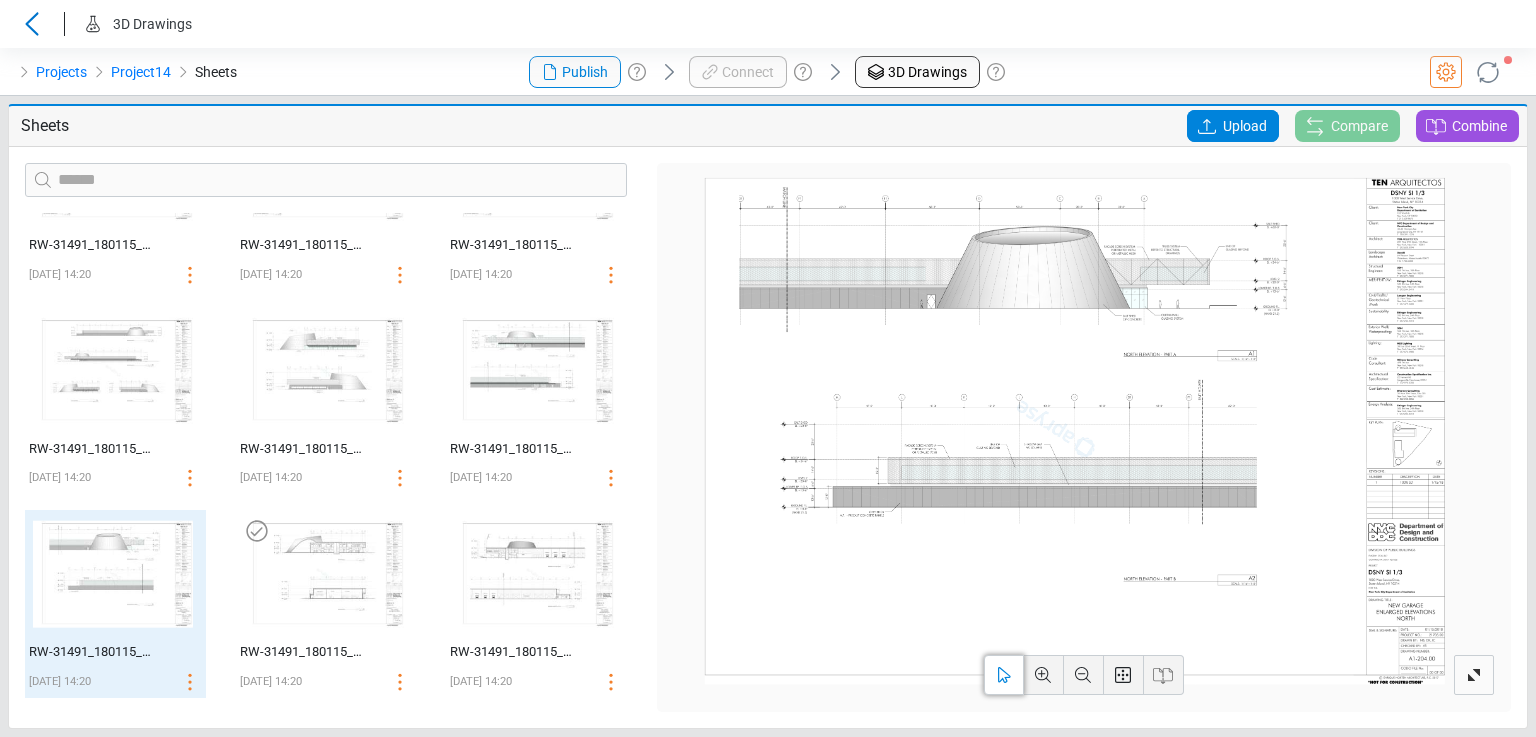 click at bounding box center (324, 574) 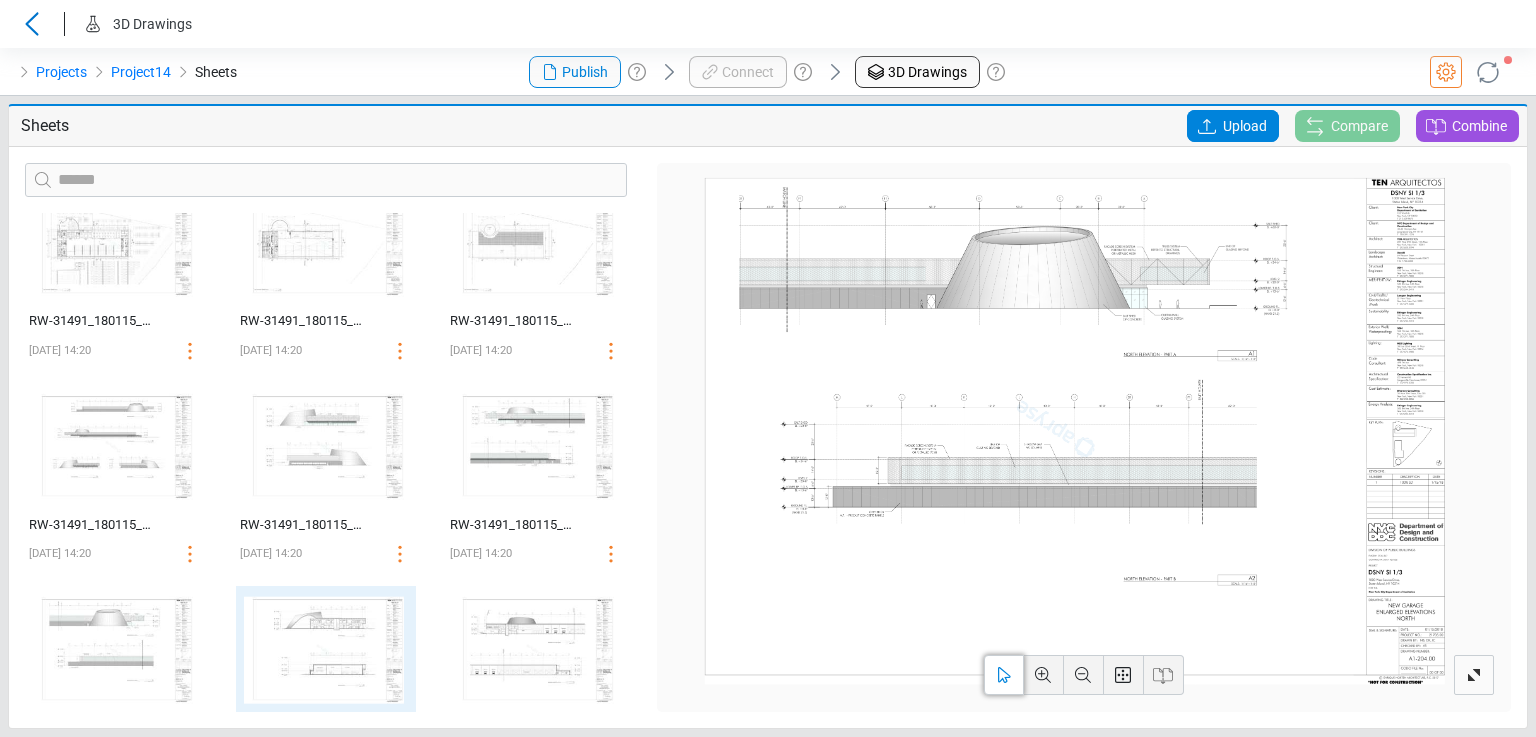 scroll, scrollTop: 0, scrollLeft: 0, axis: both 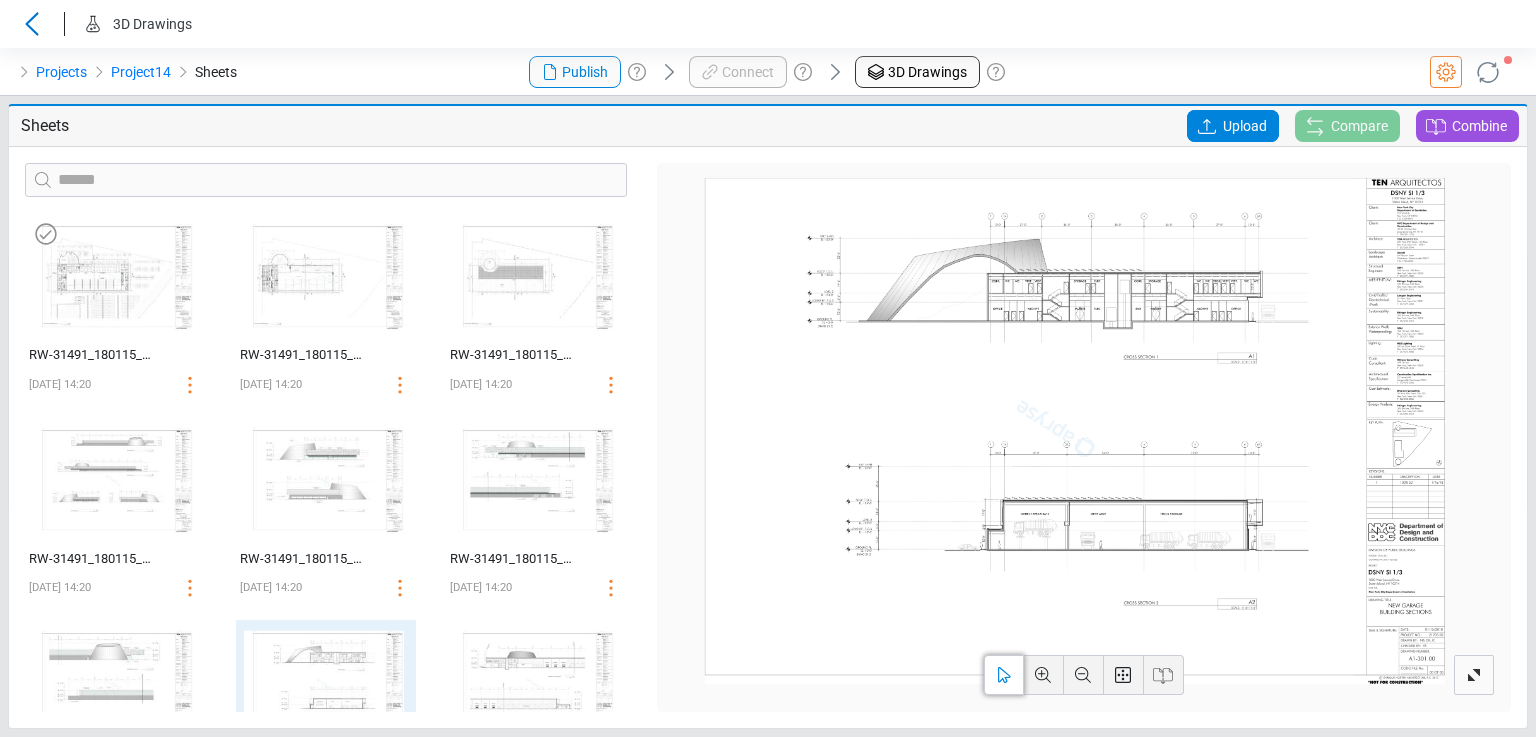 click at bounding box center [113, 277] 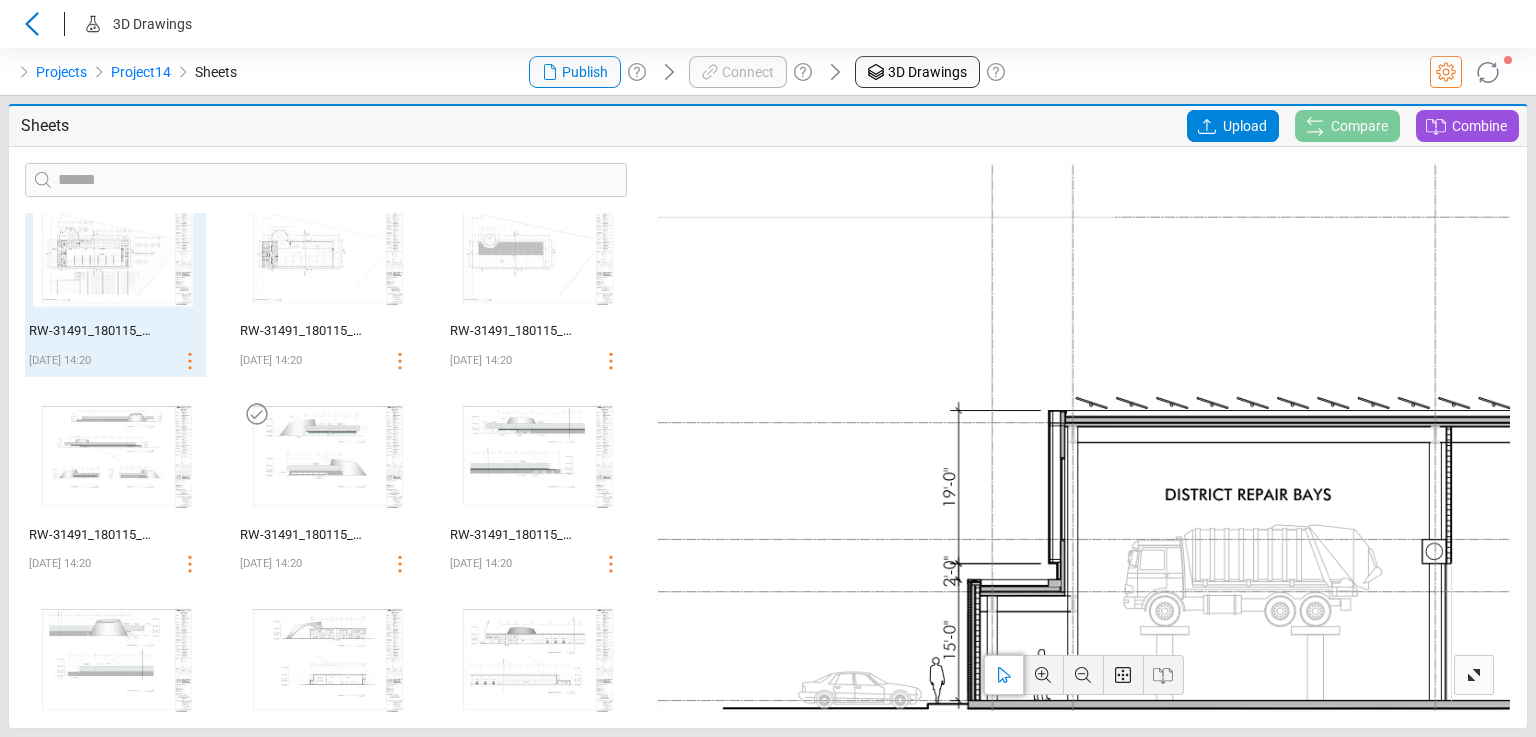 scroll, scrollTop: 0, scrollLeft: 0, axis: both 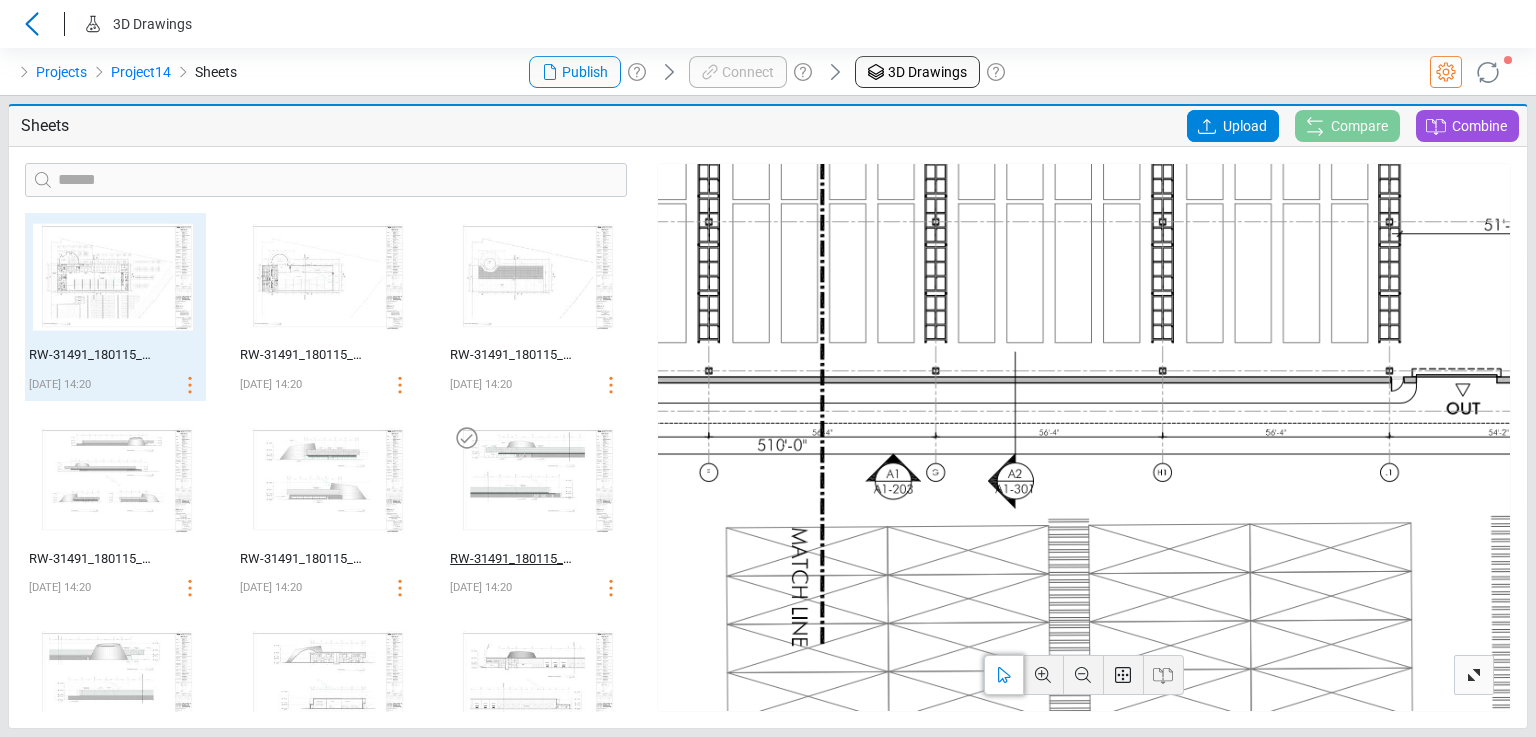 click on "RW-31491_180115_SD 100% DRAWING SET-22" at bounding box center [514, 559] 